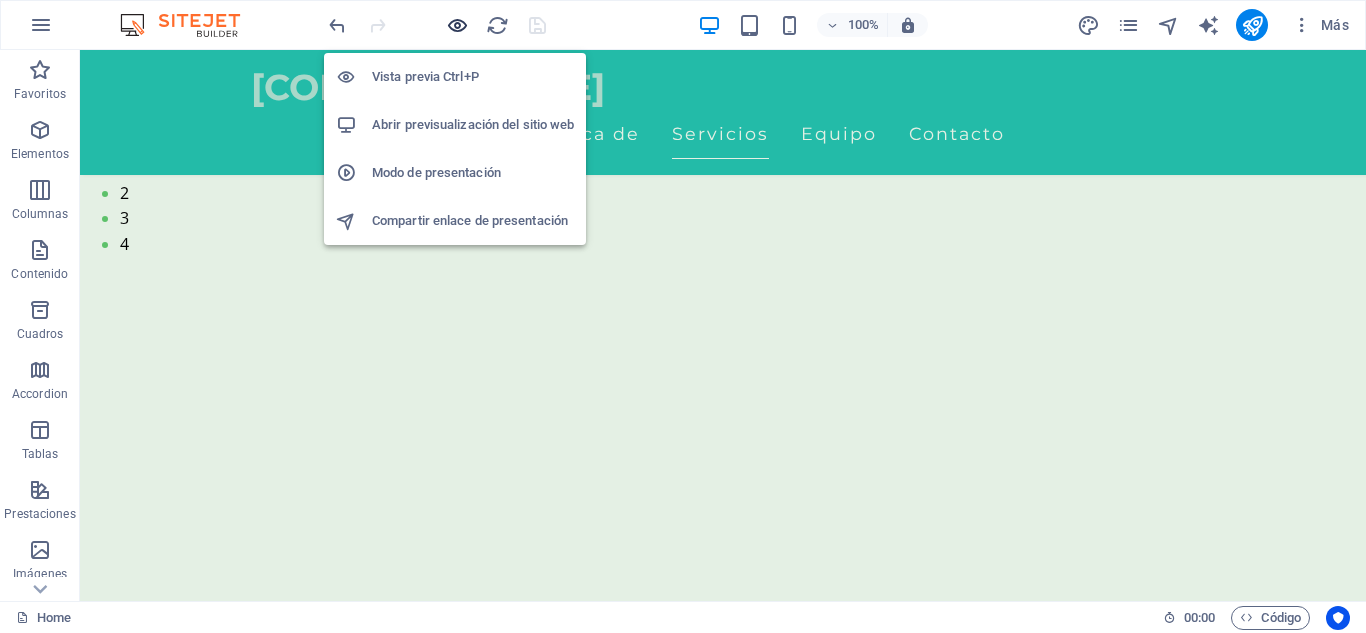 scroll, scrollTop: 0, scrollLeft: 0, axis: both 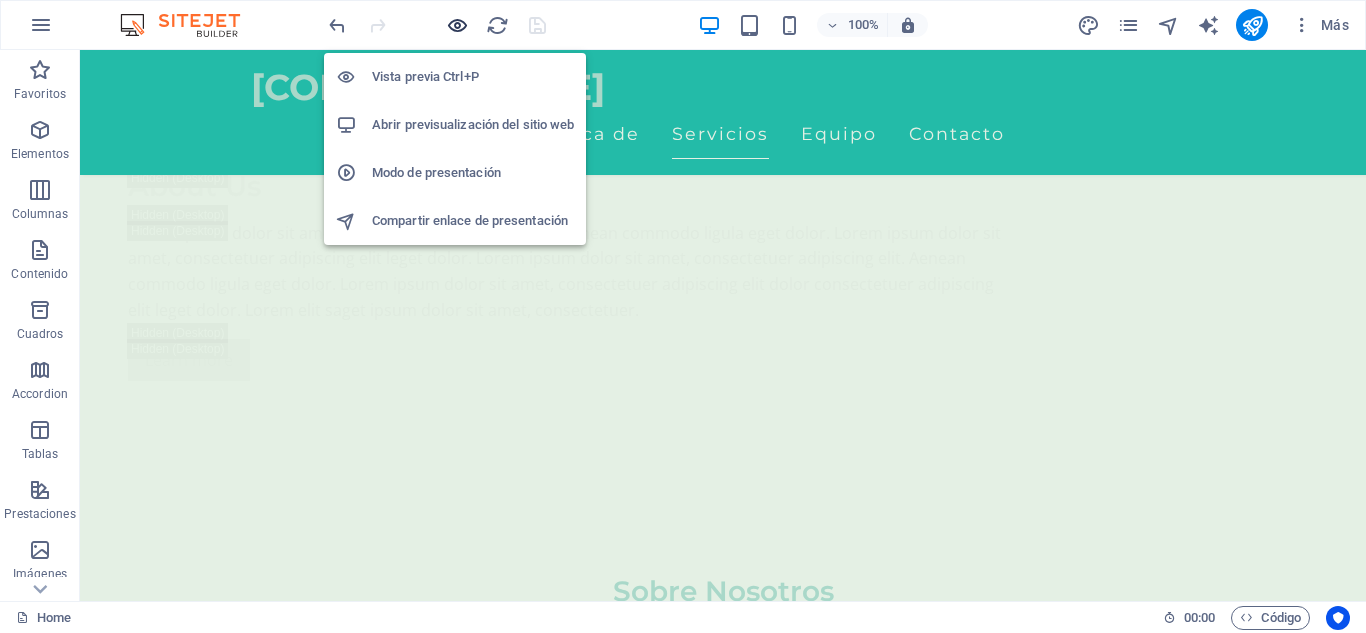 click at bounding box center (457, 25) 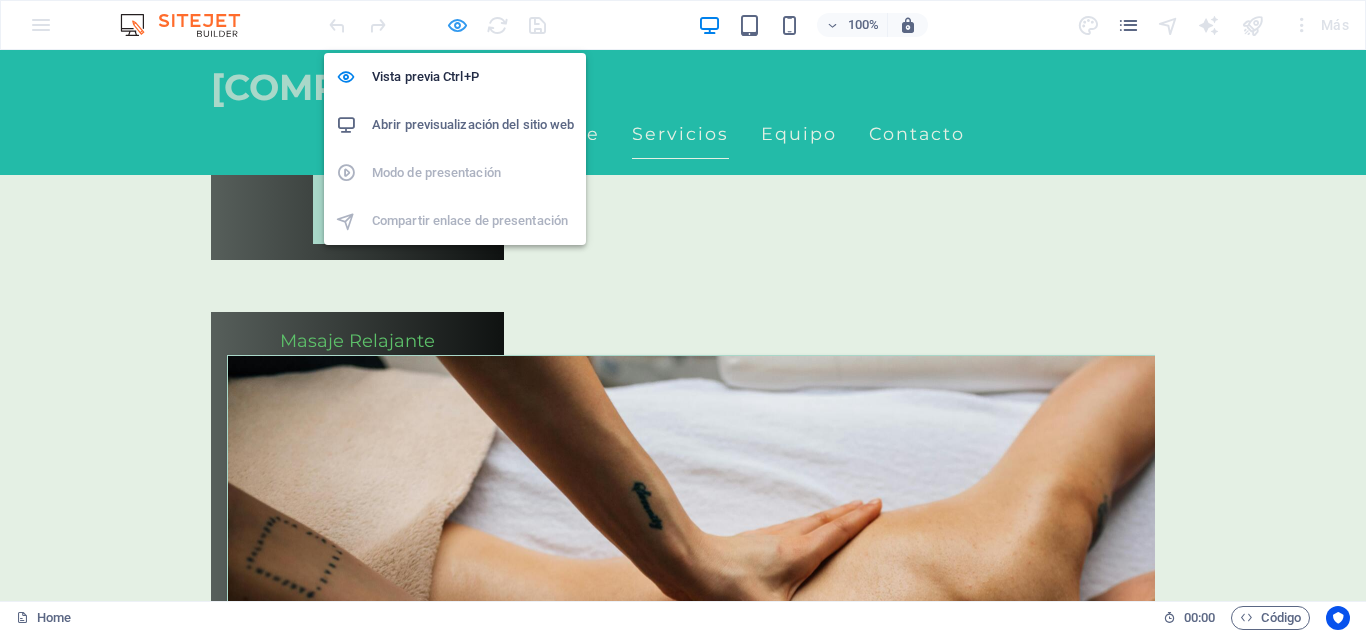 scroll, scrollTop: 967, scrollLeft: 0, axis: vertical 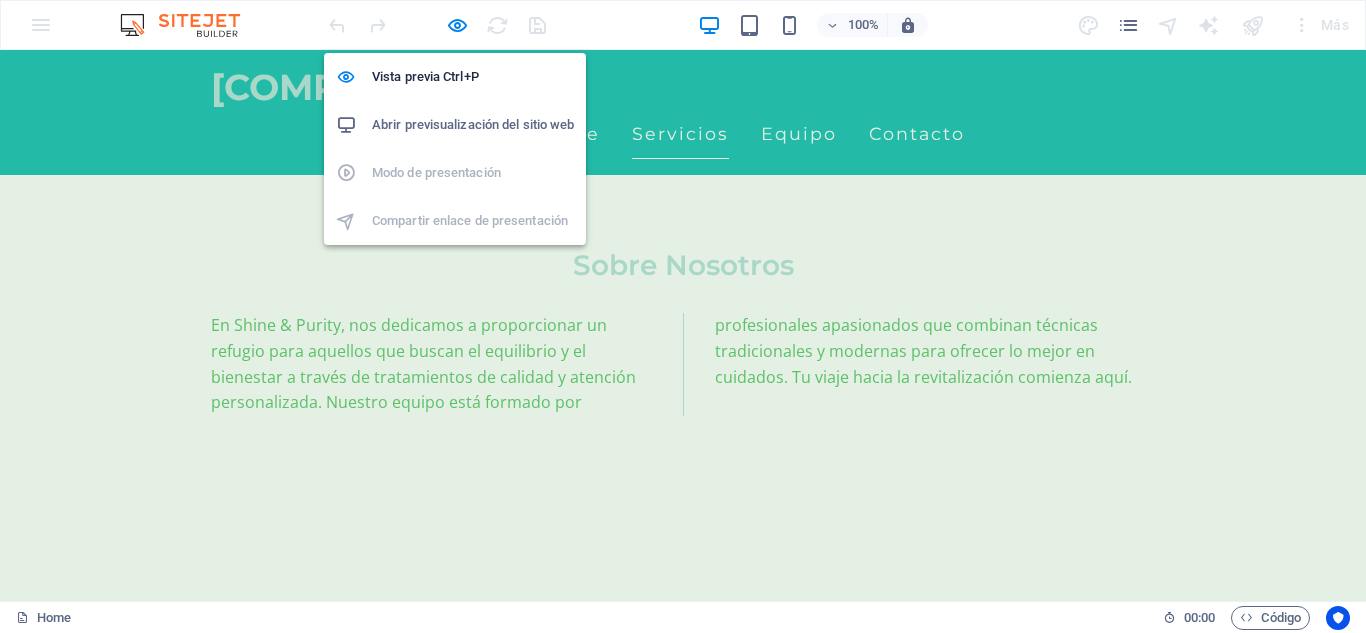 click on "Abrir previsualización del sitio web" at bounding box center (473, 125) 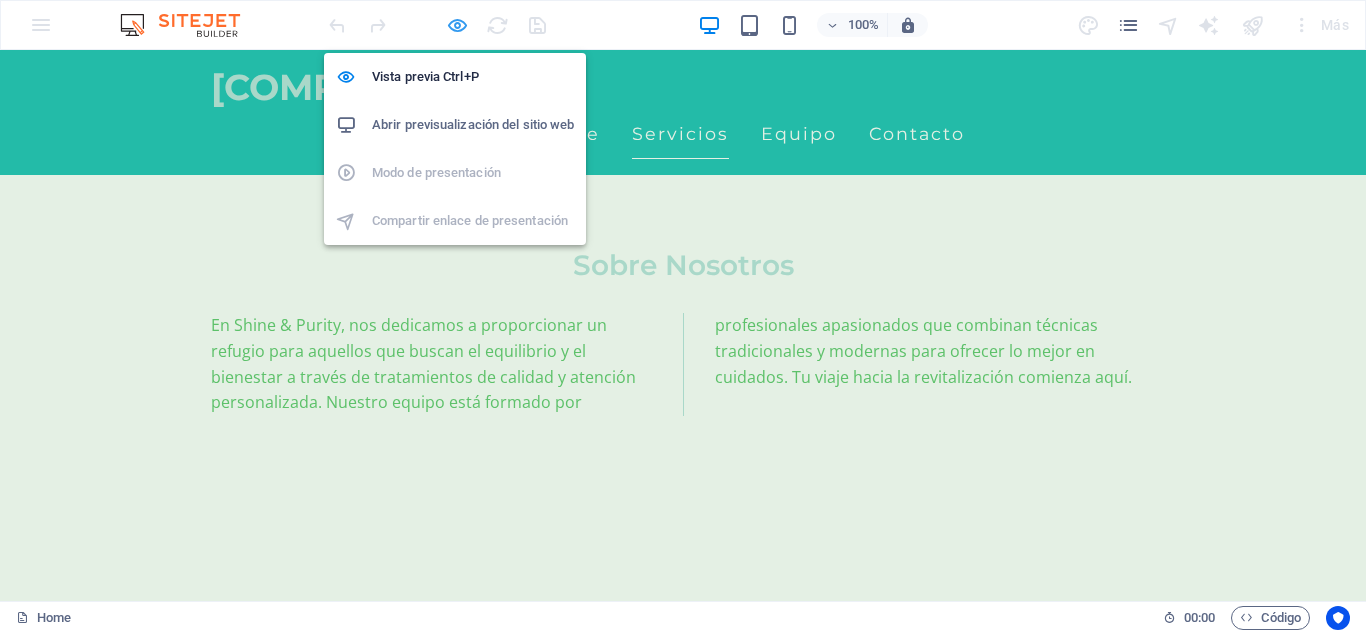 click at bounding box center [457, 25] 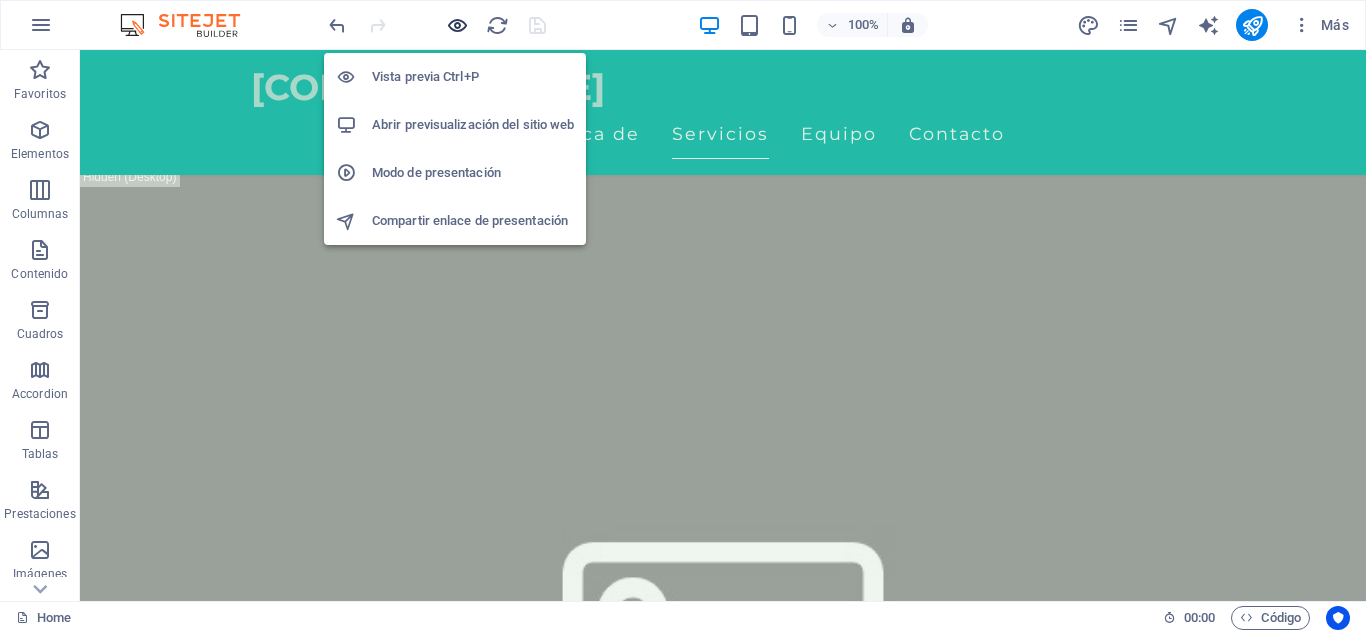 scroll, scrollTop: 3561, scrollLeft: 0, axis: vertical 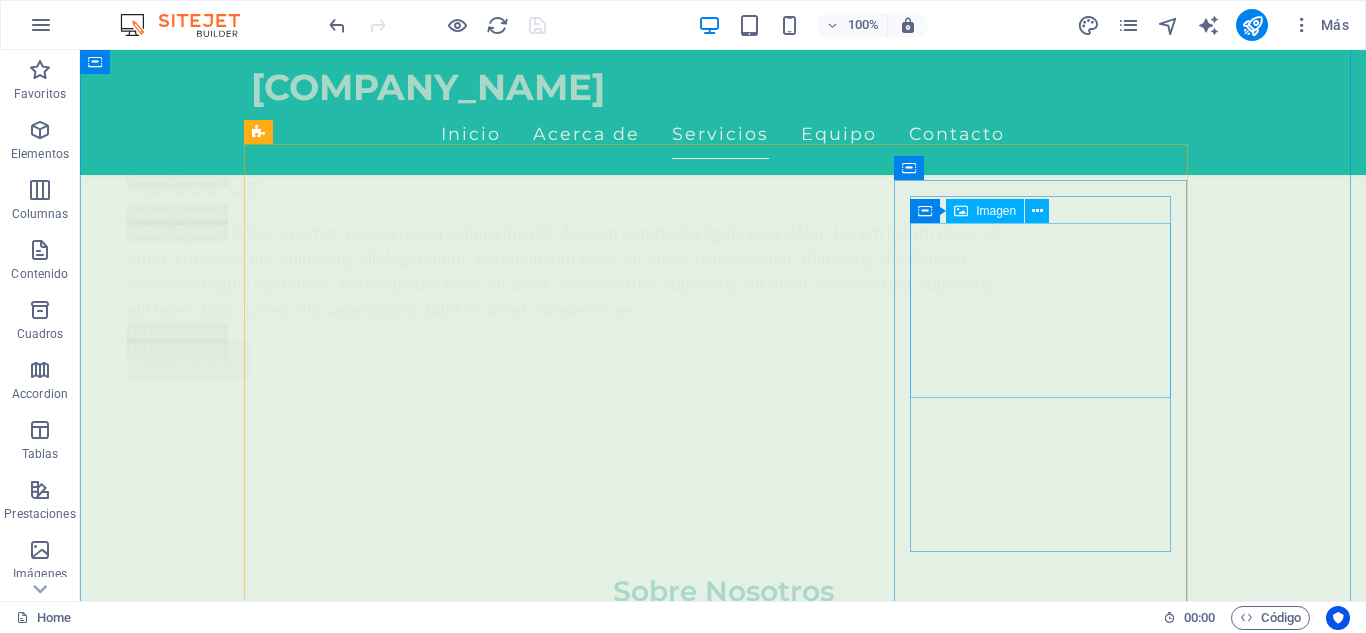 click at bounding box center [397, 5606] 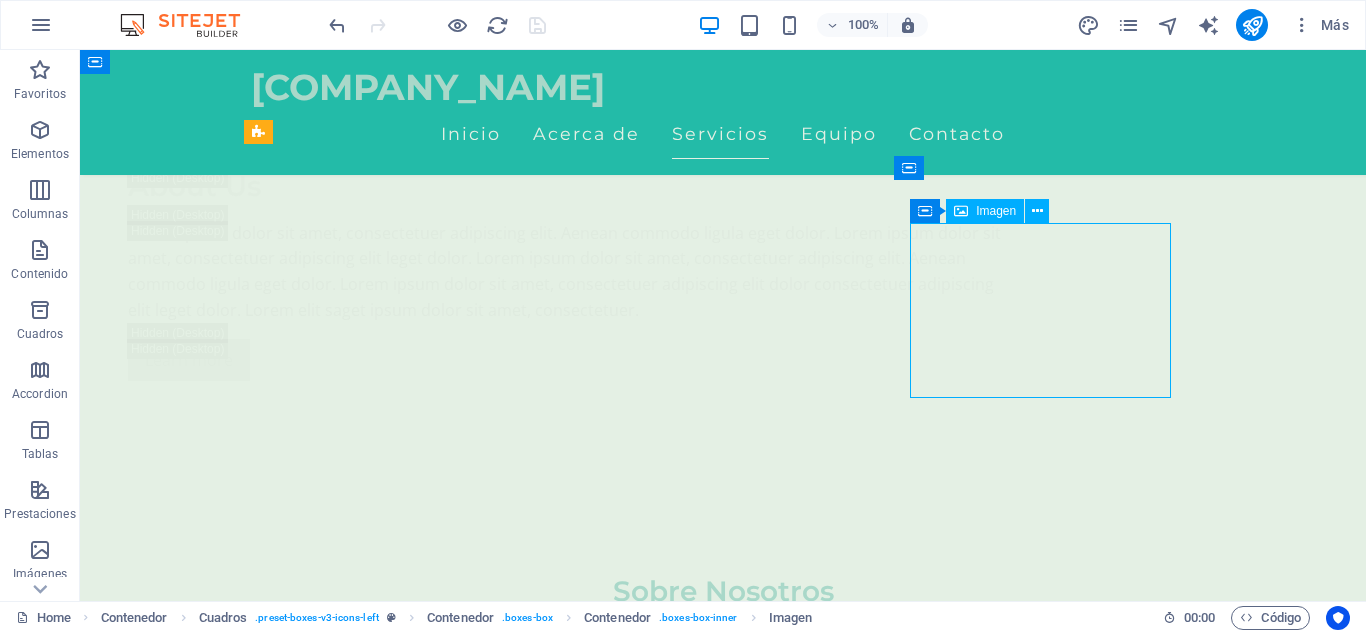 click at bounding box center (397, 5606) 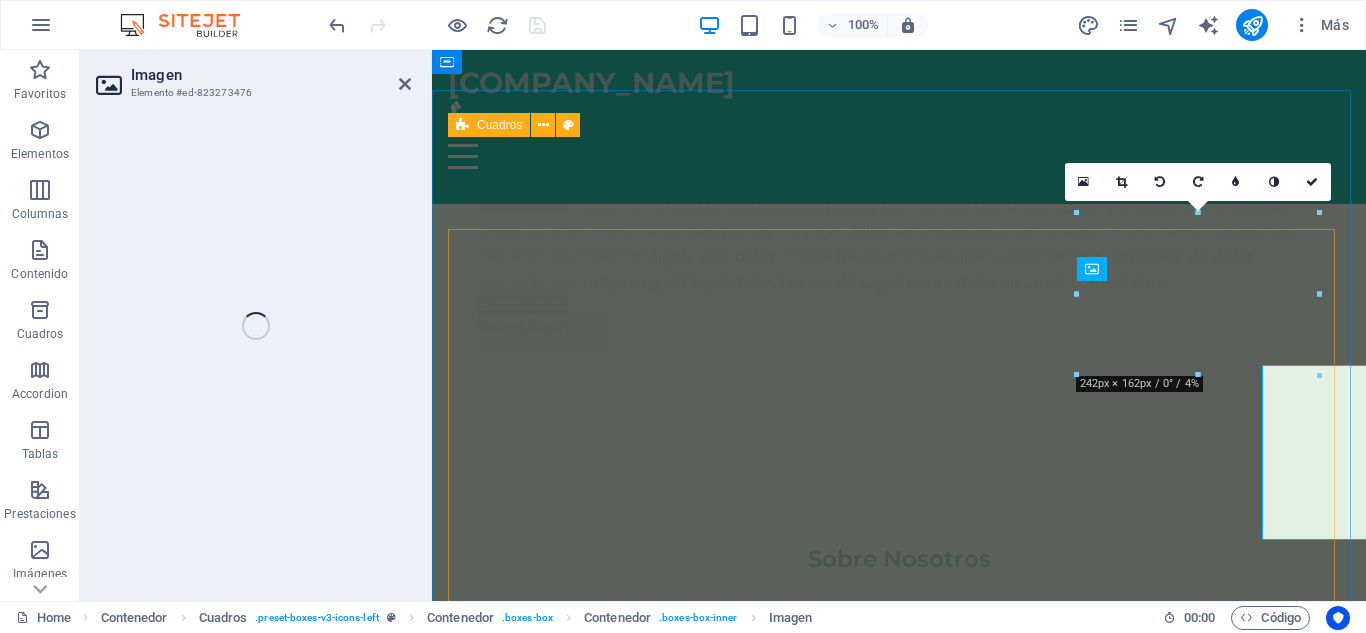 scroll, scrollTop: 3511, scrollLeft: 0, axis: vertical 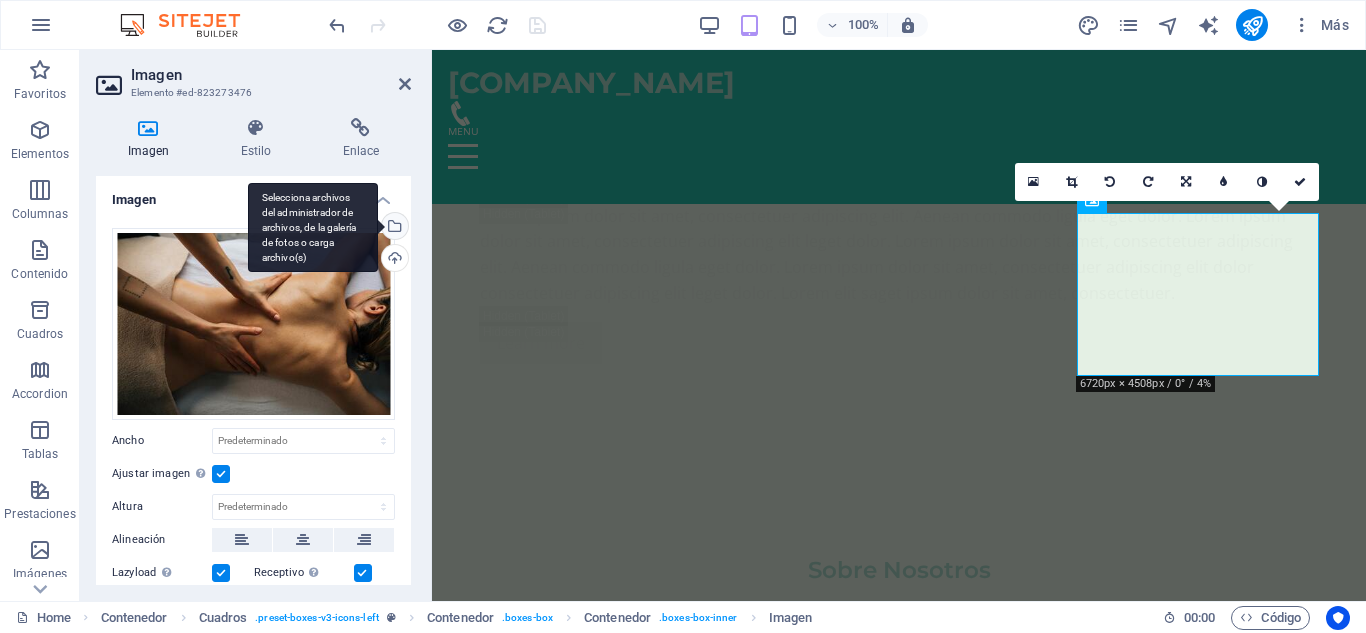 click on "Selecciona archivos del administrador de archivos, de la galería de fotos o carga archivo(s)" at bounding box center [393, 228] 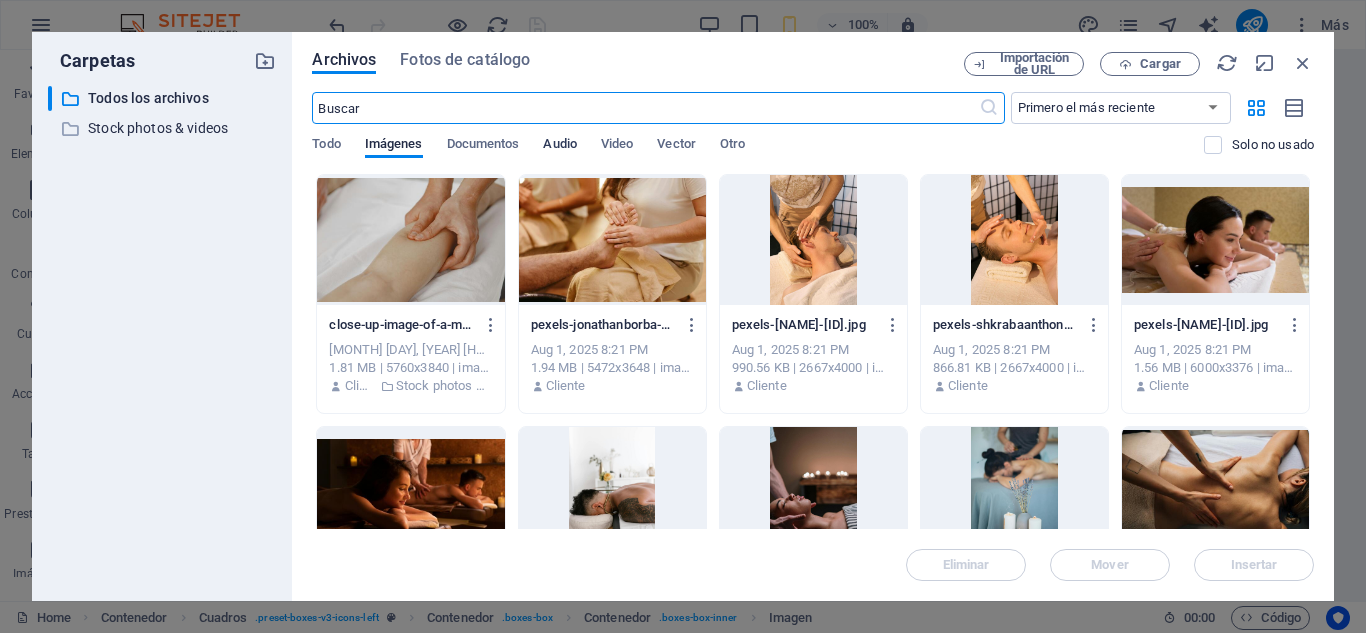 scroll, scrollTop: 5197, scrollLeft: 0, axis: vertical 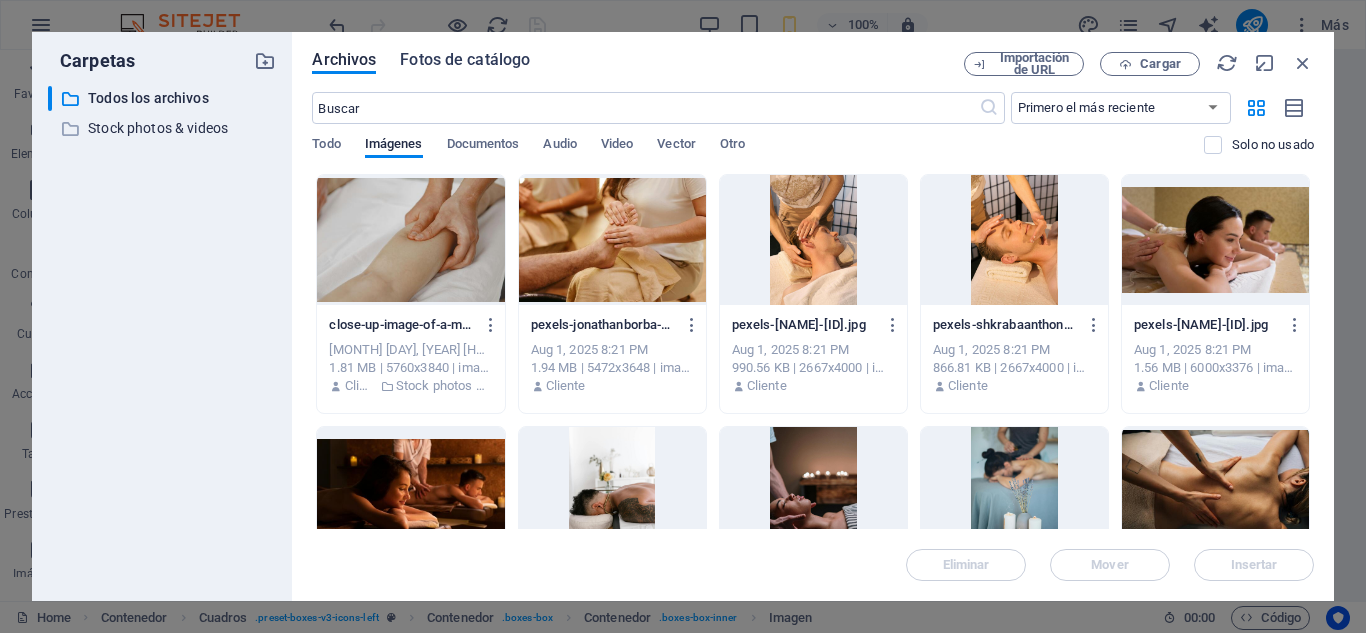 click on "Fotos de catálogo" at bounding box center [465, 60] 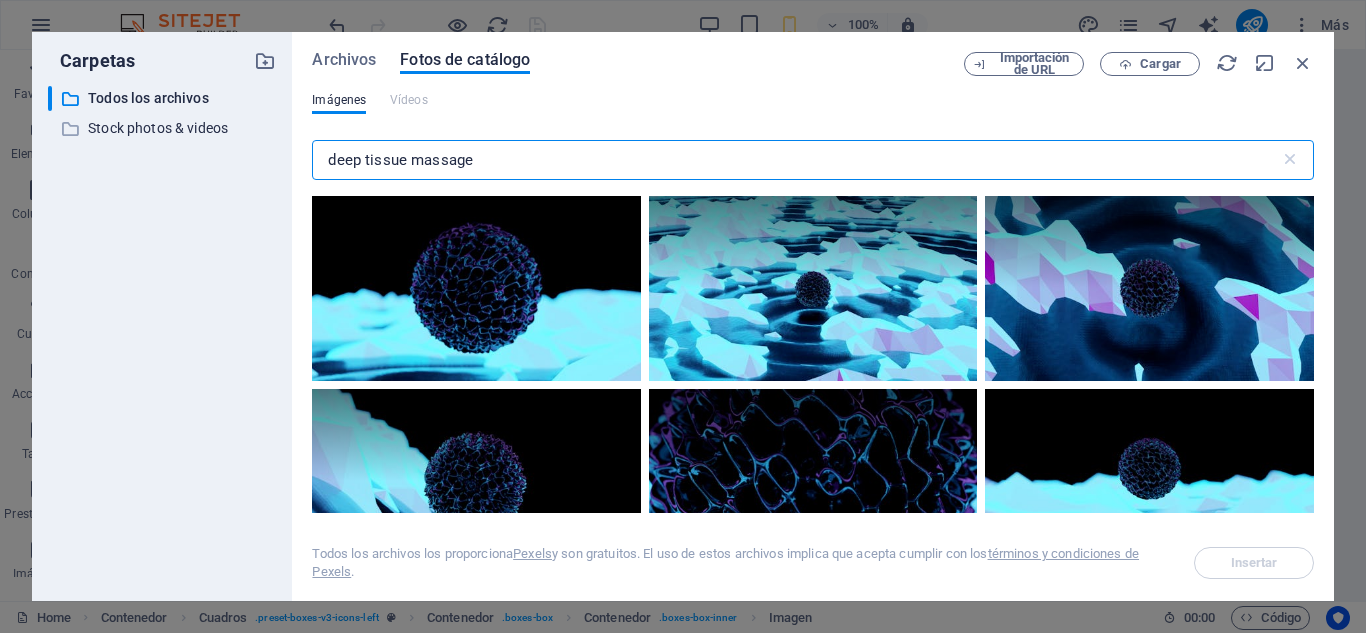 drag, startPoint x: 486, startPoint y: 151, endPoint x: 295, endPoint y: 164, distance: 191.4419 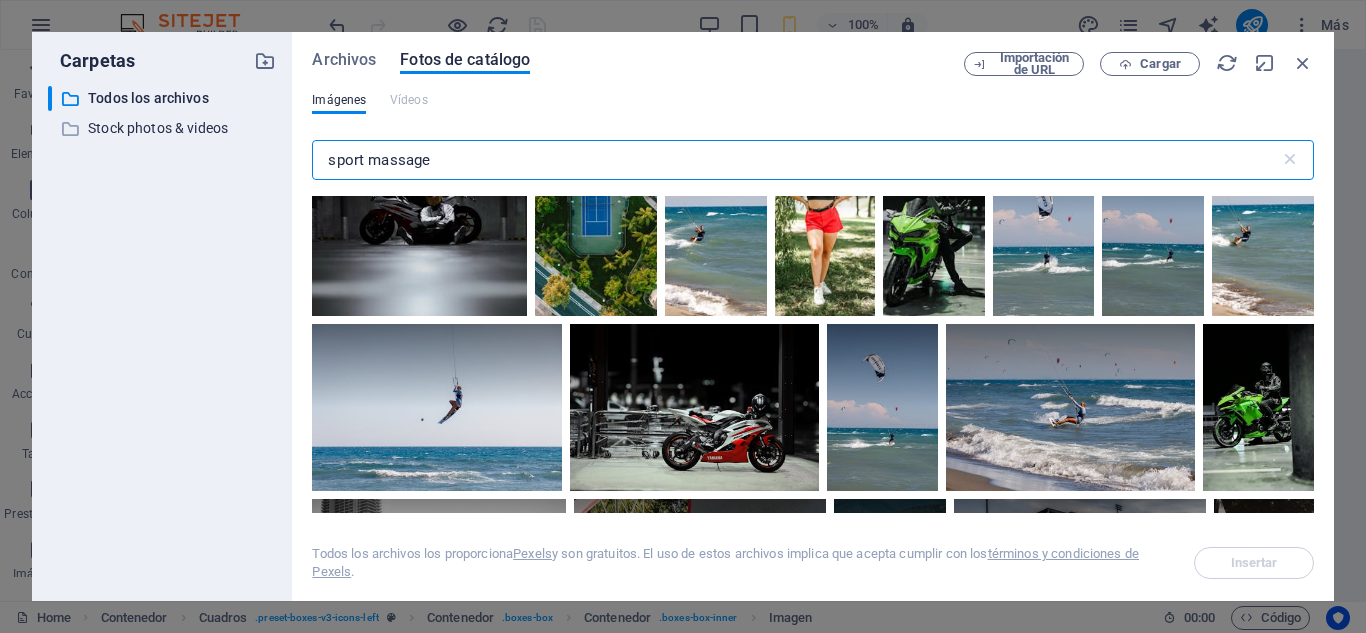 scroll, scrollTop: 4919, scrollLeft: 0, axis: vertical 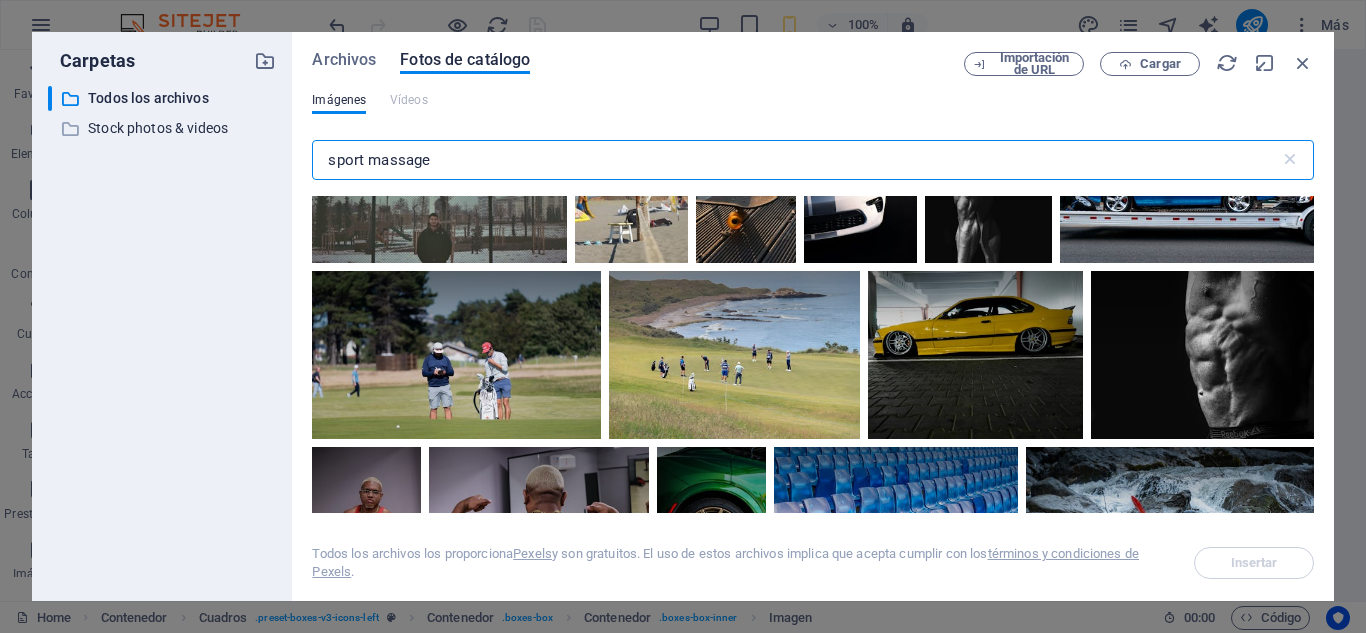 drag, startPoint x: 467, startPoint y: 165, endPoint x: 310, endPoint y: 168, distance: 157.02866 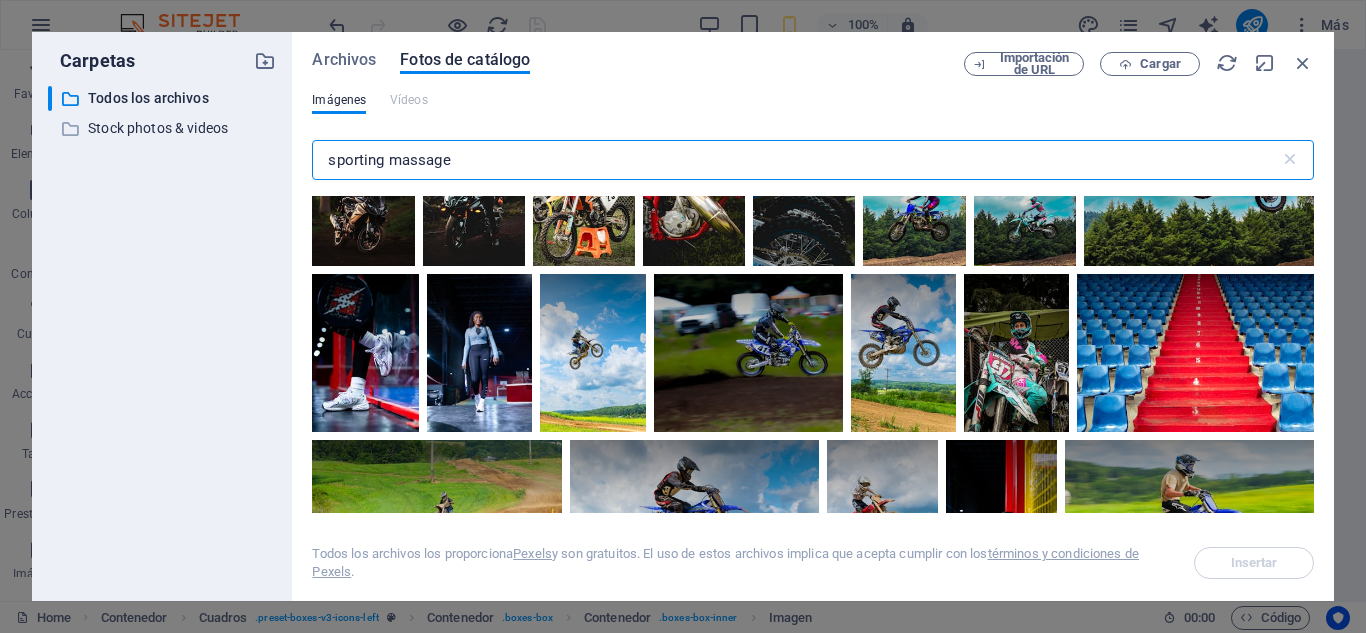 scroll, scrollTop: 2204, scrollLeft: 0, axis: vertical 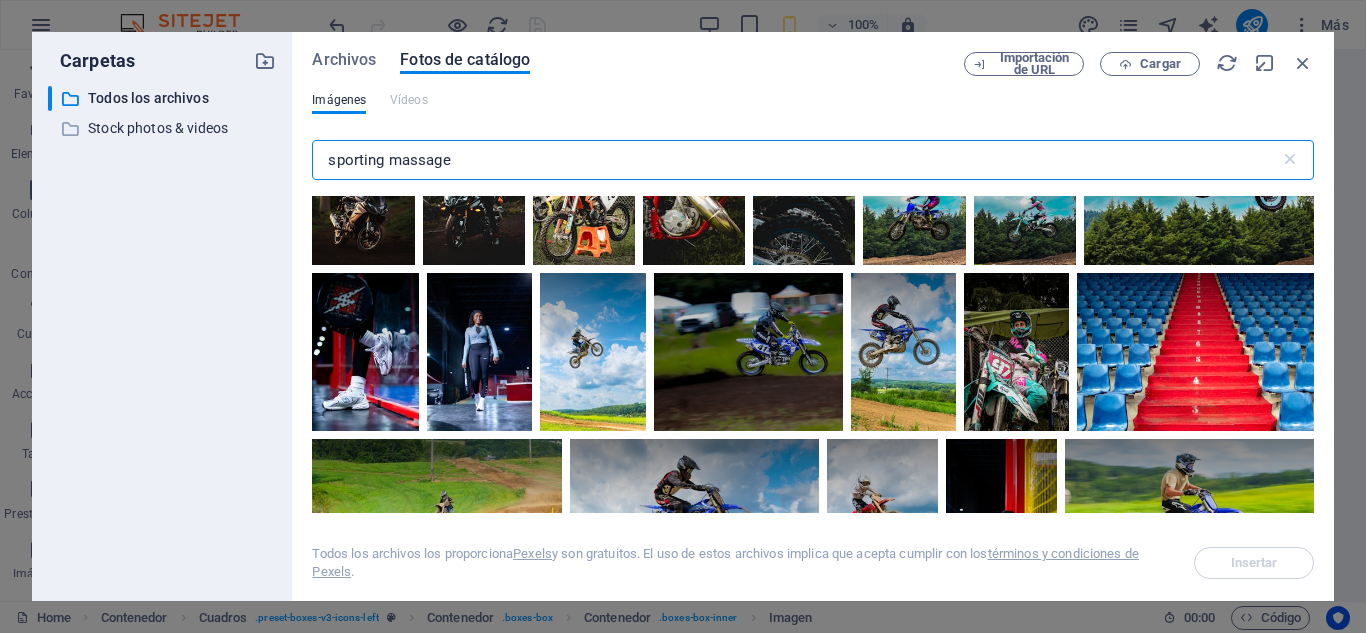 click on "sporting massage" at bounding box center [795, 160] 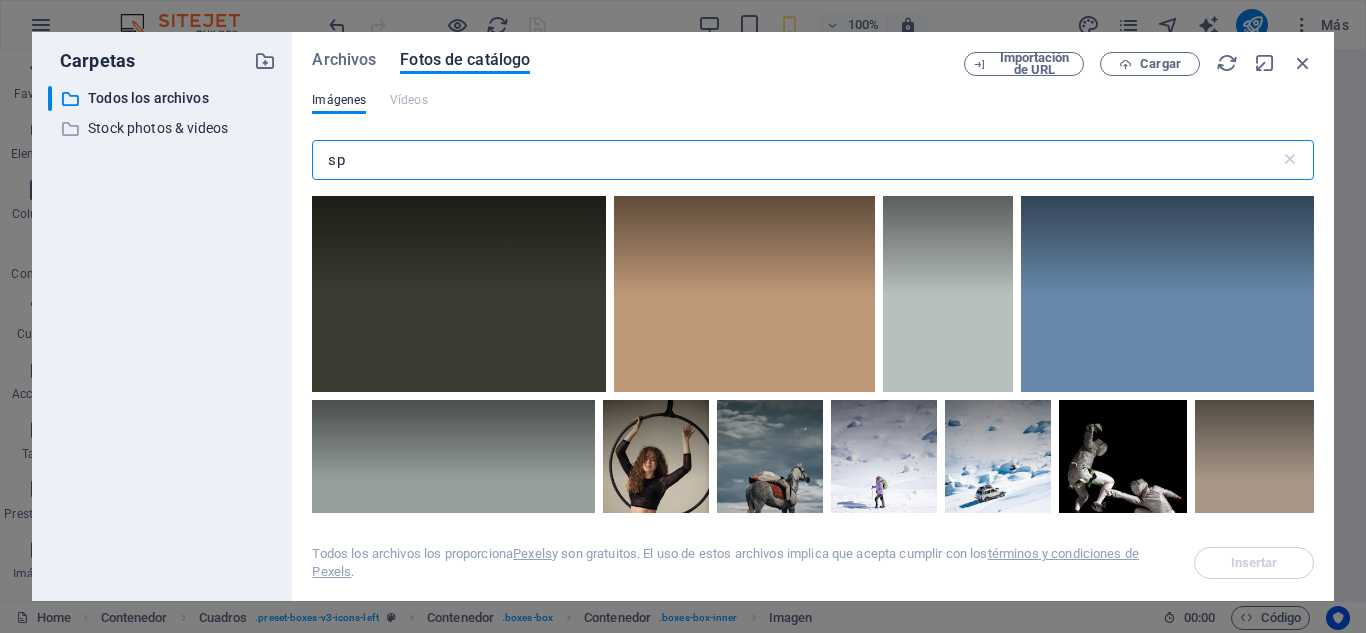 type on "s" 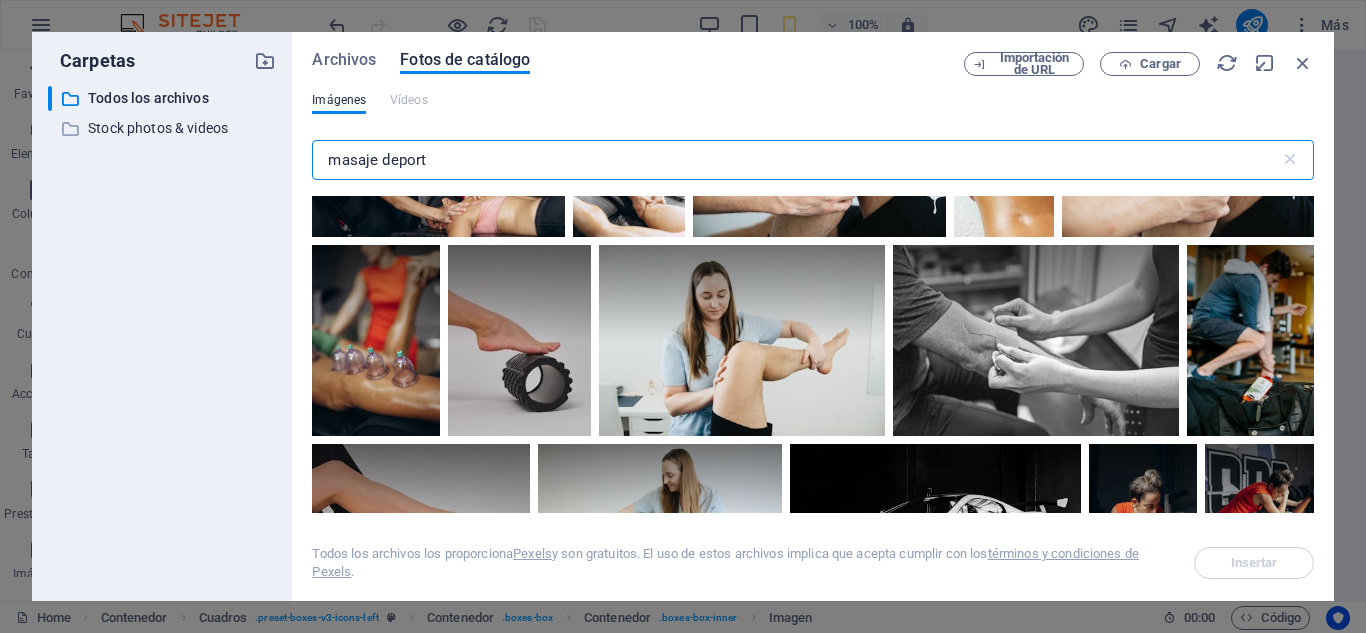 scroll, scrollTop: 1570, scrollLeft: 0, axis: vertical 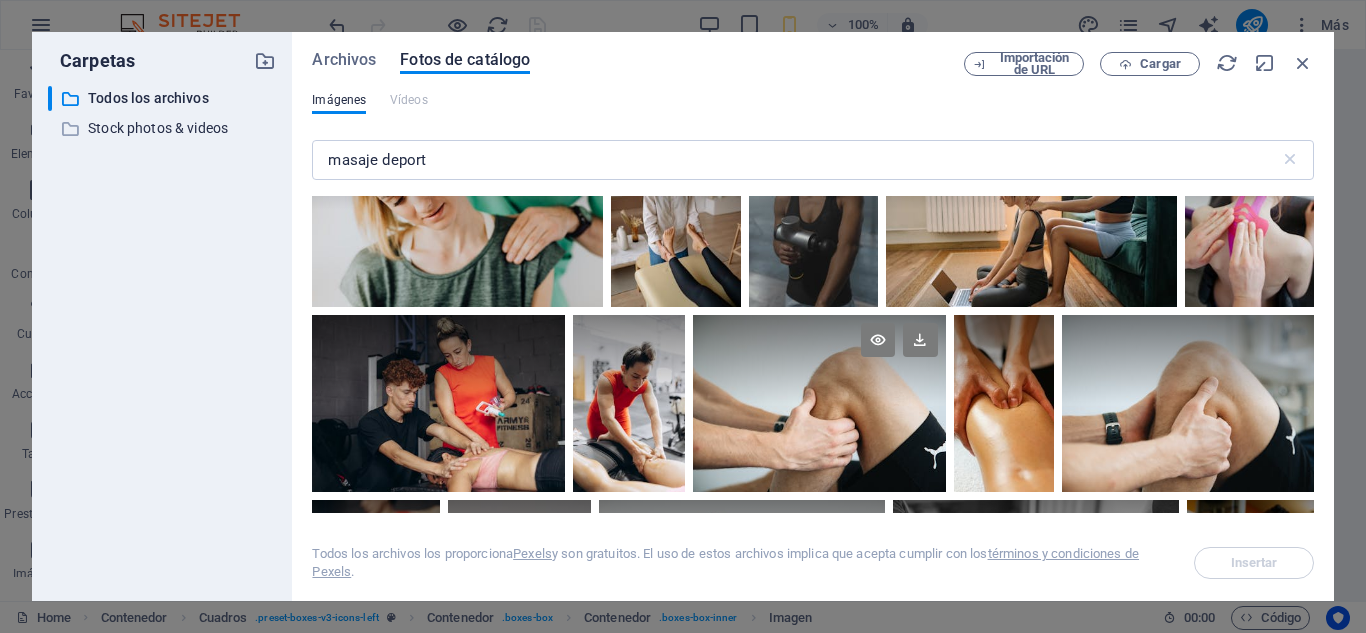 click at bounding box center (819, 403) 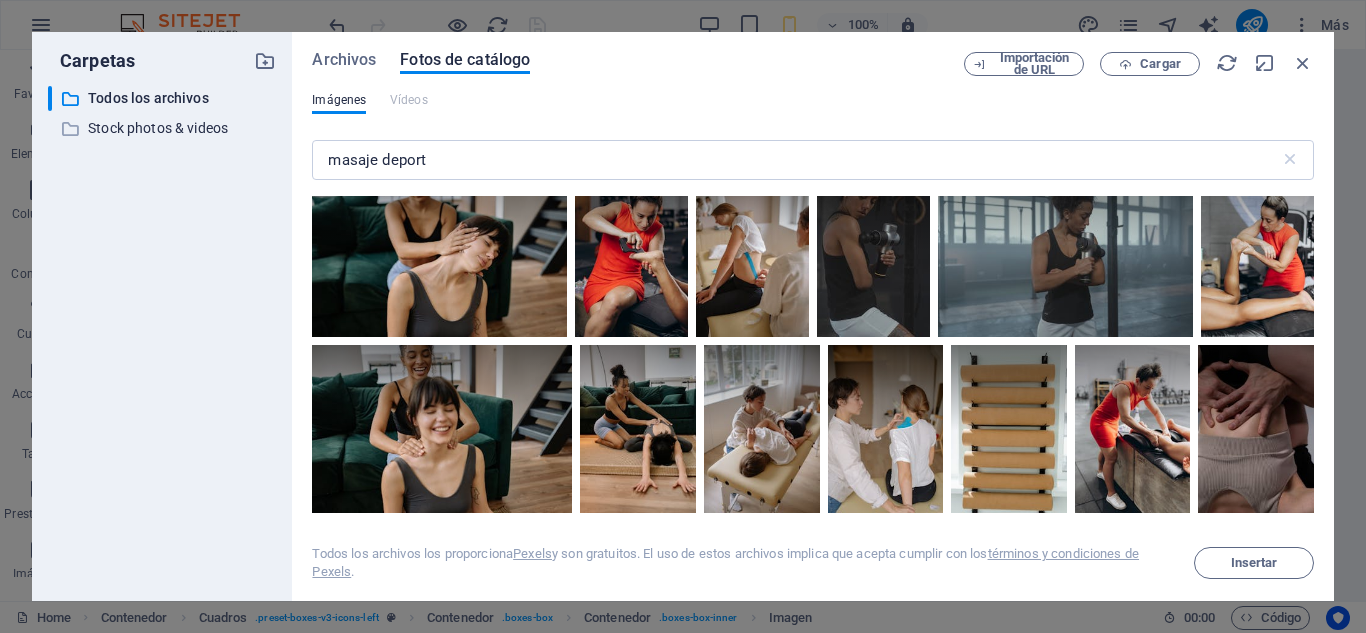 scroll, scrollTop: 952, scrollLeft: 0, axis: vertical 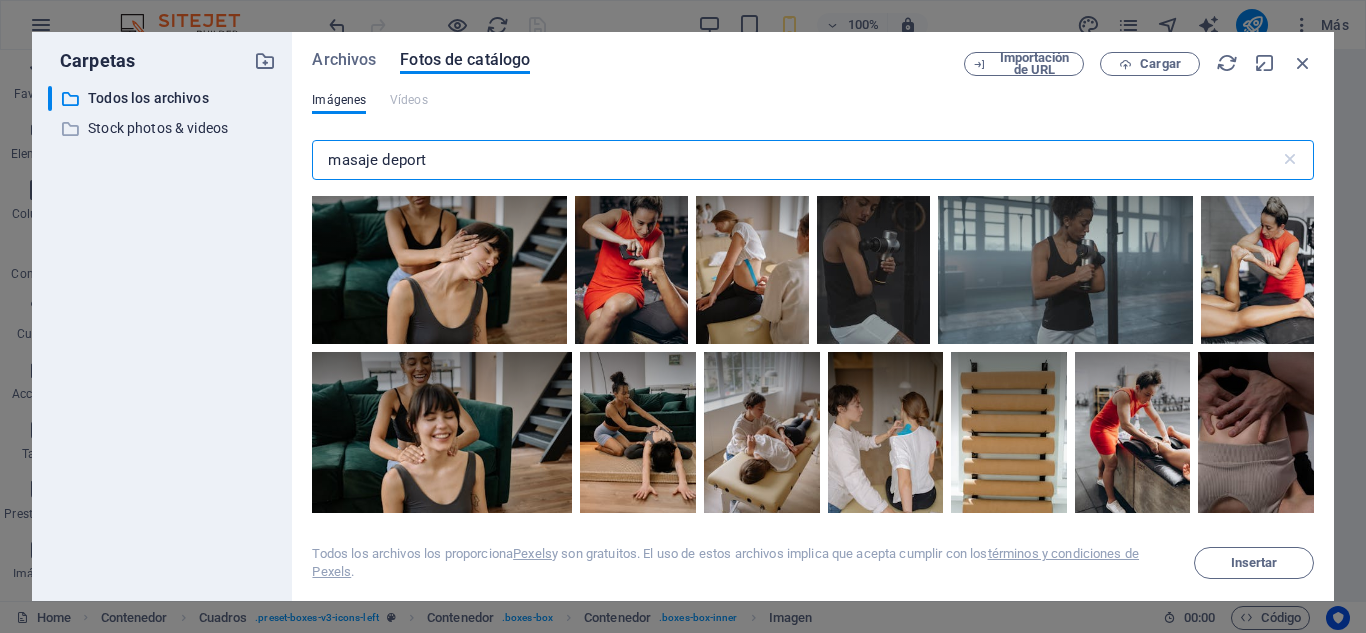 click on "masaje deport" at bounding box center [795, 160] 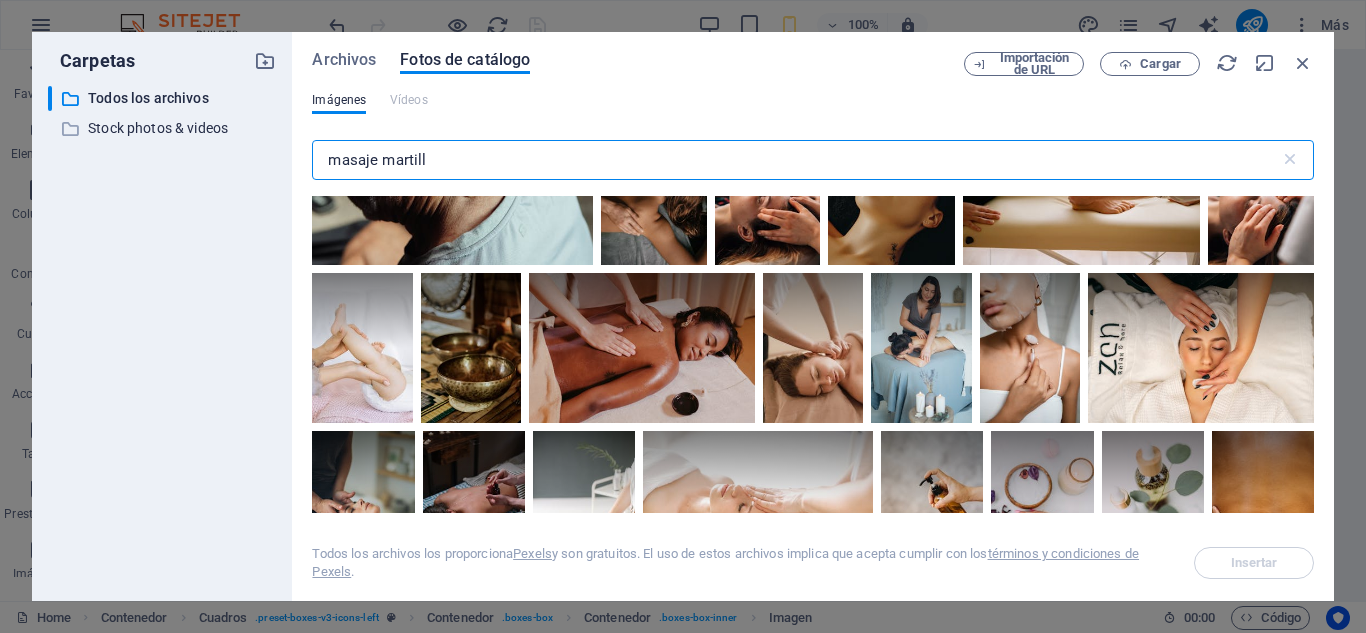 scroll, scrollTop: 2263, scrollLeft: 0, axis: vertical 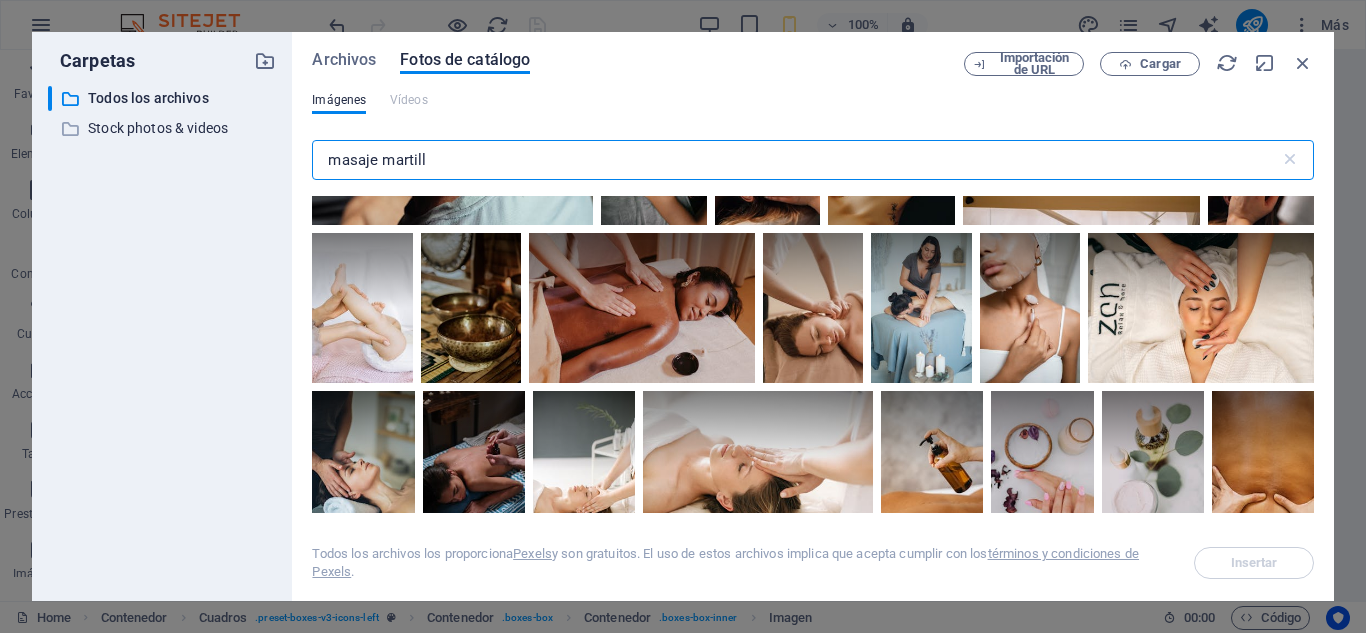 drag, startPoint x: 452, startPoint y: 156, endPoint x: 383, endPoint y: 157, distance: 69.00725 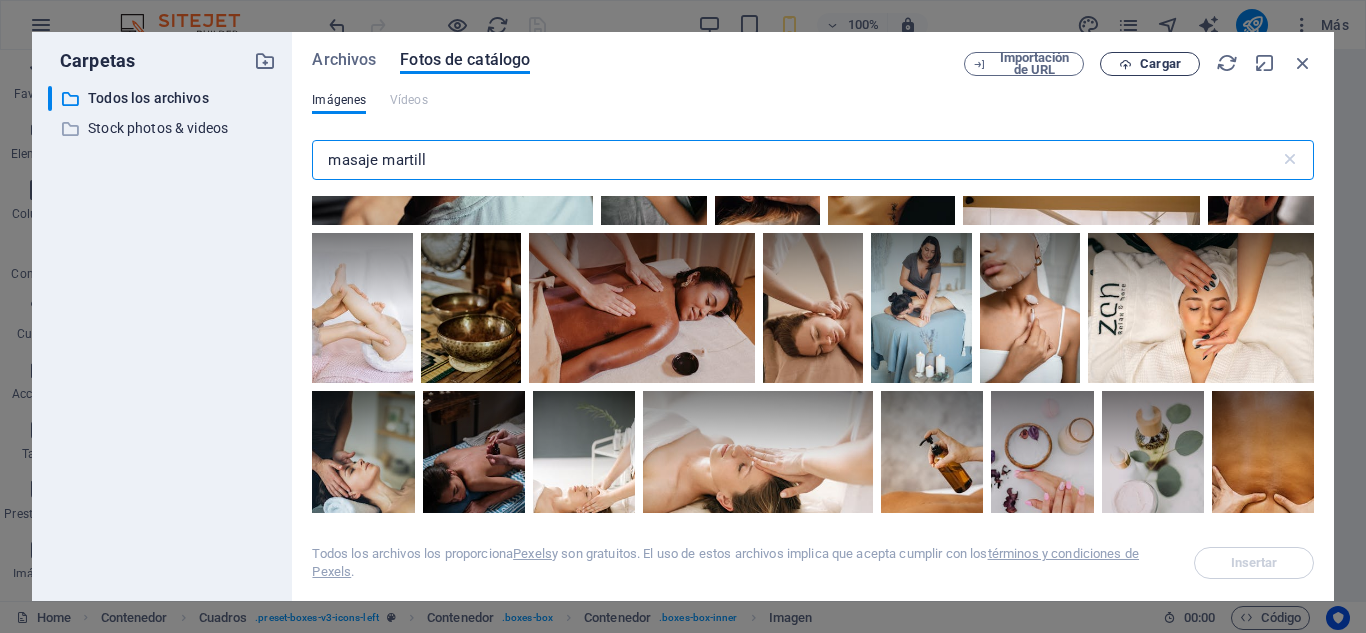 click on "Cargar" at bounding box center (1150, 64) 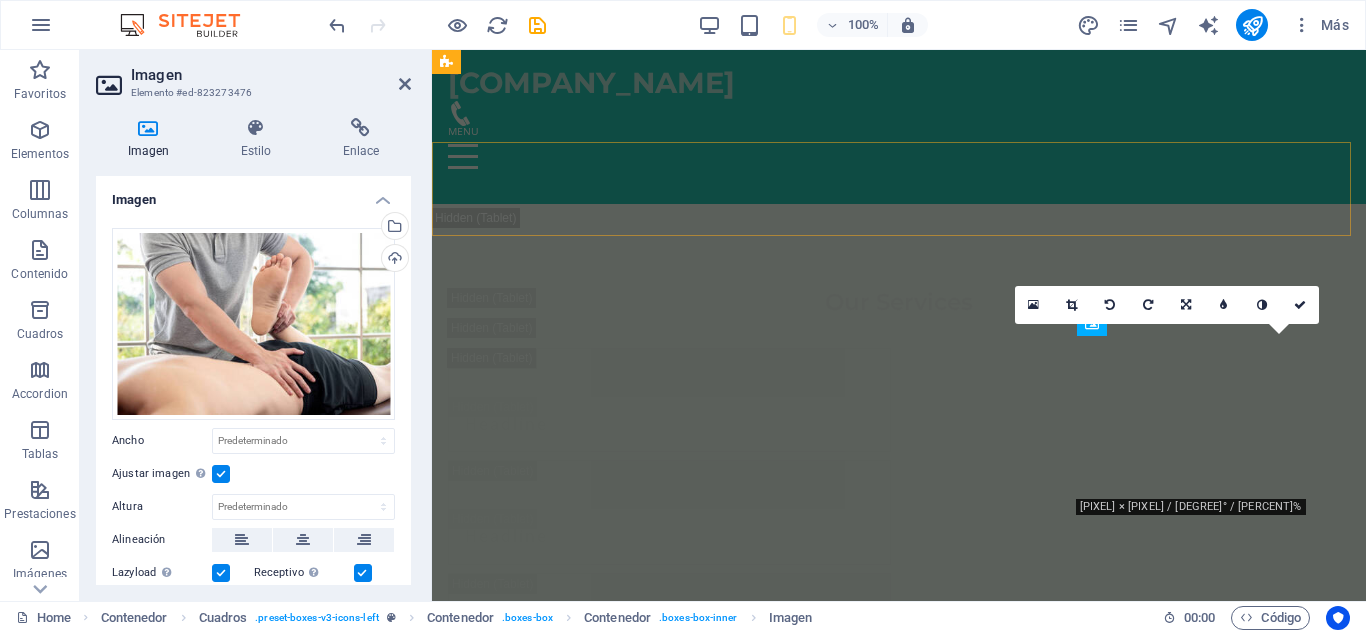 scroll, scrollTop: 3480, scrollLeft: 0, axis: vertical 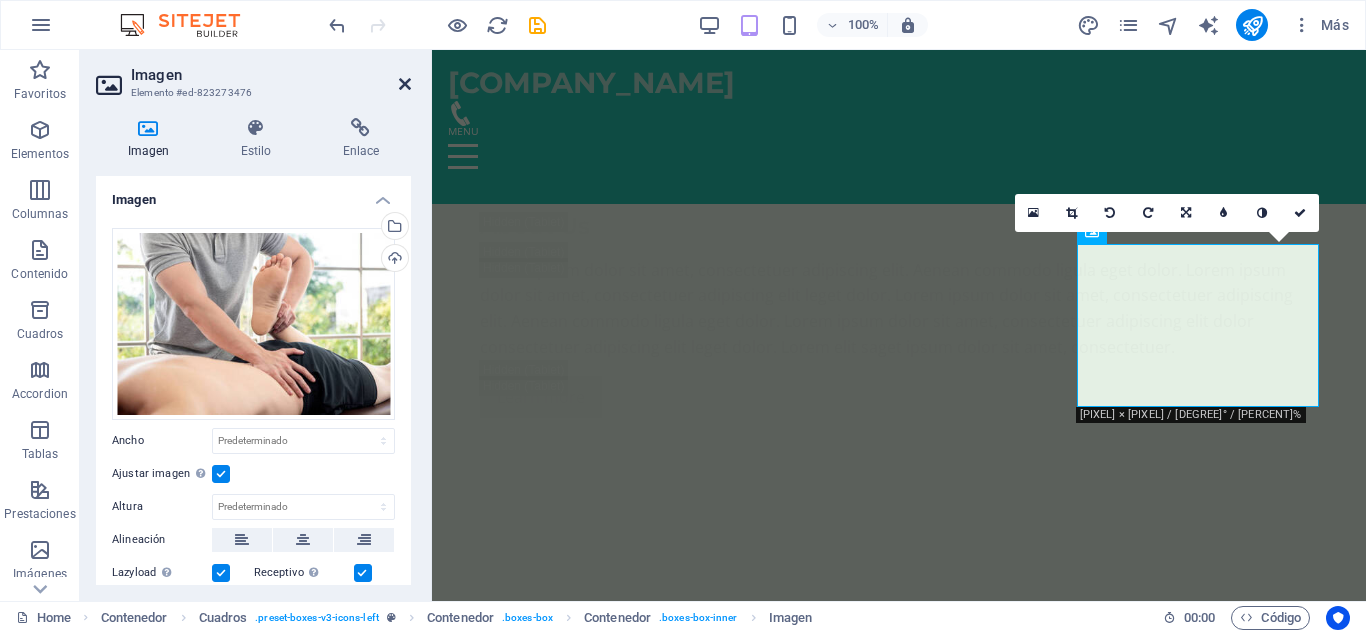 click at bounding box center [405, 84] 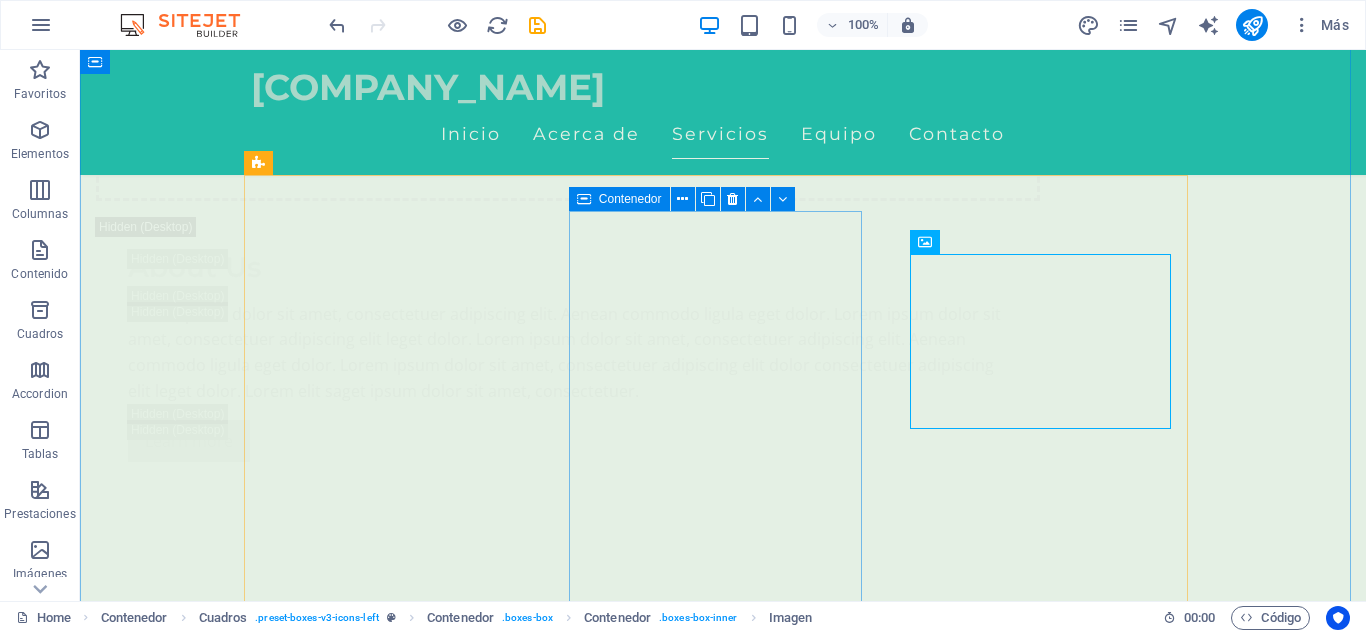 scroll, scrollTop: 3530, scrollLeft: 0, axis: vertical 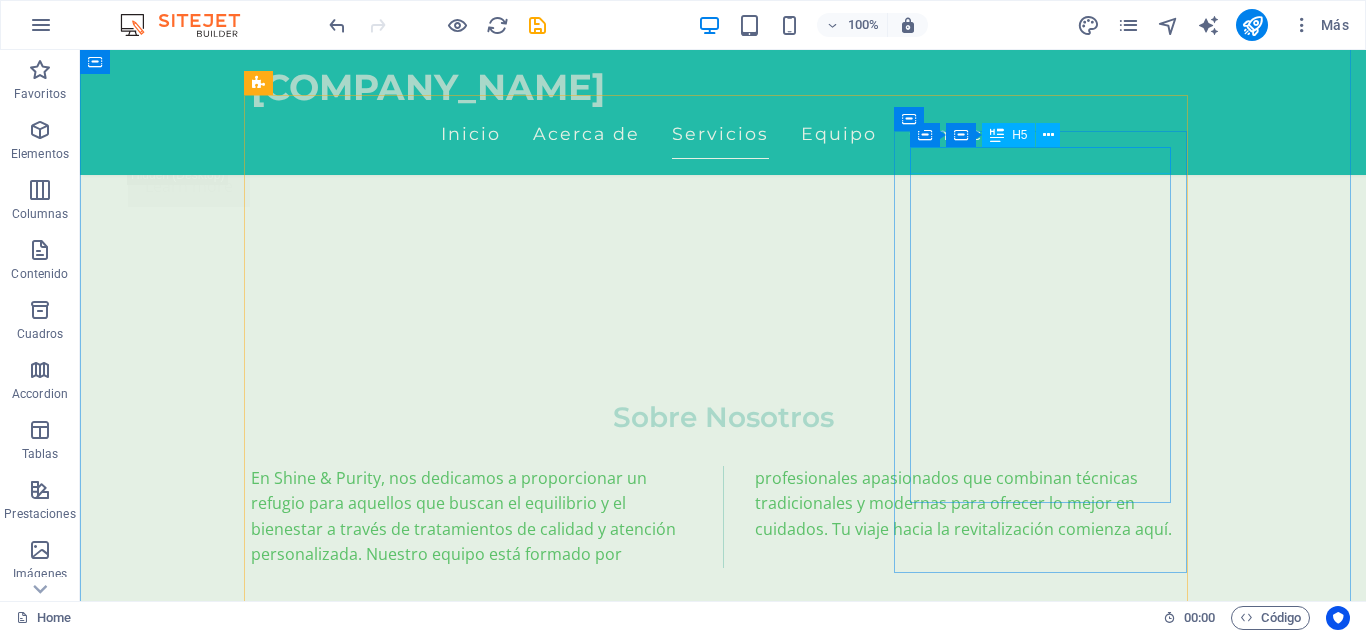 click on "Masaje Relajante" at bounding box center (397, 5076) 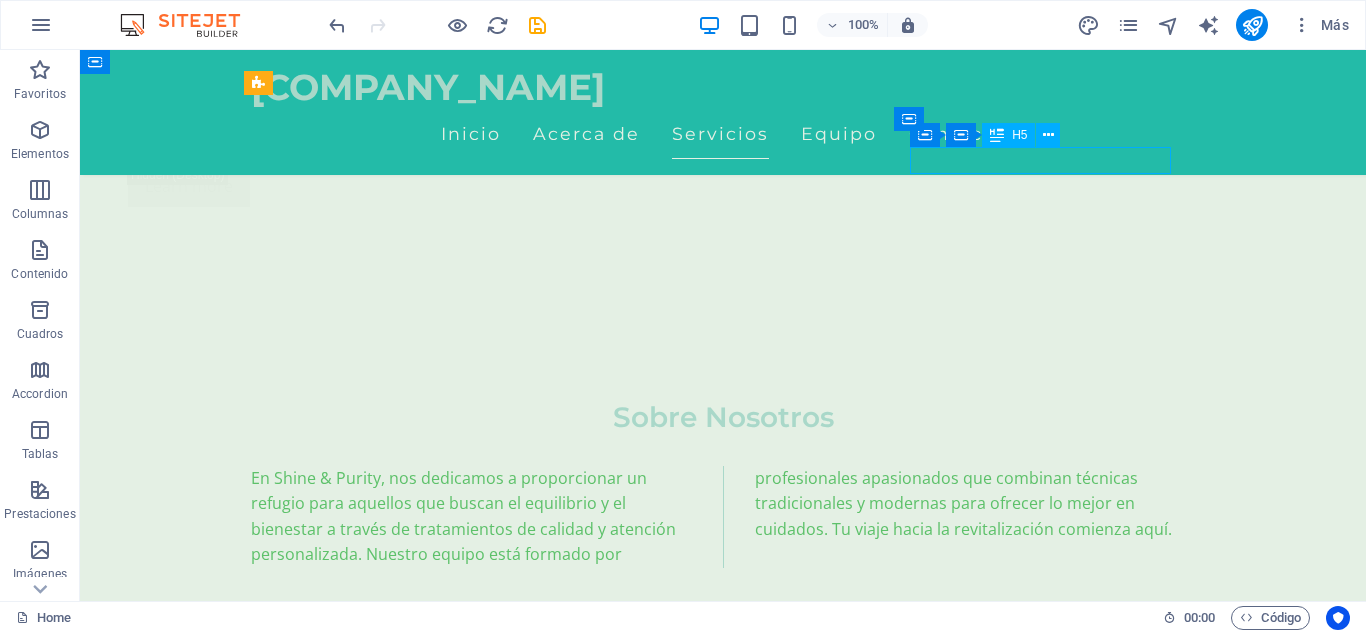 click on "Masaje Relajante" at bounding box center (397, 5076) 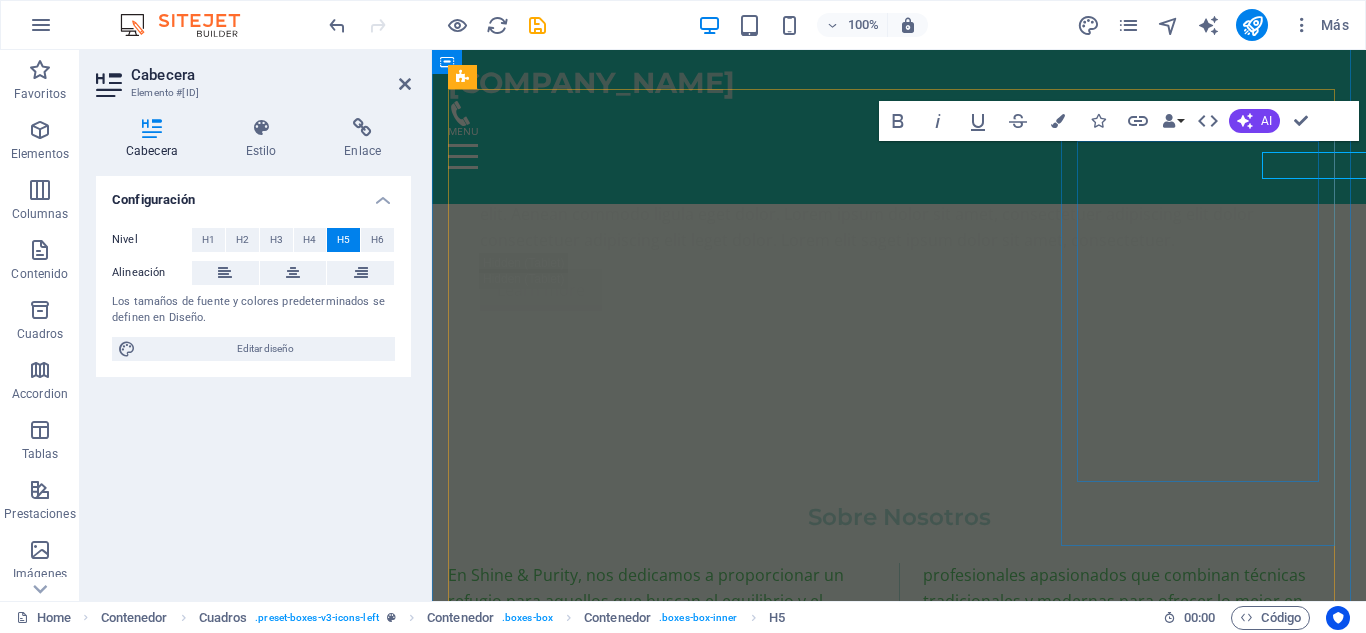 scroll, scrollTop: 3559, scrollLeft: 0, axis: vertical 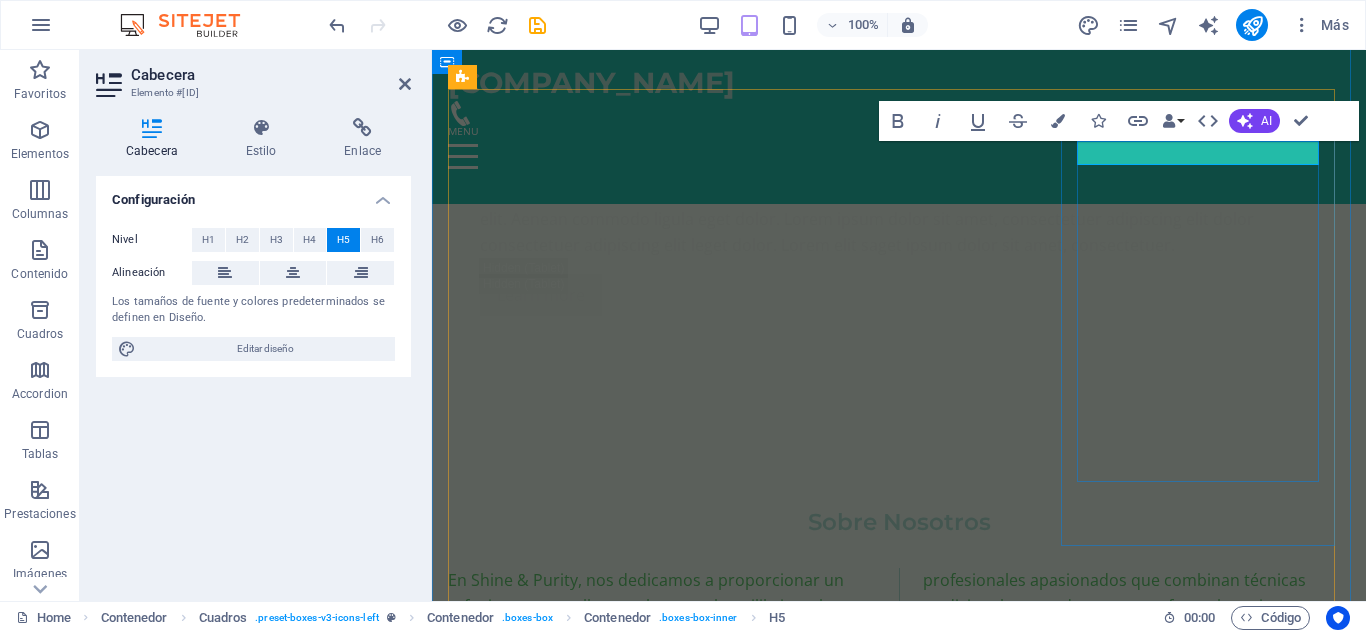 click on "Masaje Relajante" at bounding box center [587, 5099] 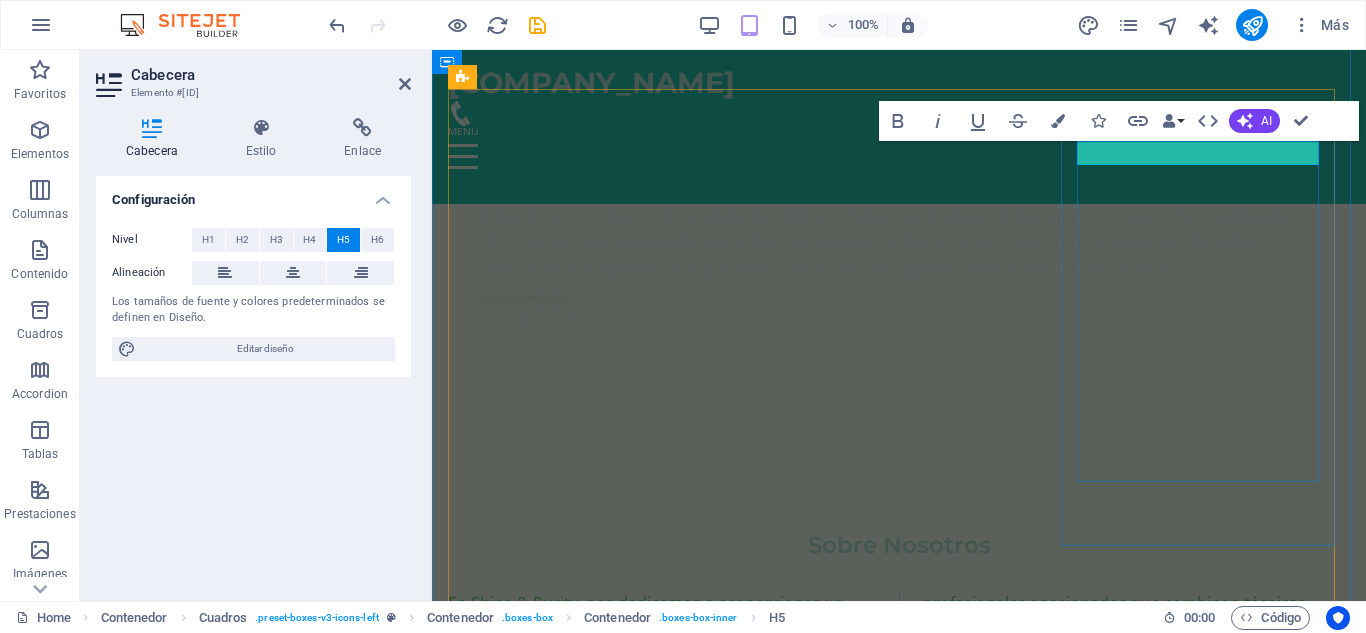 type 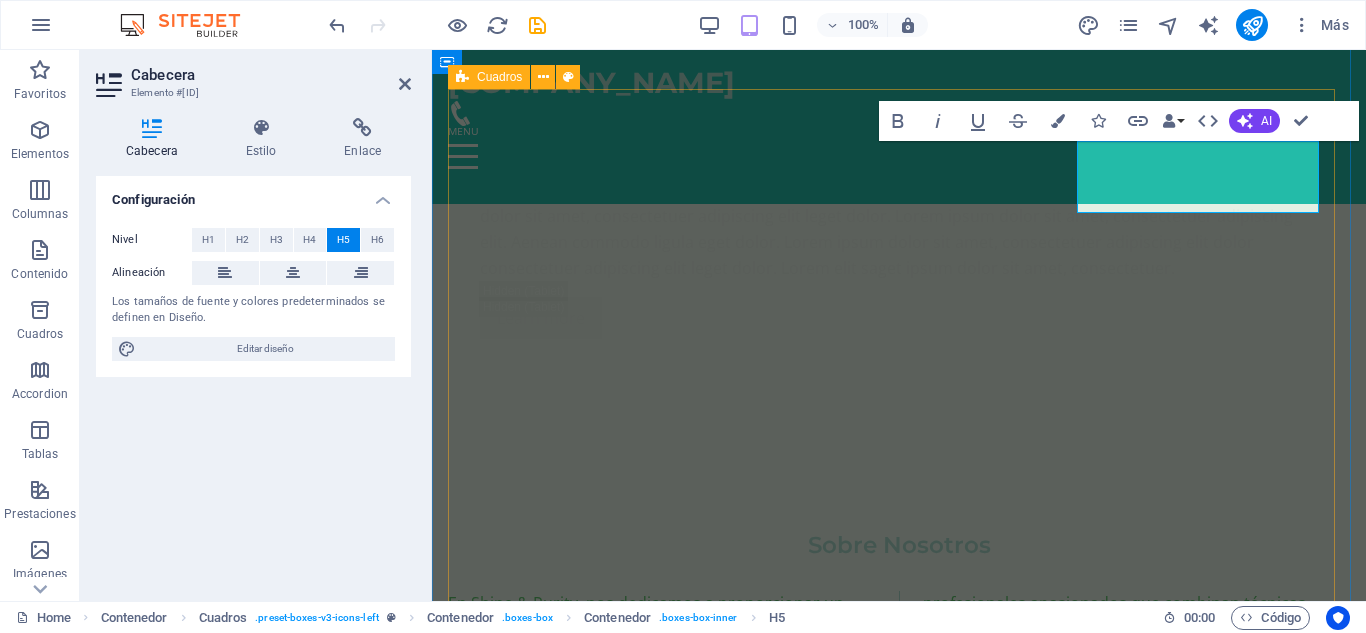 click on "Masaje Relajación colombiana (Relajante) Déjate envolver por un masaje relajante que alivia el estrés y renueva la paz en tu cuerpo. [PRICE] COP  Agregar    Masaje Fuerza colombiana (Tejido profundo) Déjate envolver por un masaje relajante que alivia el estrés y renueva la paz en tu cuerpo. [PRICE] COP  Agregar    Masaje Deportivo ‌ ‌ Déjate envolver por un masaje relajante que alivia el estrés y renueva la paz en tu cuerpo. [PRICE] COP  Agregar    Masaje Relajante Déjate envolver por un masaje relajante que alivia el estrés y renueva la paz en tu cuerpo. [PRICE] COP  Agregar    Masaje Relajante Déjate envolver por un masaje relajante que alivia el estrés y renueva la paz en tu cuerpo. [PRICE] COP  Agregar    Masaje Relajante Déjate envolver por un masaje relajante que alivia el estrés y renueva la paz en tu cuerpo. [PRICE] COP  Agregar    Tratamientos Faciales Personalizados Aromaterapia Masajes Deportivos Masajes de Tejido Profundo Terapias Relajantes" at bounding box center [899, 6694] 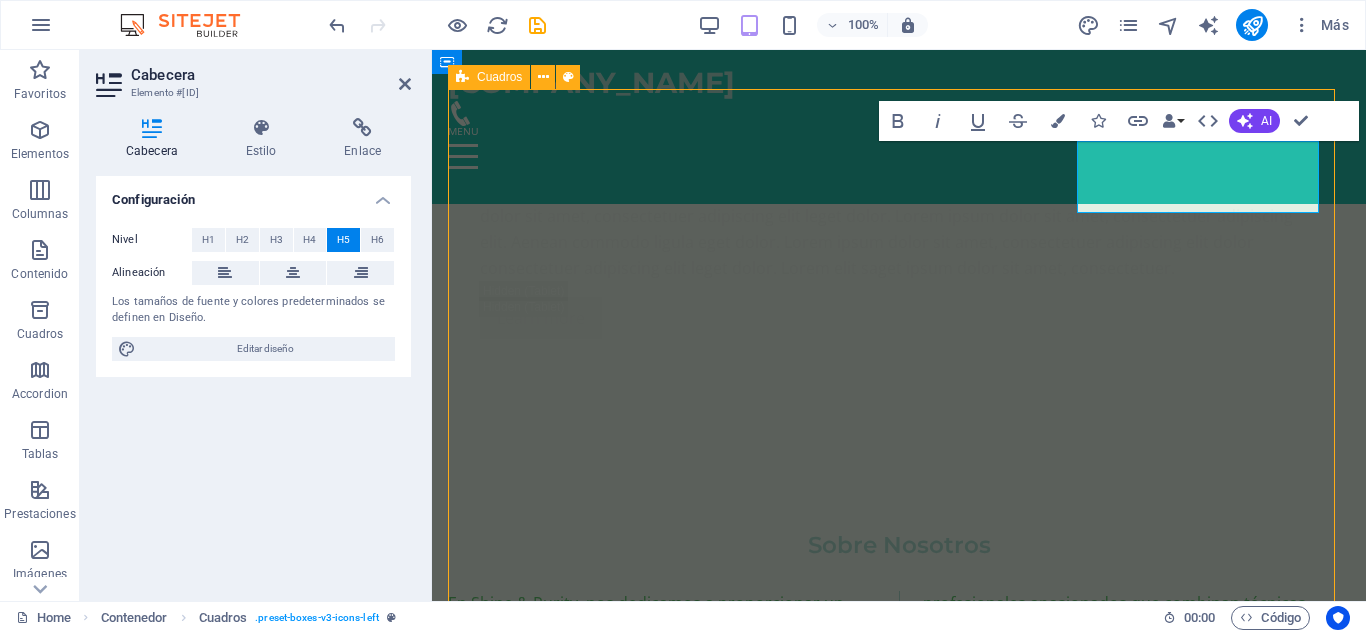 scroll, scrollTop: 3616, scrollLeft: 0, axis: vertical 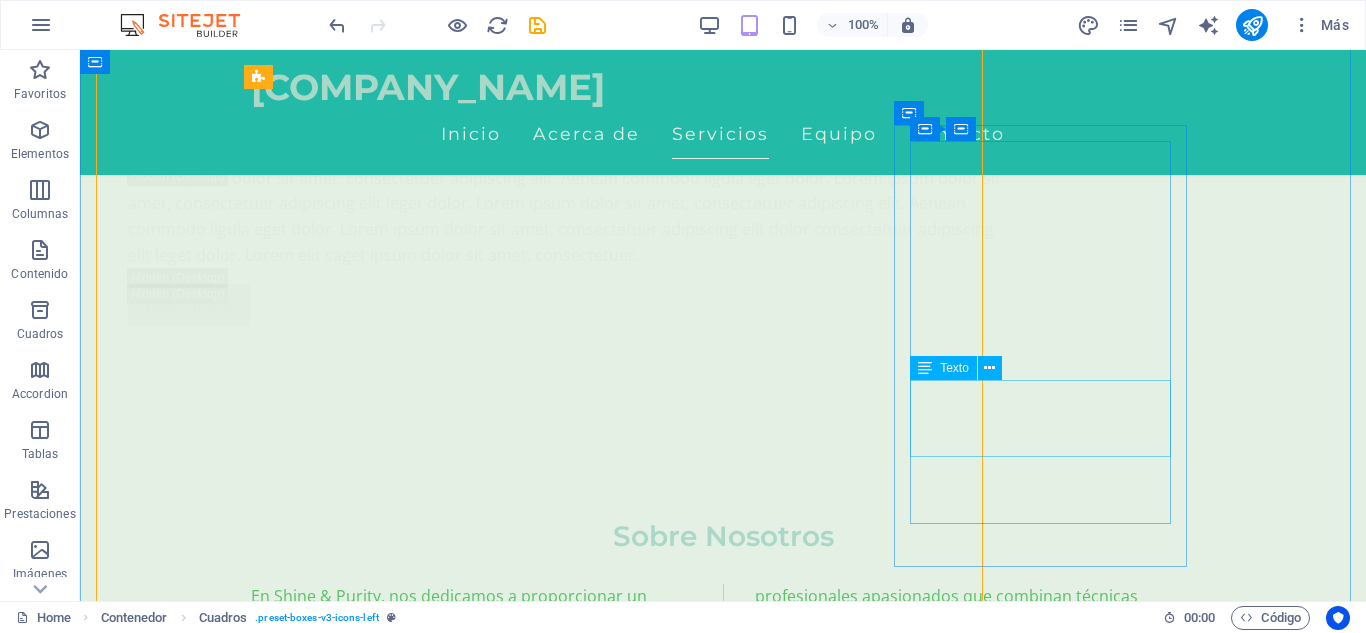 click on "Déjate envolver por un masaje relajante que alivia el estrés y renueva la paz en tu cuerpo." at bounding box center (397, 6143) 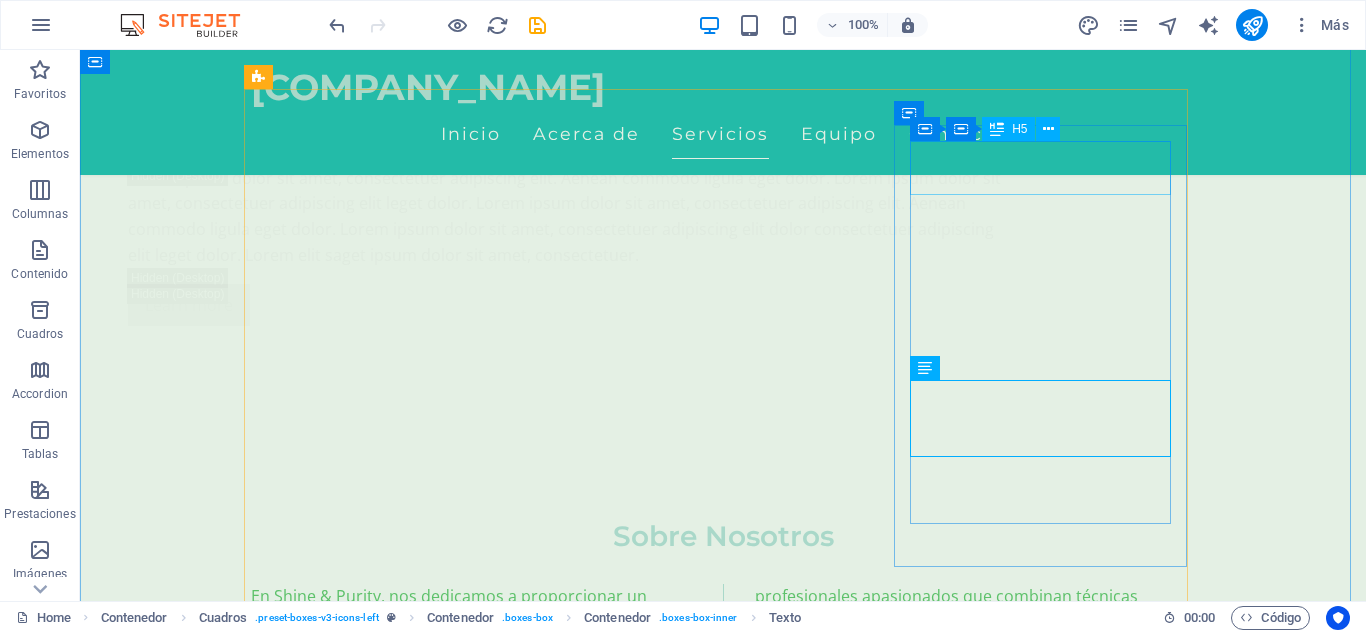 click on "Masaje Deportivo" at bounding box center [397, 5209] 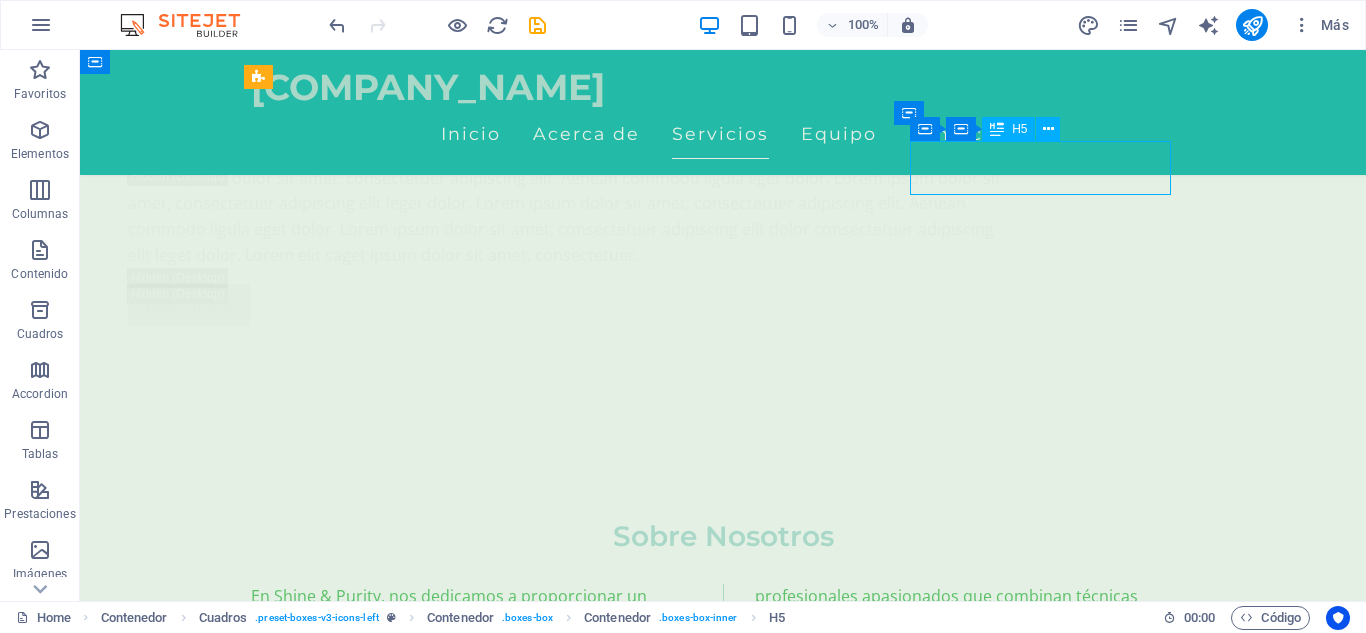 click on "Masaje Deportivo" at bounding box center [397, 5209] 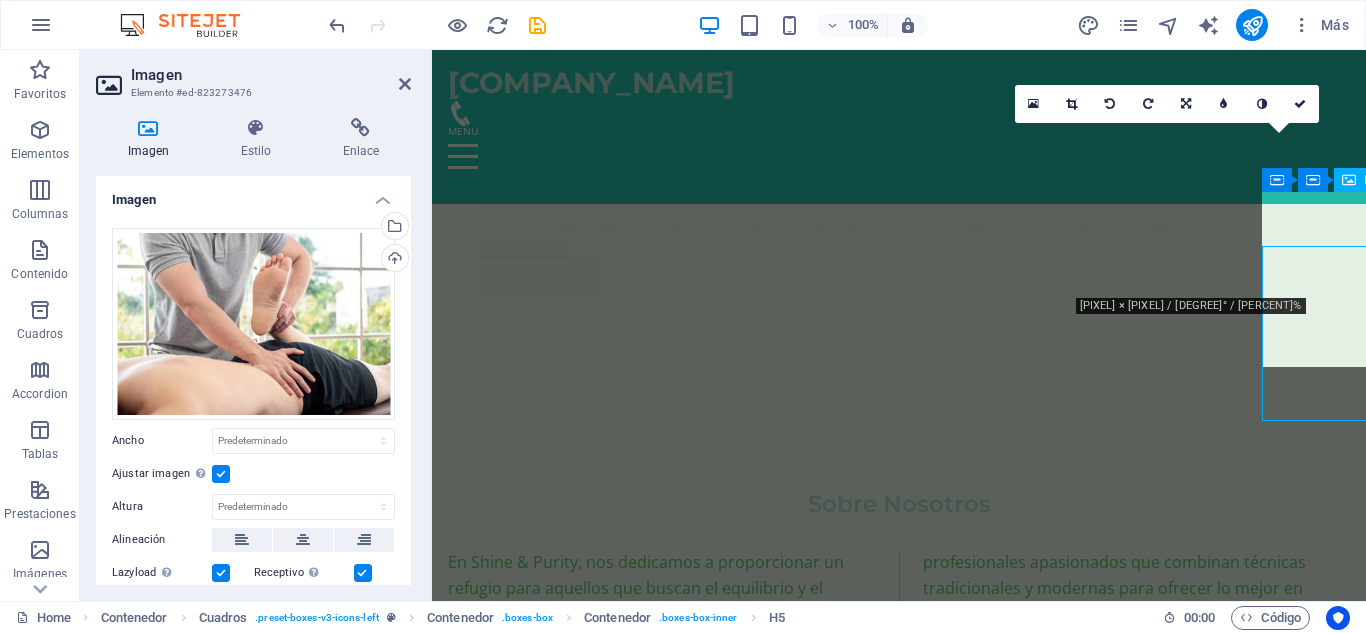 scroll, scrollTop: 3565, scrollLeft: 0, axis: vertical 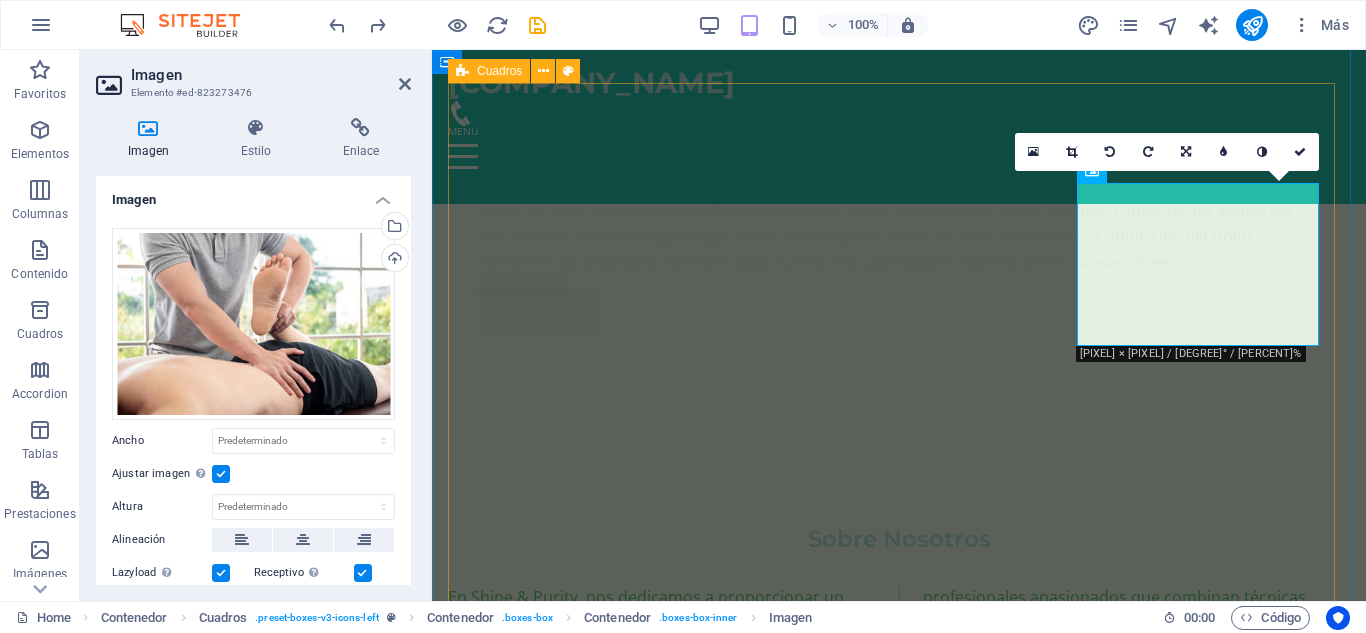click on "Masaje Relajación colombiana (Relajante) Déjate envolver por un masaje relajante que alivia el estrés y renueva la paz en tu cuerpo. [PRICE] COP  Agregar    Masaje Fuerza colombiana (Tejido profundo) Déjate envolver por un masaje relajante que alivia el estrés y renueva la paz en tu cuerpo. [PRICE] COP  Agregar    Masaje Deportivo Déjate envolver por un masaje relajante que alivia el estrés y renueva la paz en tu cuerpo. [PRICE] COP  Agregar    Masaje Relajante Déjate envolver por un masaje relajante que alivia el estrés y renueva la paz en tu cuerpo. [PRICE] COP  Agregar    Masaje Relajante Déjate envolver por un masaje relajante que alivia el estrés y renueva la paz en tu cuerpo. [PRICE] COP  Agregar    Masaje Relajante Déjate envolver por un masaje relajante que alivia el estrés y renueva la paz en tu cuerpo. [PRICE] COP  Agregar    Tratamientos Faciales Personalizados Aromaterapia Masajes Deportivos Masajes de Tejido Profundo Terapias Relajantes" at bounding box center [899, 6676] 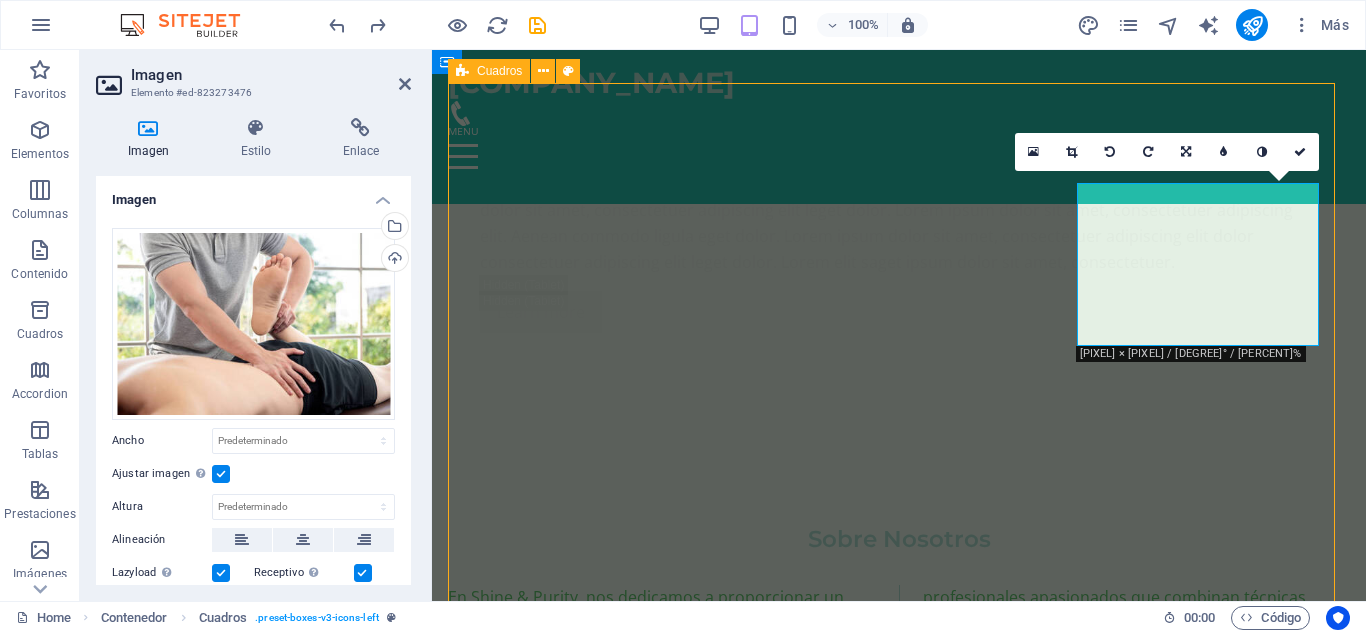 click on "Déjate envolver por un masaje relajante que alivia el estrés y renueva la paz en tu cuerpo." at bounding box center [587, 5825] 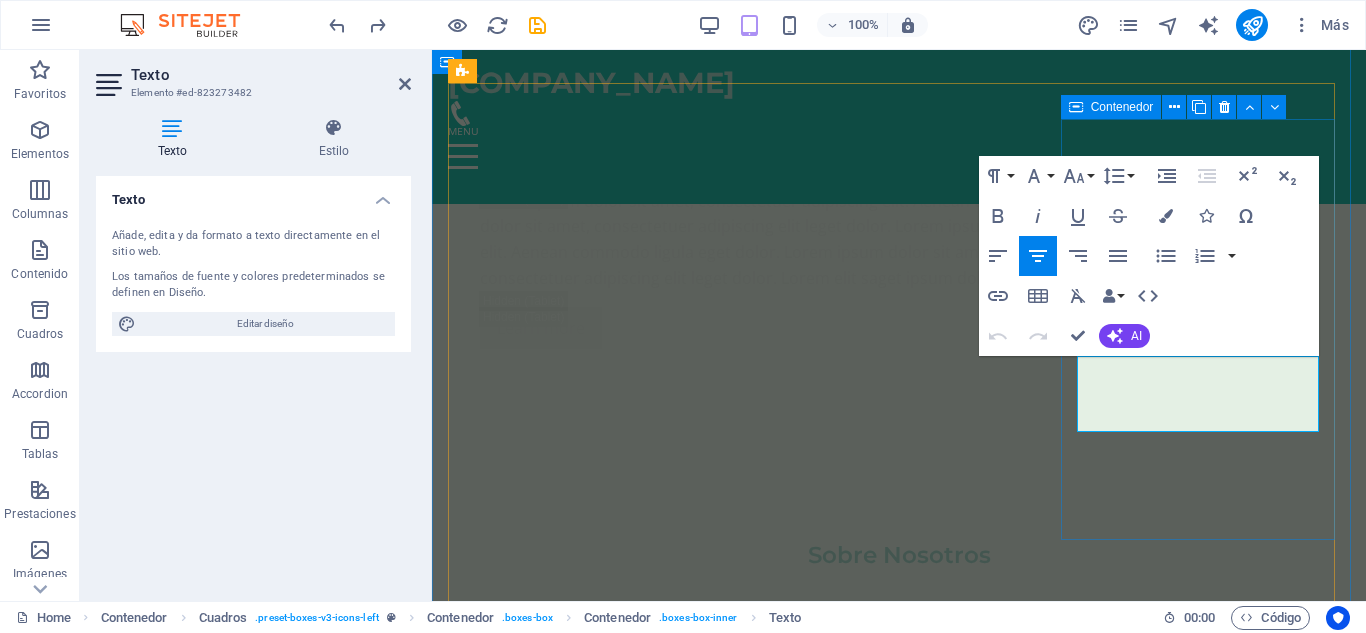 click on "Déjate envolver por un masaje relajante que alivia el estrés y renueva la paz en tu cuerpo. [PRICE] COP  Agregar" at bounding box center (587, 5576) 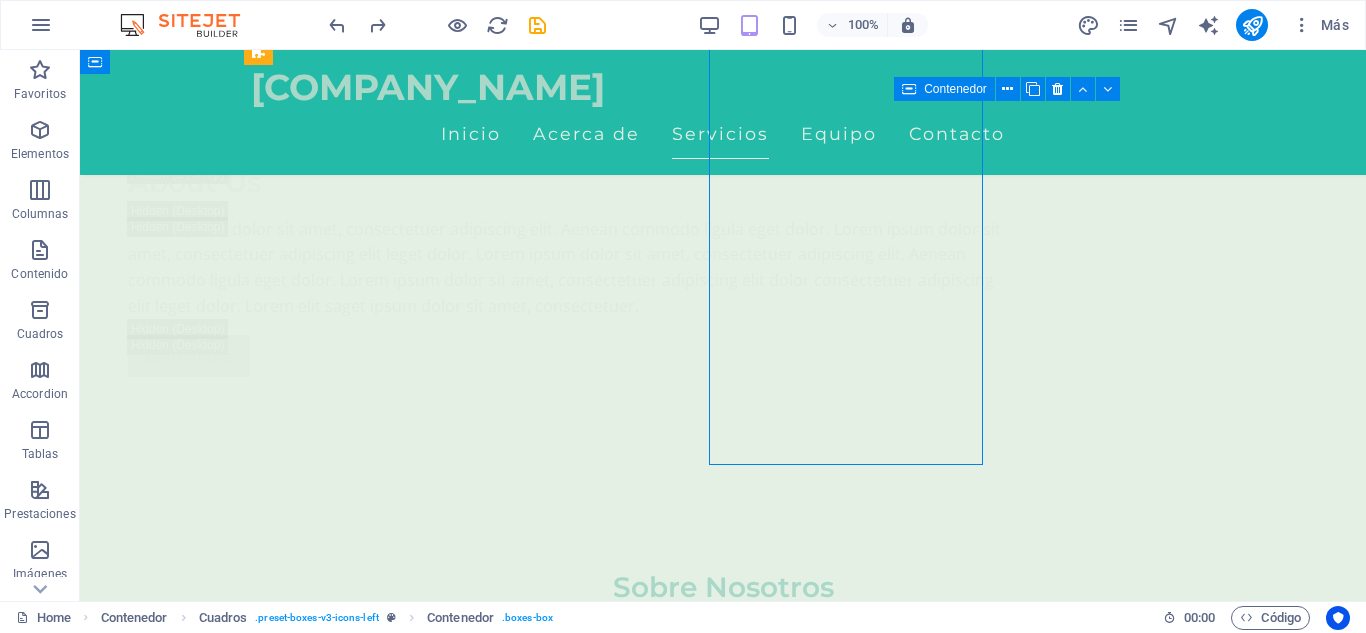 click on "Déjate envolver por un masaje relajante que alivia el estrés y renueva la paz en tu cuerpo. [PRICE] COP  Agregar" at bounding box center (397, 5809) 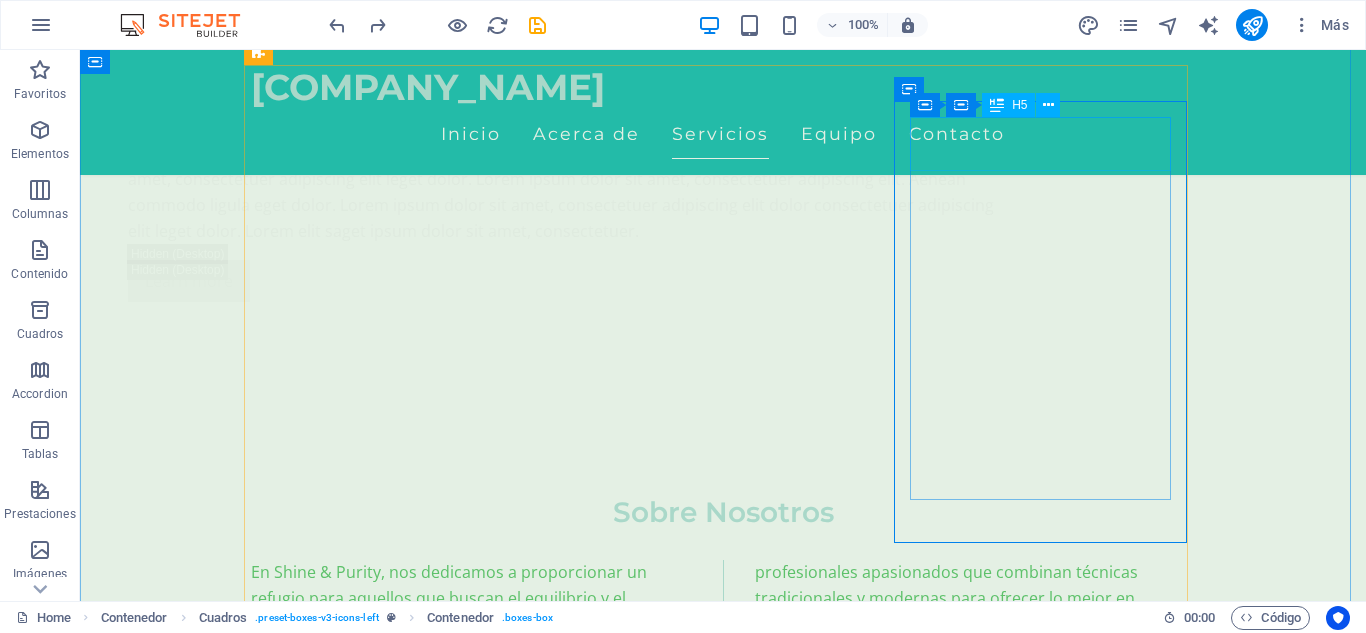 click on "Masaje Deportivo" at bounding box center (397, 5185) 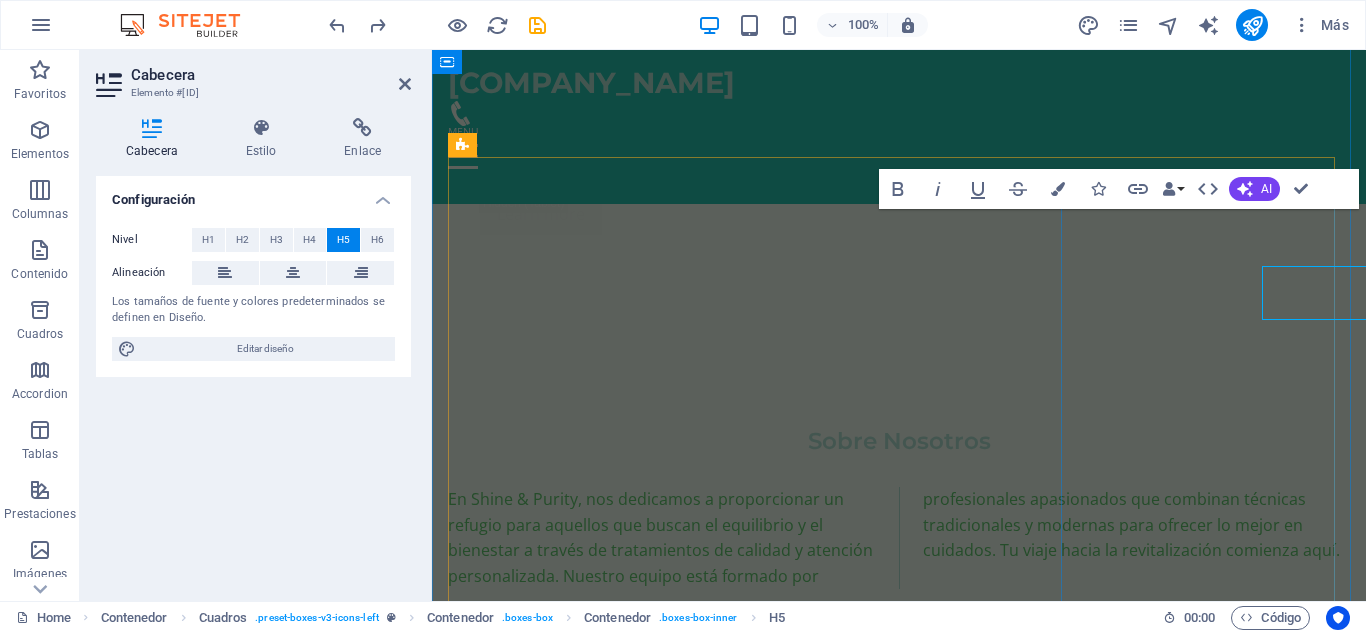 scroll, scrollTop: 3583, scrollLeft: 0, axis: vertical 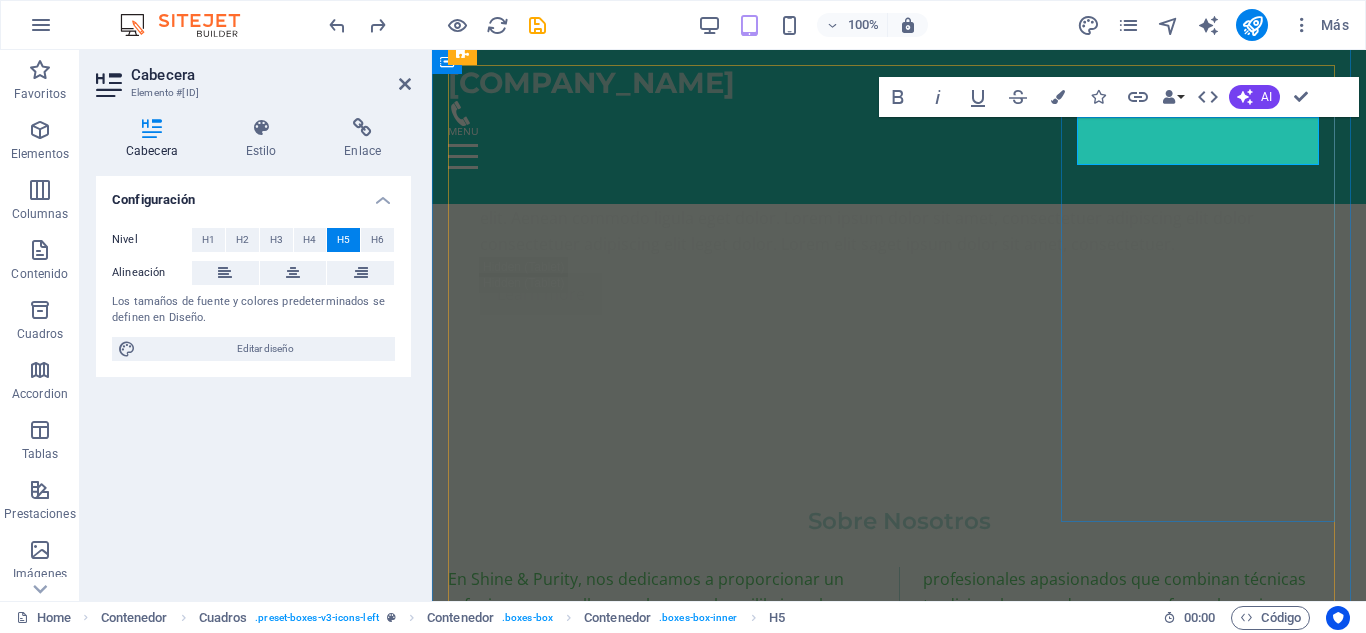 click on "Déjate envolver por un masaje relajante que alivia el estrés y renueva la paz en tu cuerpo. [PRICE] COP  Agregar" at bounding box center (587, 5542) 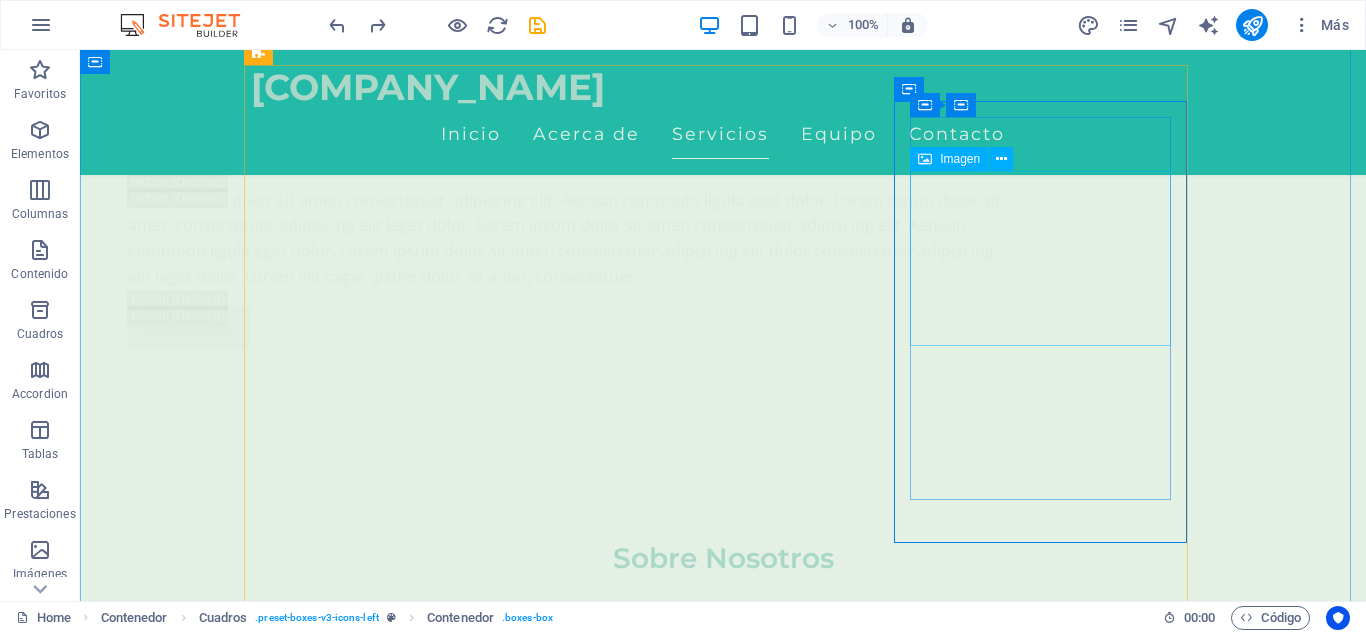 scroll, scrollTop: 3640, scrollLeft: 0, axis: vertical 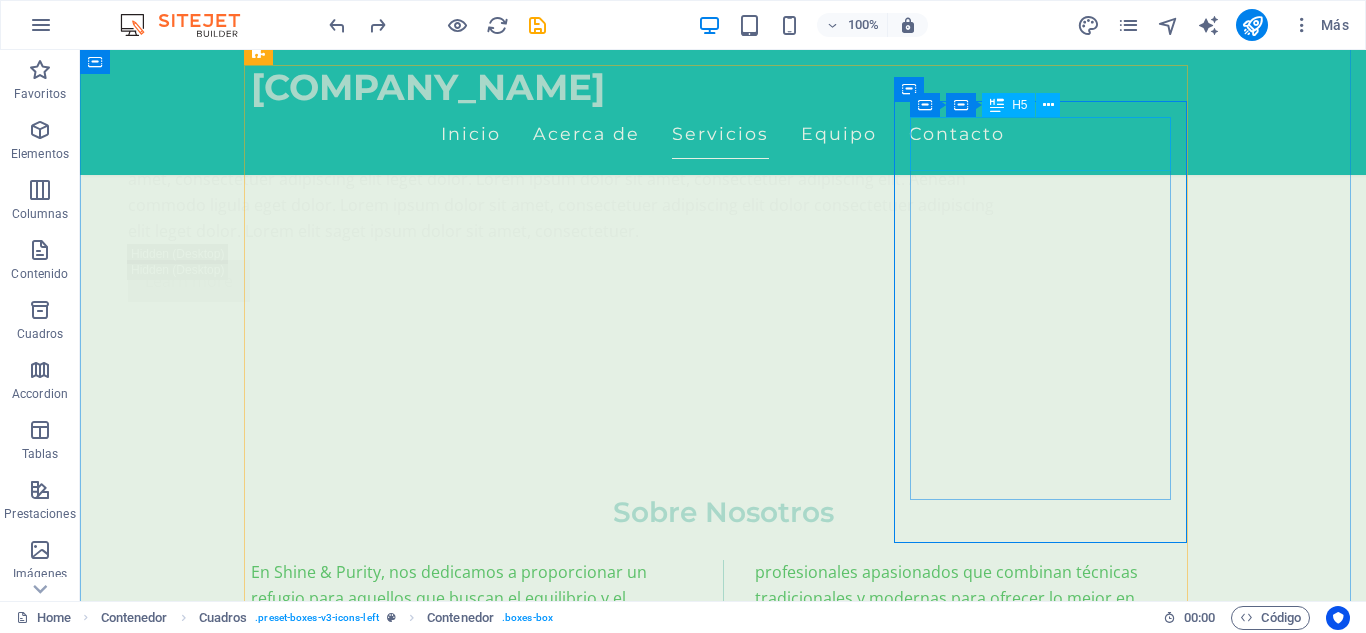 click on "Masaje Deportivo" at bounding box center [397, 5185] 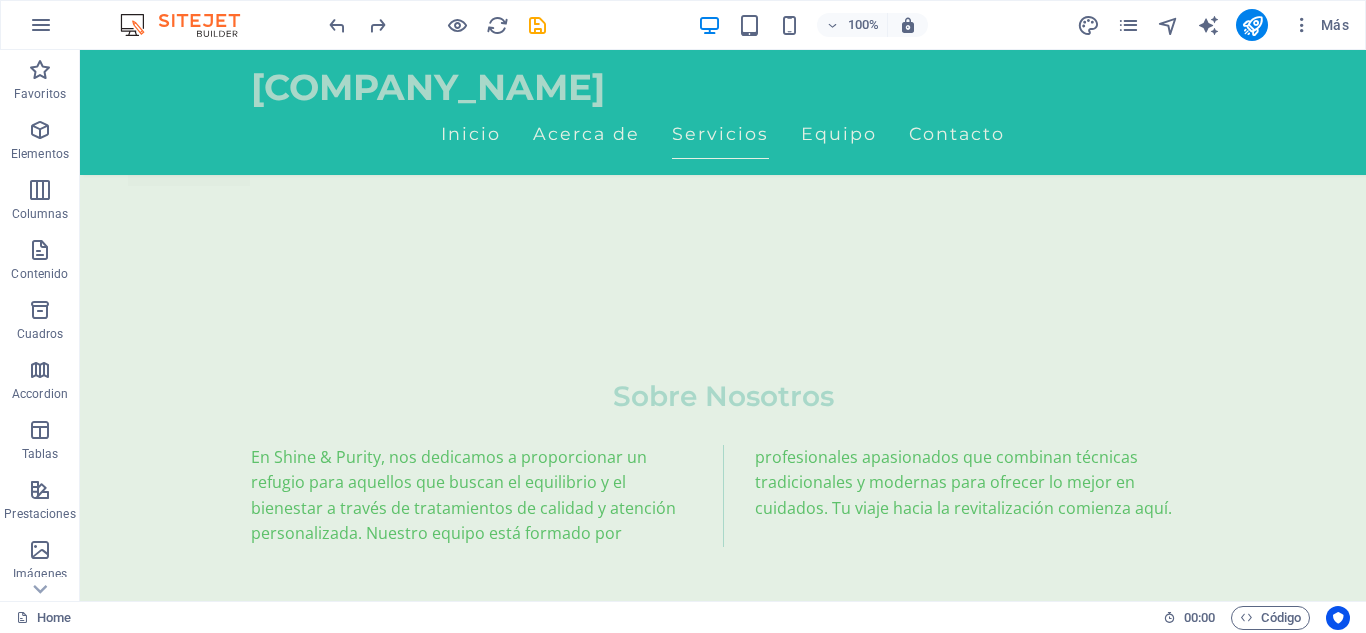scroll, scrollTop: 3505, scrollLeft: 0, axis: vertical 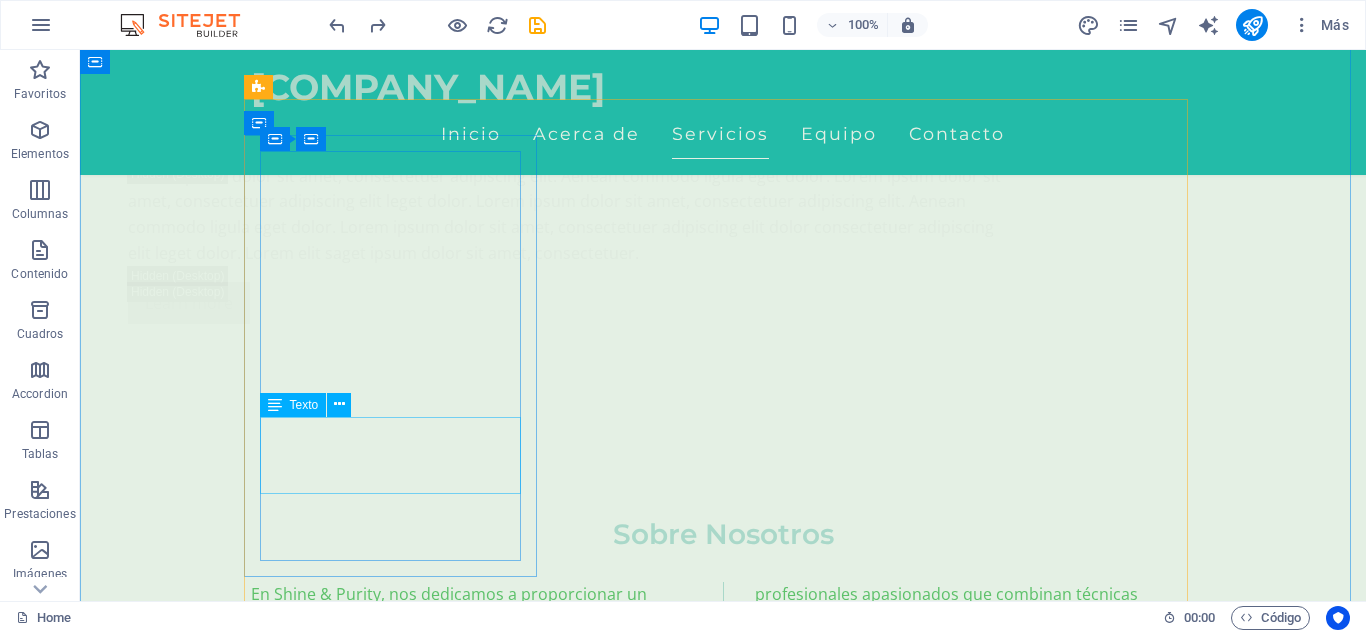 click on "Déjate envolver por un masaje relajante que alivia el estrés y renueva la paz en tu cuerpo." at bounding box center (397, 3815) 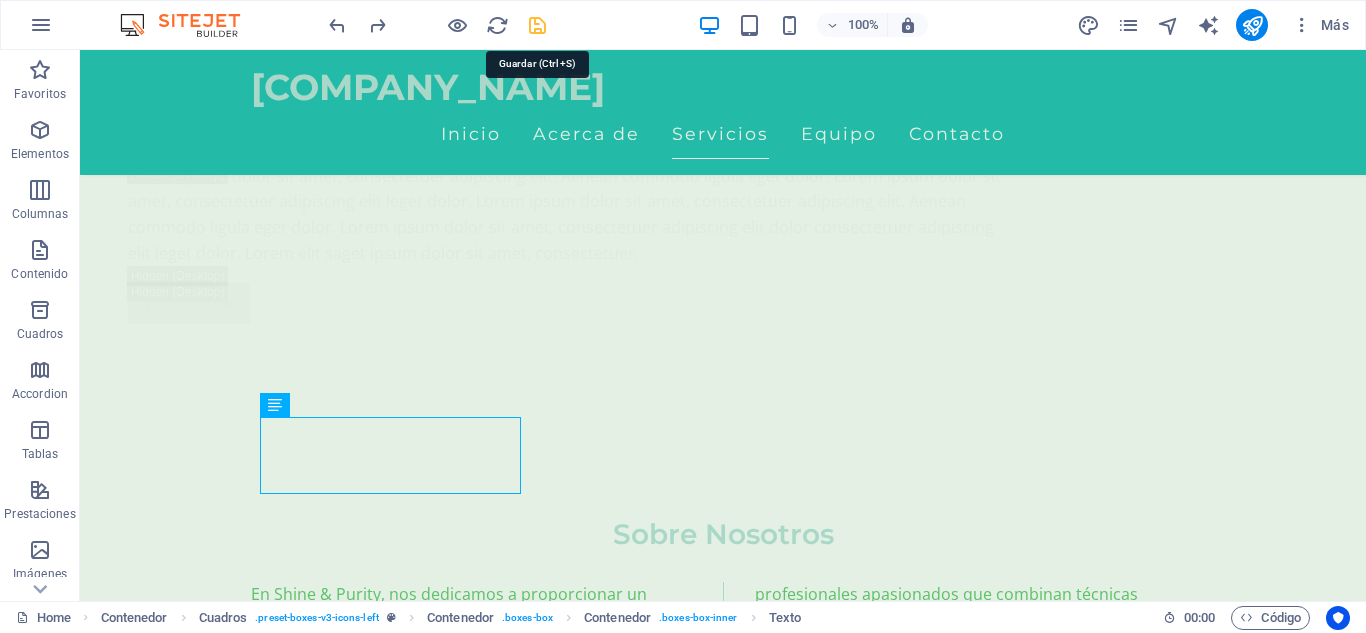 click at bounding box center [537, 25] 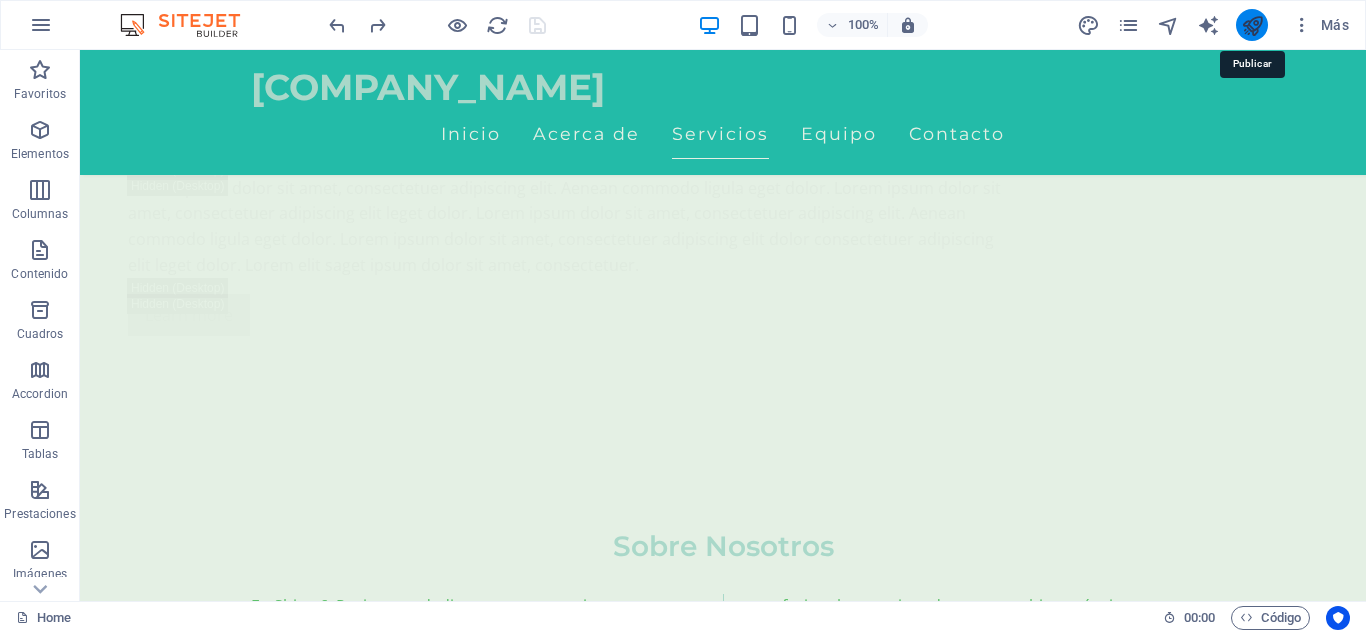 click at bounding box center [1252, 25] 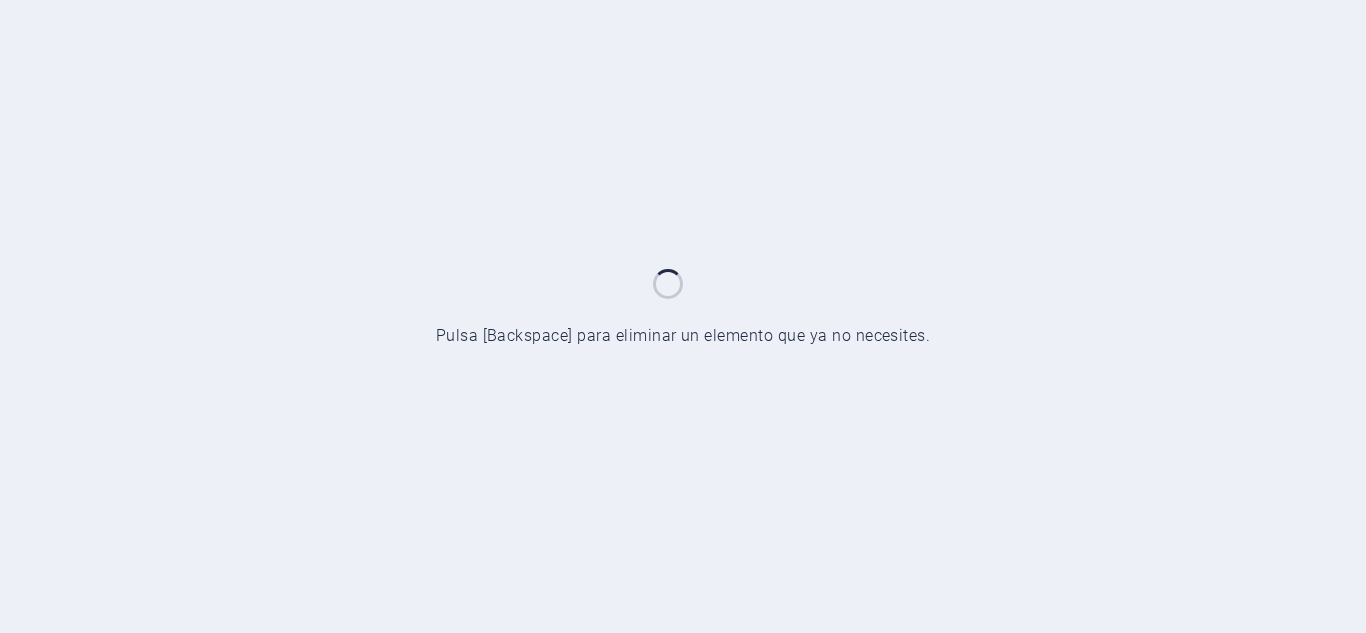 scroll, scrollTop: 0, scrollLeft: 0, axis: both 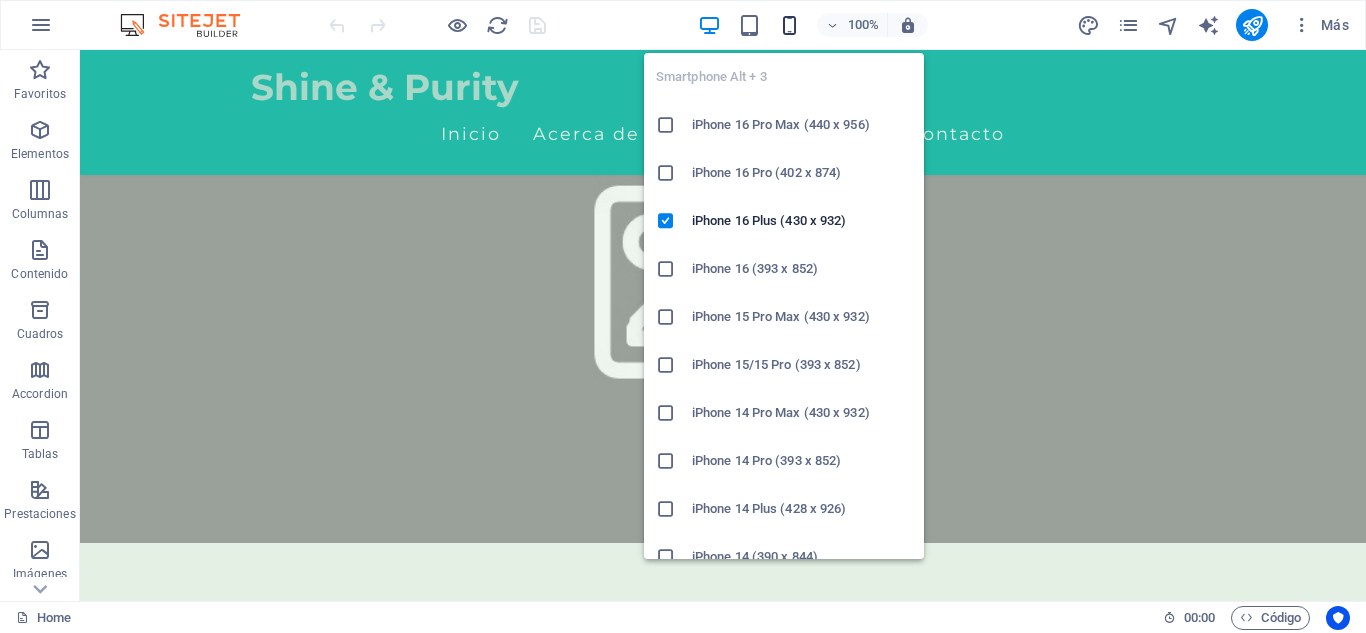 click at bounding box center [789, 25] 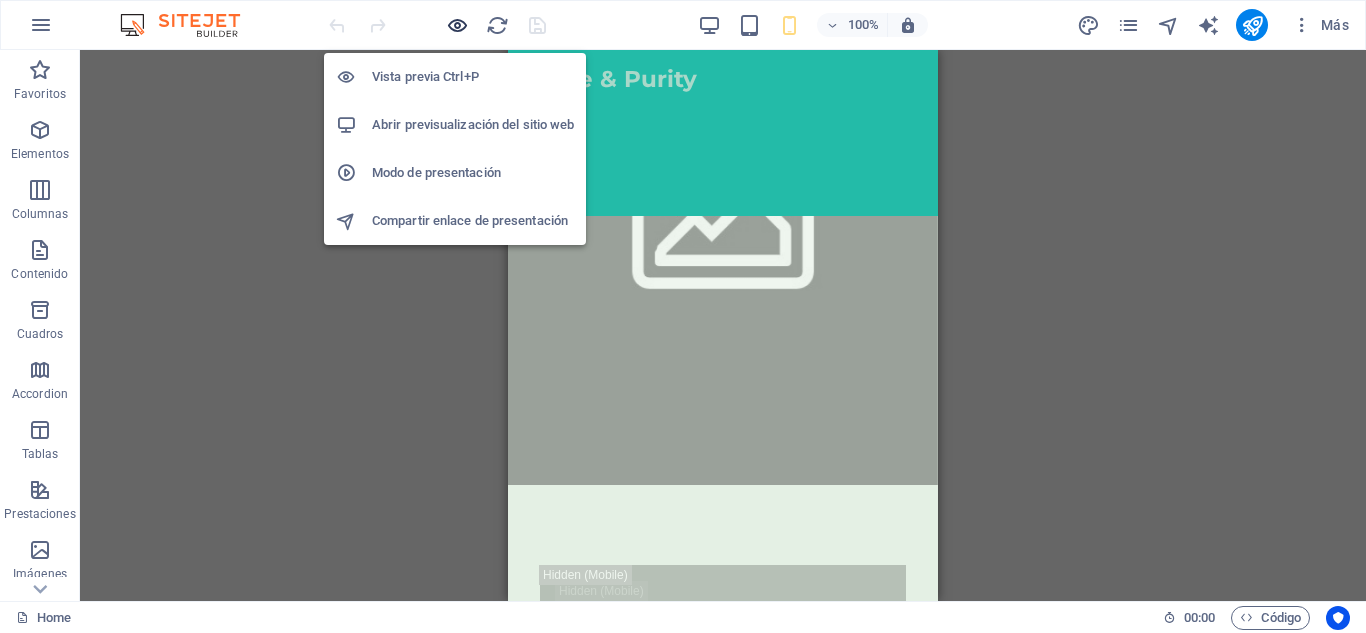 click at bounding box center [457, 25] 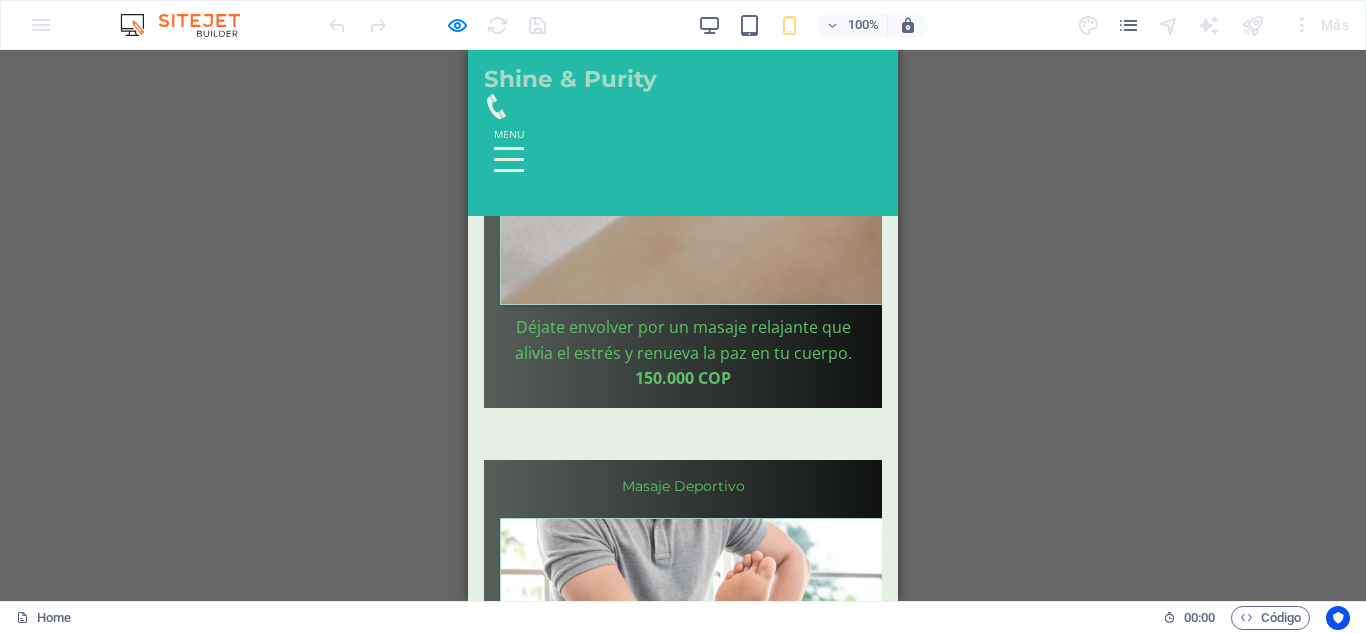 scroll, scrollTop: 3007, scrollLeft: 0, axis: vertical 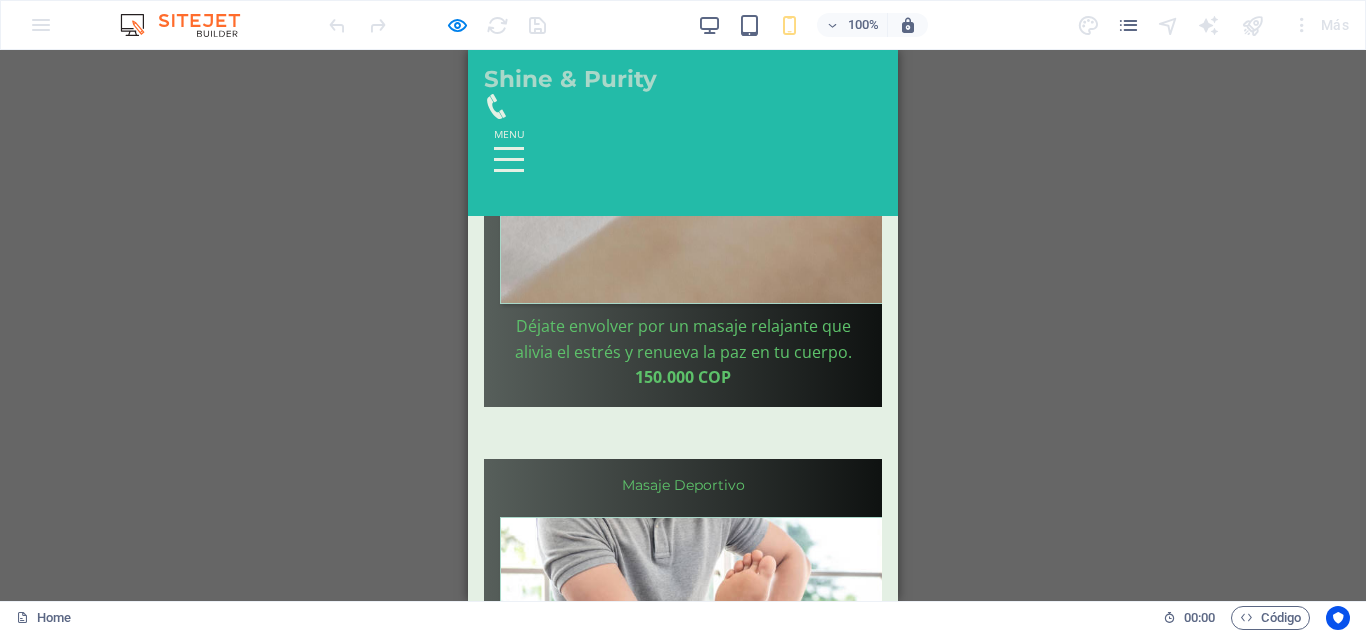 click on "150.000 COP" at bounding box center [683, 2631] 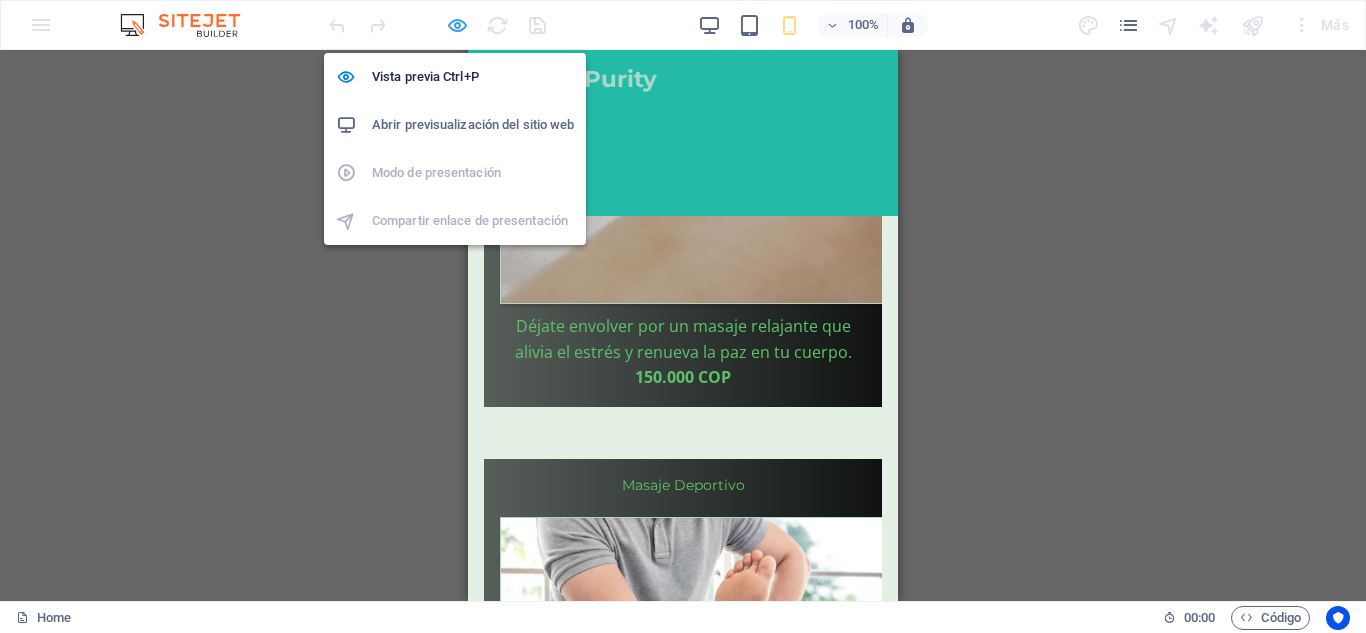 click at bounding box center (457, 25) 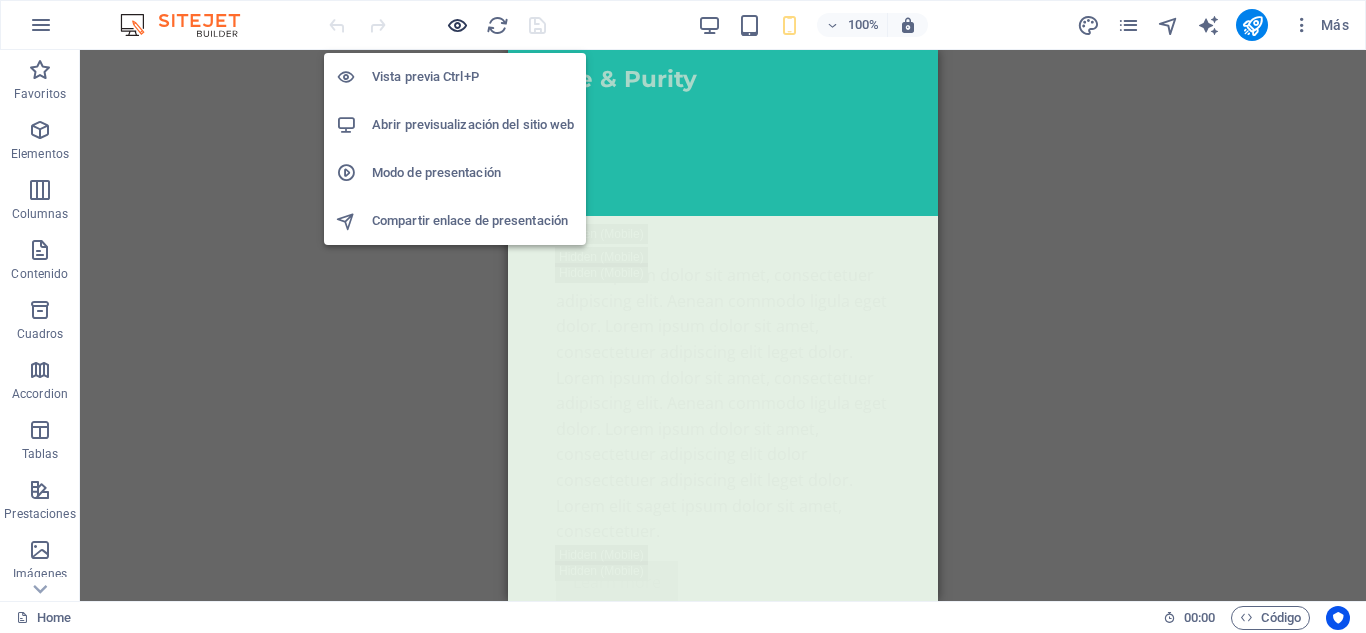 scroll, scrollTop: 6407, scrollLeft: 0, axis: vertical 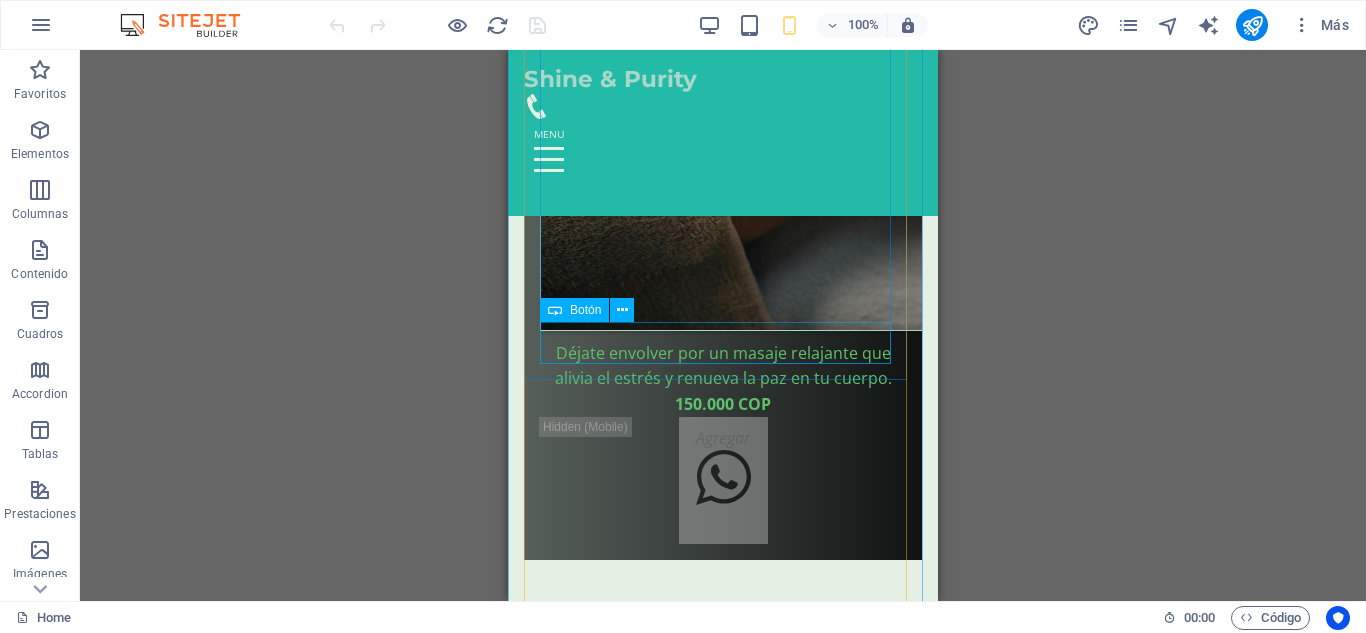 click on "Agregar" at bounding box center [723, 4161] 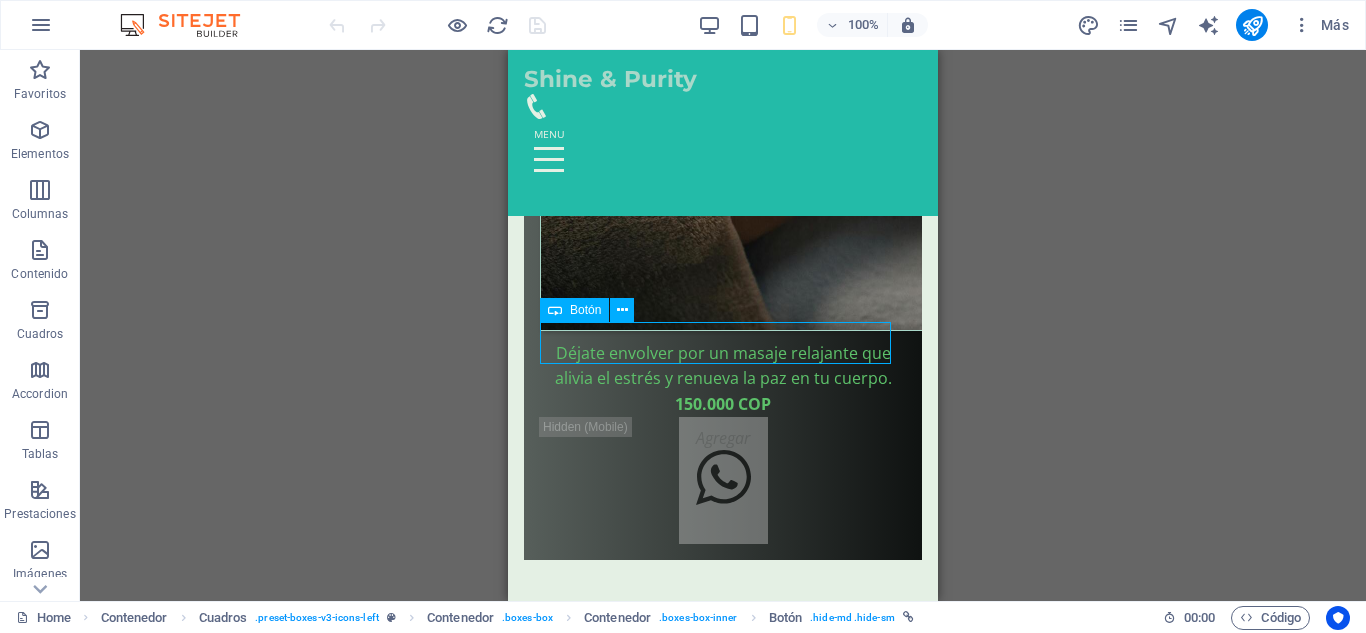 click on "Agregar" at bounding box center [723, 4161] 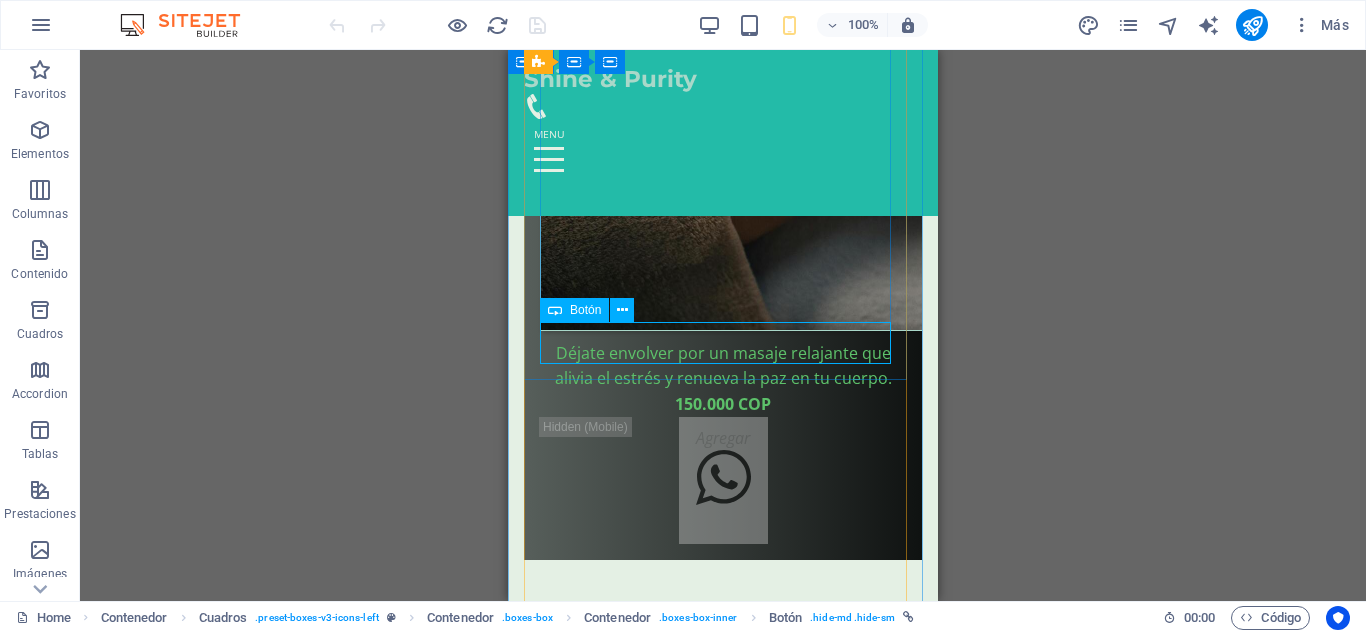 click on "Agregar" at bounding box center (723, 4161) 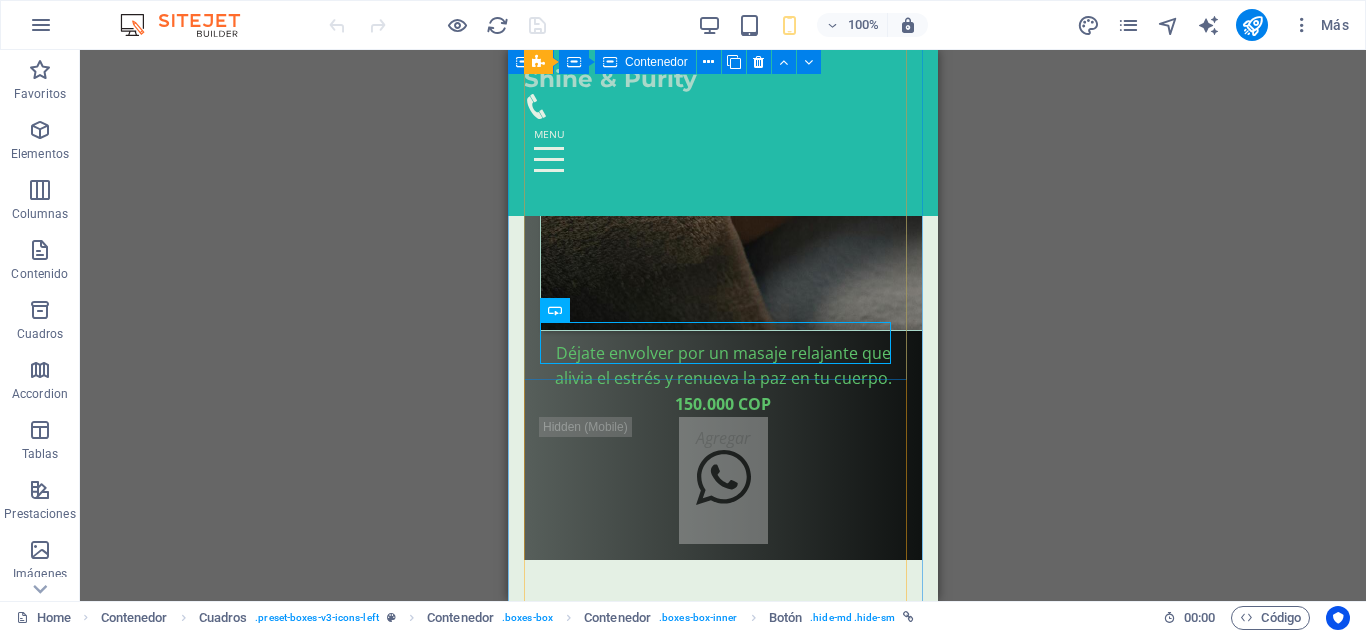 click on "Masaje Relajante Déjate envolver por un masaje relajante que alivia el estrés y renueva la paz en tu cuerpo. 150.000 COP ​  Agregar" at bounding box center [723, 3764] 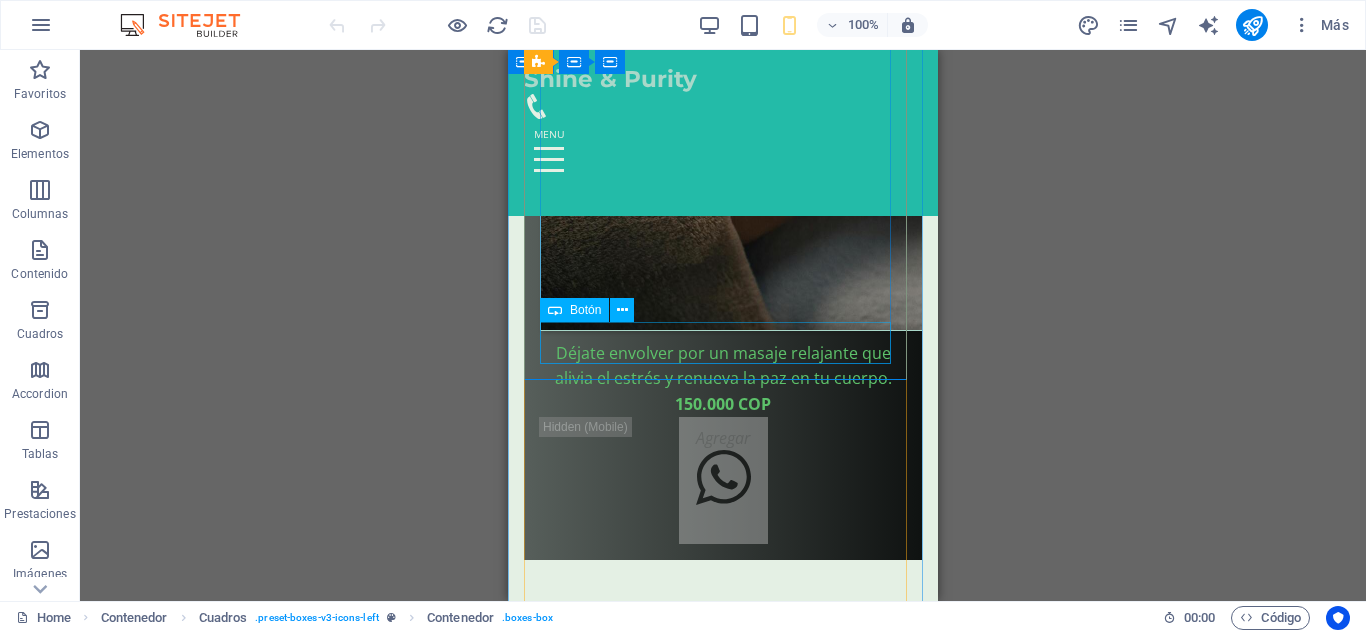 click on "Agregar" at bounding box center [723, 4161] 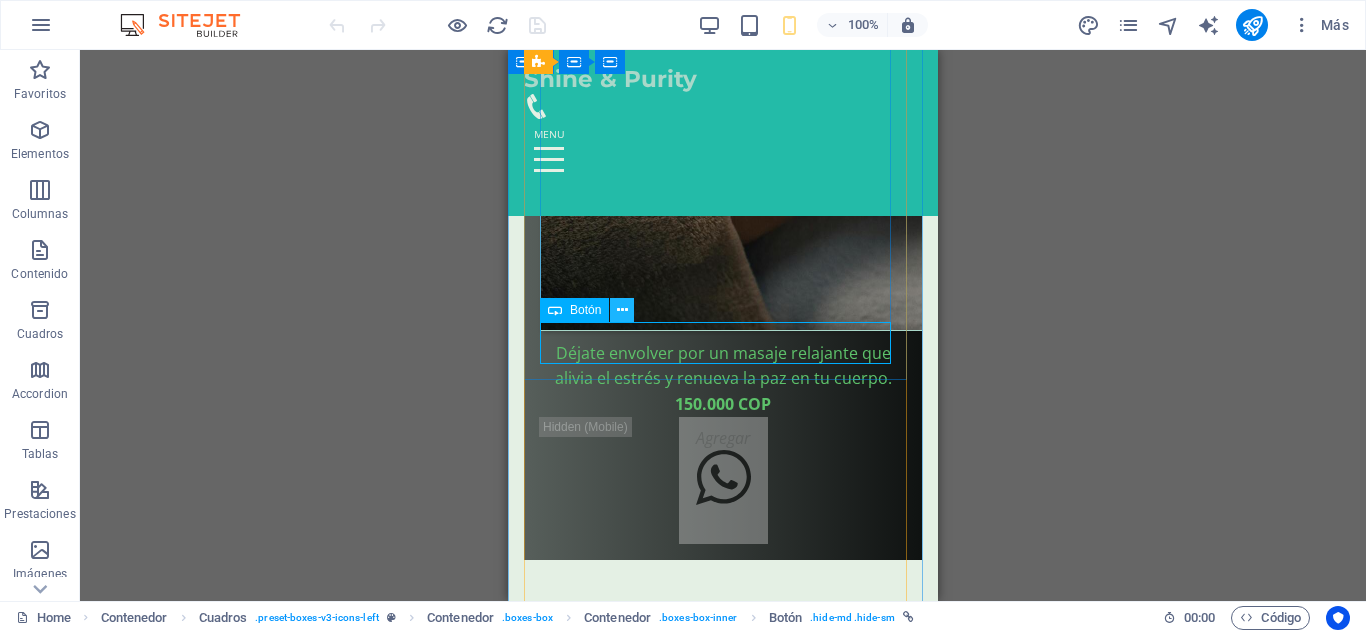 click at bounding box center [622, 310] 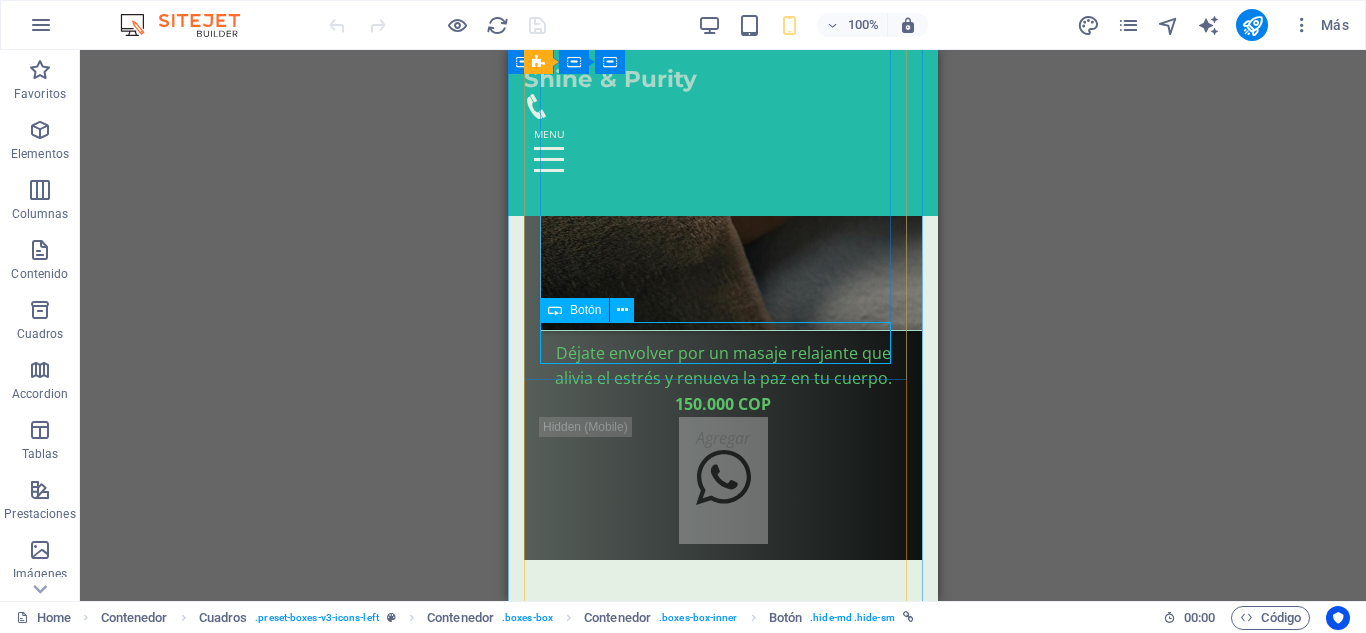 click on "Agregar" at bounding box center [723, 4161] 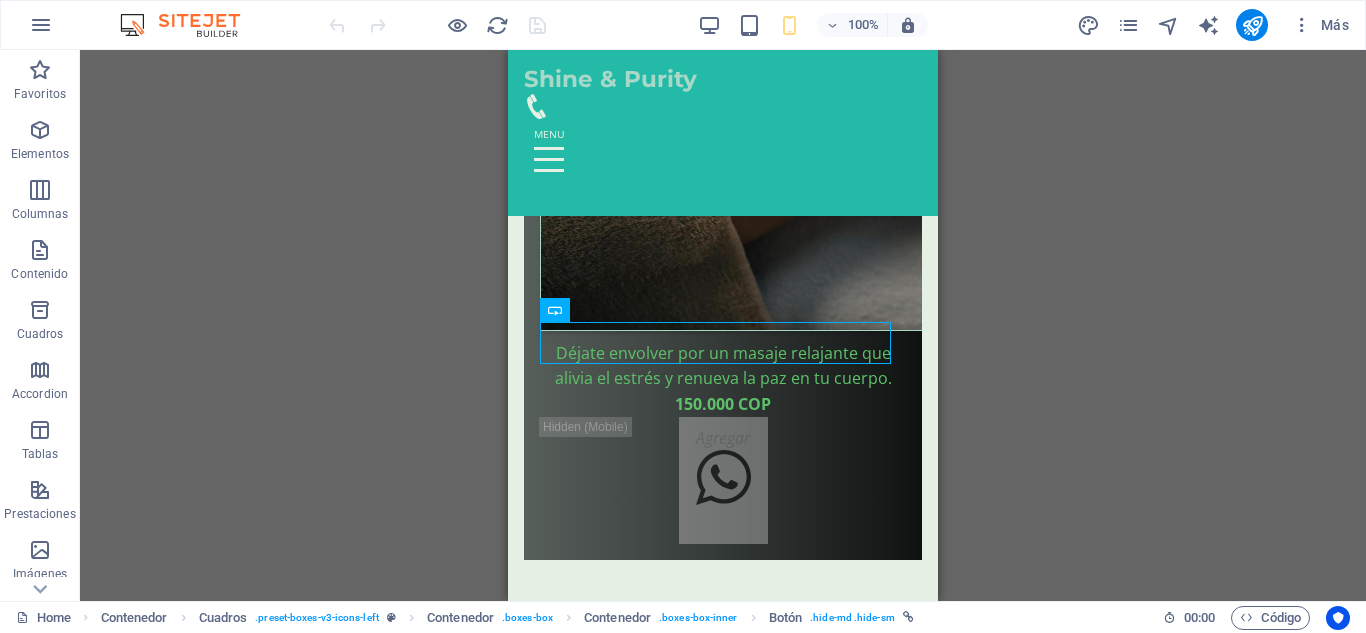 click on "H2   Banner   Contenedor   Barra de menús   Barra de menús   Banner   Contenedor   Banner   Menú   Predeterminado   Separador   Logo   Cuadros   Contenedor   Contenedor   Contenedor   Imagen   Contenedor   Contenedor   Cuadros   Cuadros   Contenedor   Contenedor   Contenedor   Separador   Texto   Texto   Botón   HTML   Contenedor   Icono" at bounding box center [723, 325] 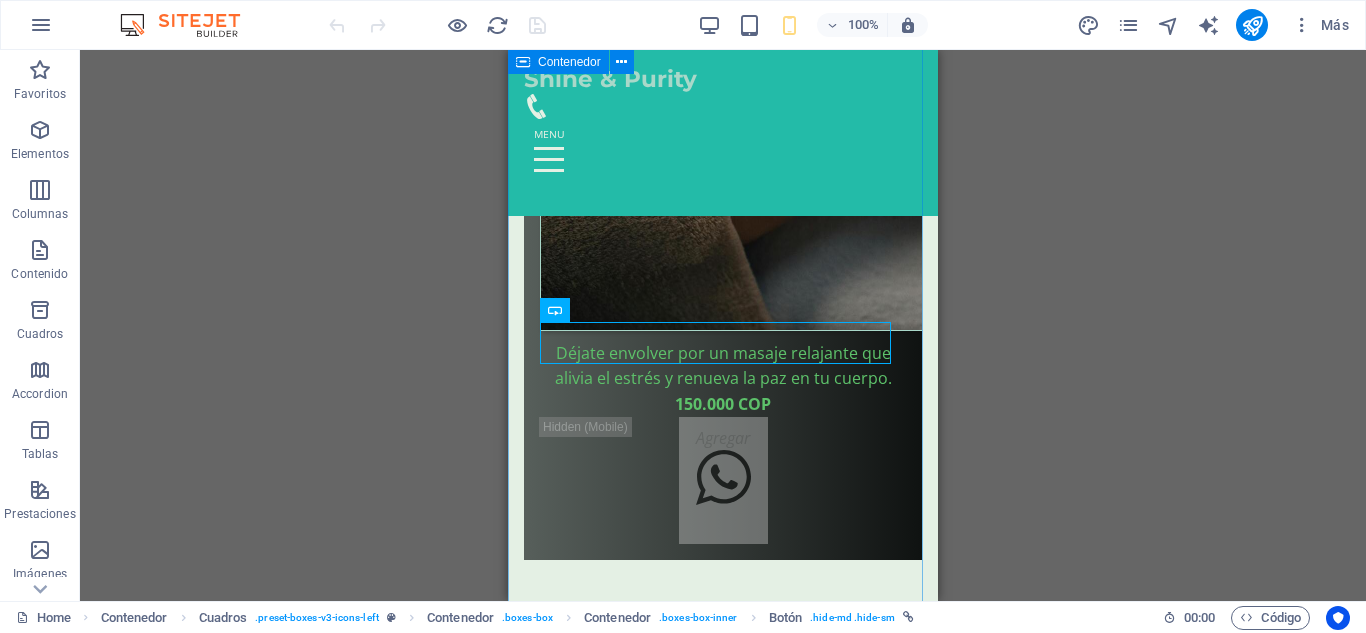 click on "Nuestros Servicios Masaje Relajación colombiana (Relajante) Déjate envolver por un masaje relajante que alivia el estrés y renueva la paz en tu cuerpo. 150.000 COP  Agregar    Masaje Fuerza colombiana (Tejido profundo) Déjate envolver por un masaje relajante que alivia el estrés y renueva la paz en tu cuerpo. 150.000 COP  Agregar    Masaje Deportivo Déjate envolver por un masaje relajante que alivia el estrés y renueva la paz en tu cuerpo. 150.000 COP  Agregar    Masaje Relajante Déjate envolver por un masaje relajante que alivia el estrés y renueva la paz en tu cuerpo. 150.000 COP  Agregar    Masaje Relajante Déjate envolver por un masaje relajante que alivia el estrés y renueva la paz en tu cuerpo. 150.000 COP ​  Agregar    ​ Masaje Relajante Déjate envolver por un masaje relajante que alivia el estrés y renueva la paz en tu cuerpo. 150.000 COP  Agregar    Tratamientos Faciales Personalizados Aromaterapia Masajes Deportivos Masajes de Tejido Profundo" at bounding box center [723, 2913] 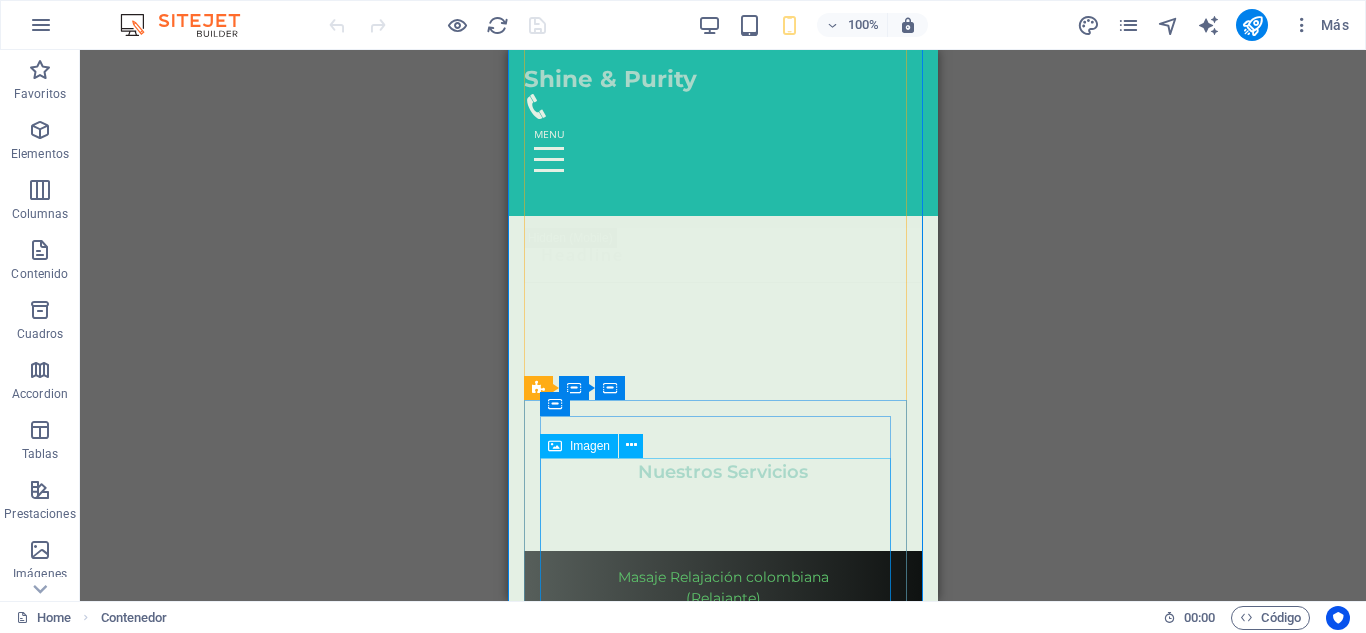 scroll, scrollTop: 4747, scrollLeft: 0, axis: vertical 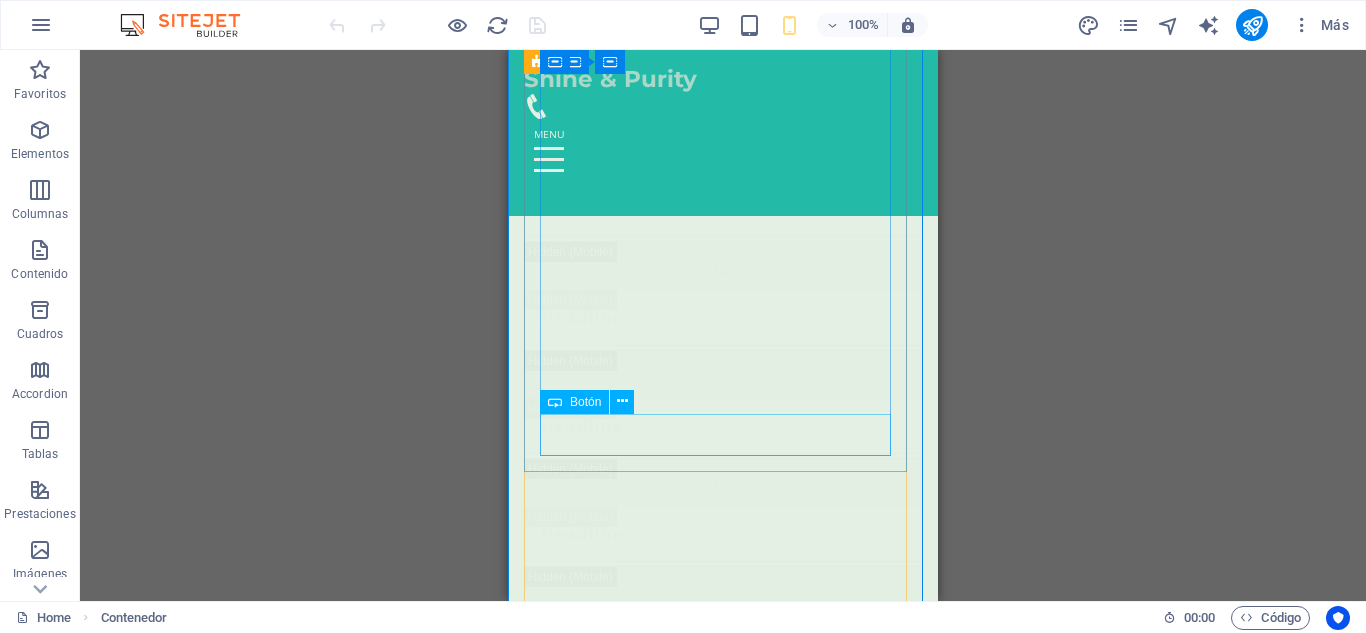 click on "Agregar" at bounding box center [723, 2984] 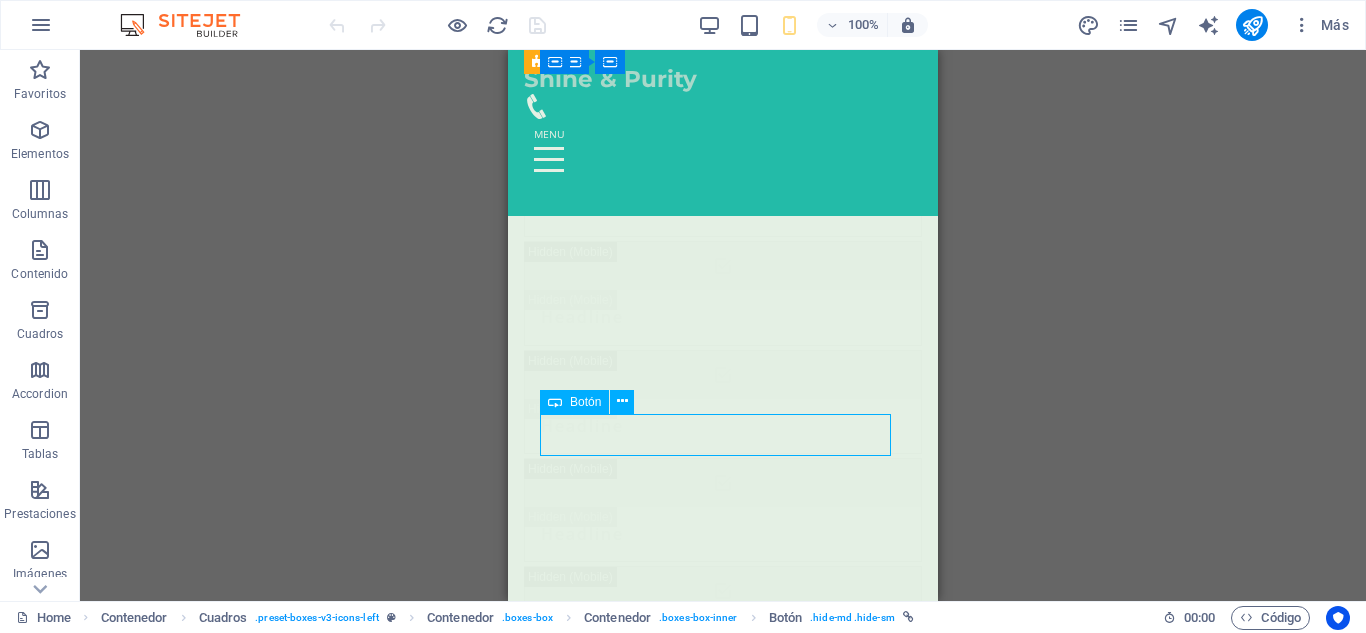 click on "Agregar" at bounding box center [723, 2984] 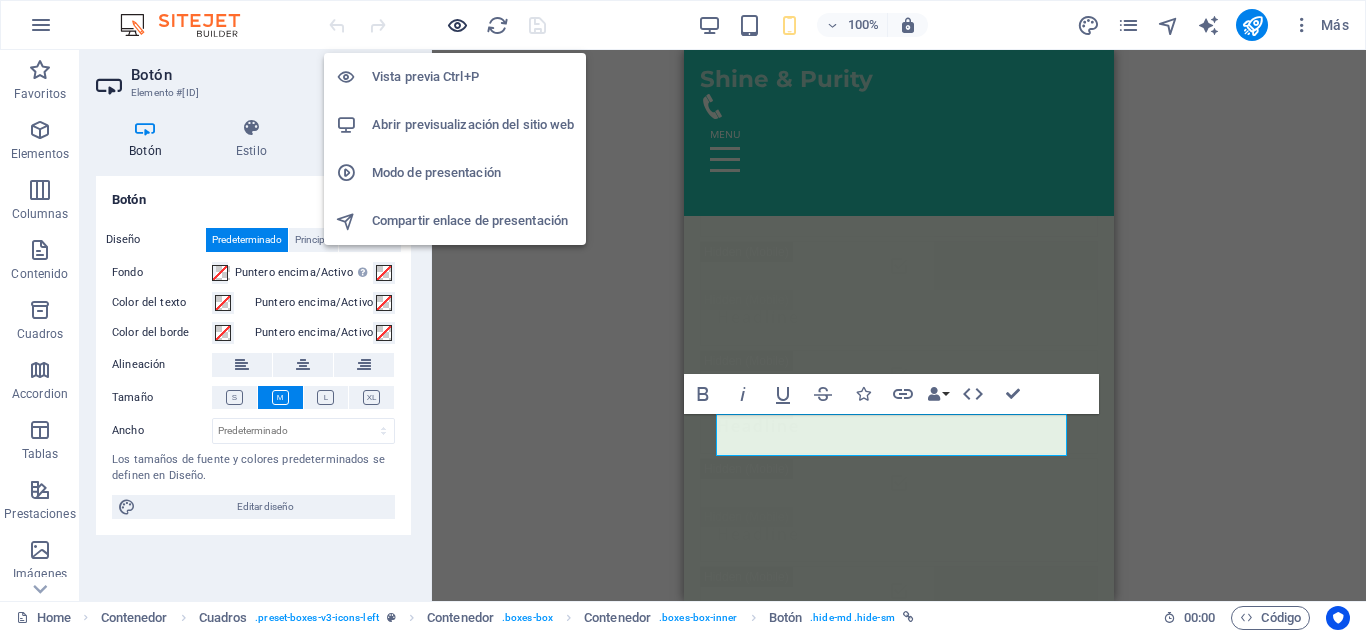 click at bounding box center [457, 25] 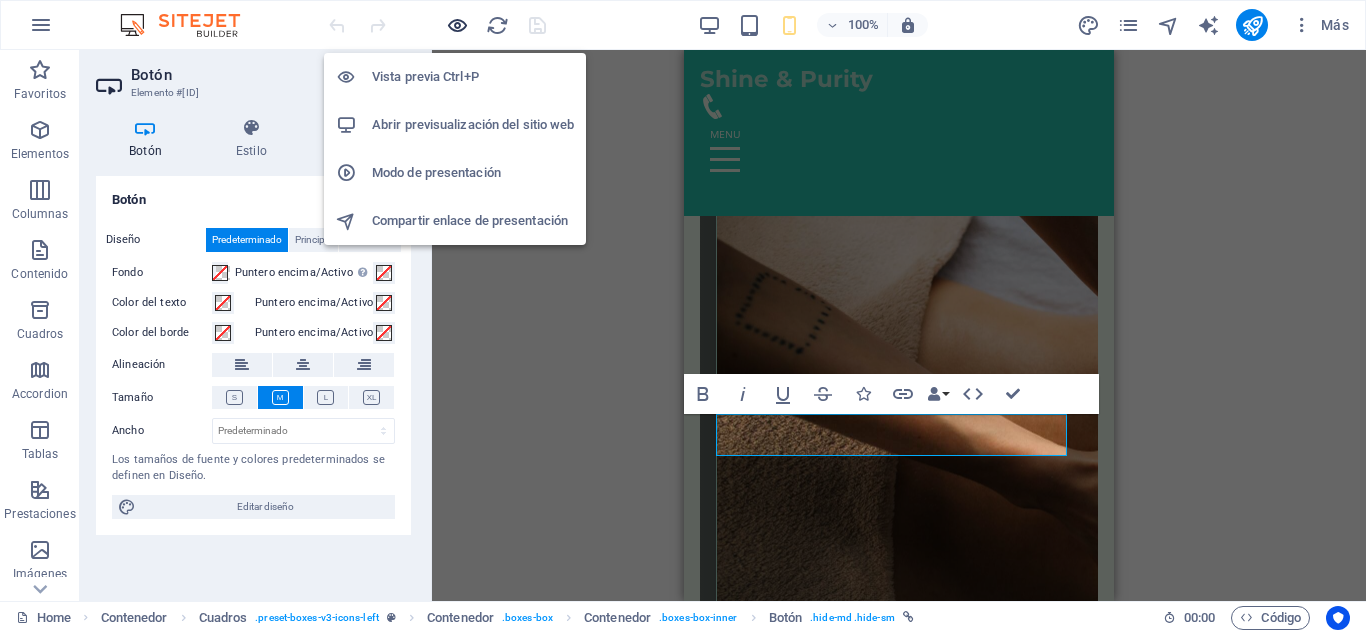 scroll, scrollTop: 1567, scrollLeft: 0, axis: vertical 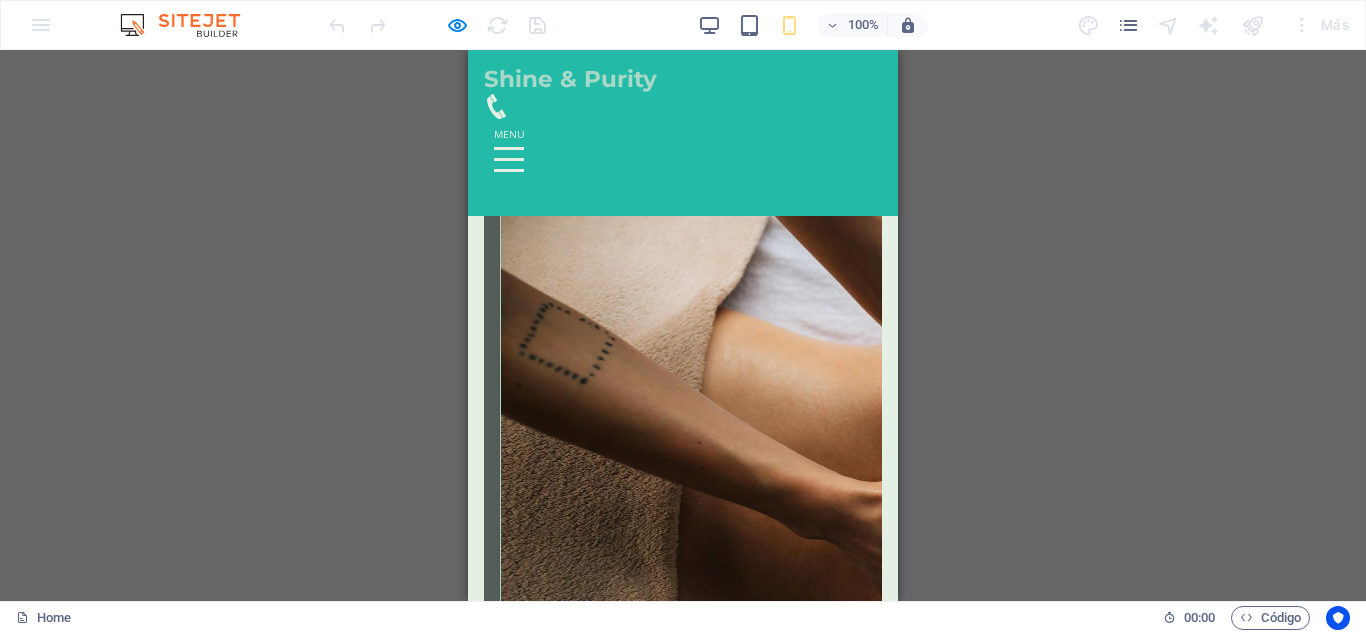 click on "[PRICE] COP" at bounding box center (683, 1818) 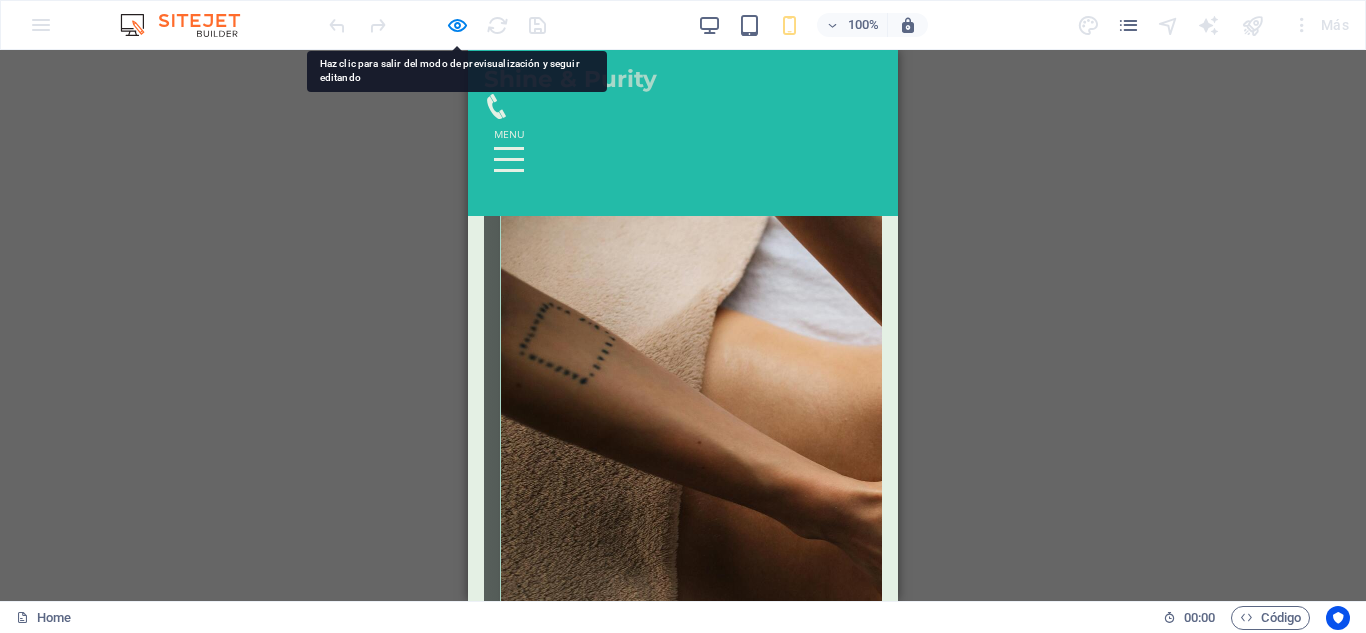 click on "[PRICE] COP" at bounding box center (683, 1818) 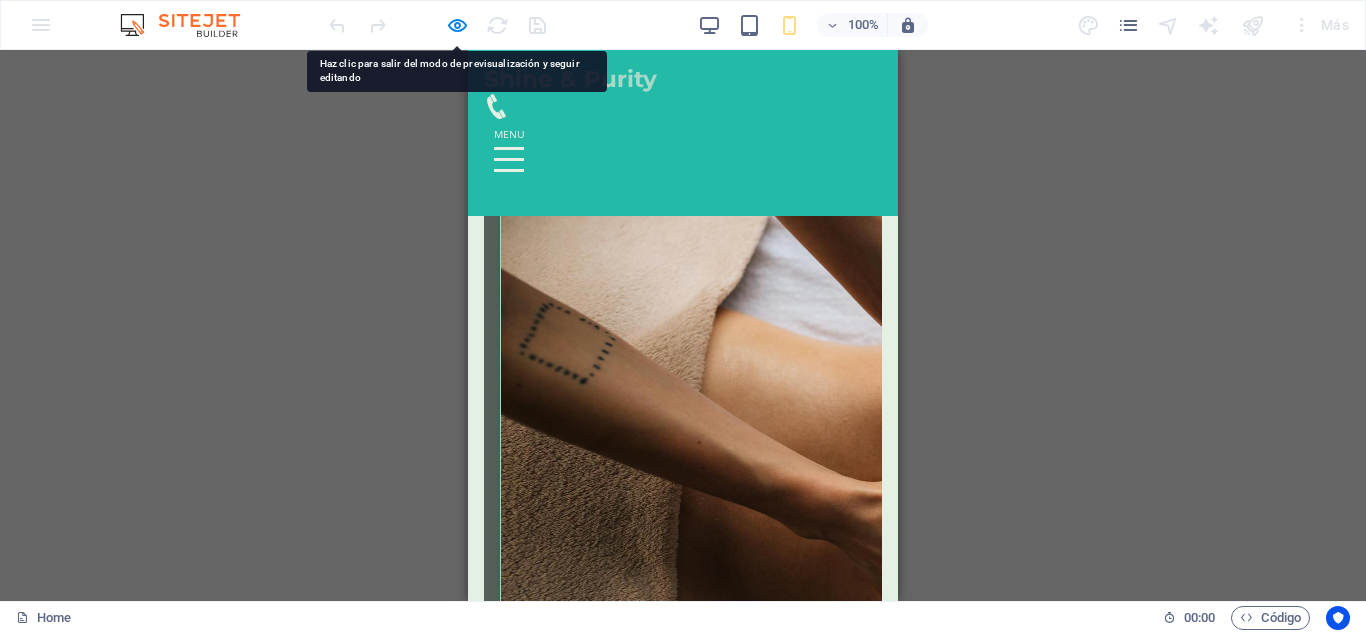 click on "[PRICE] COP" at bounding box center [683, 1818] 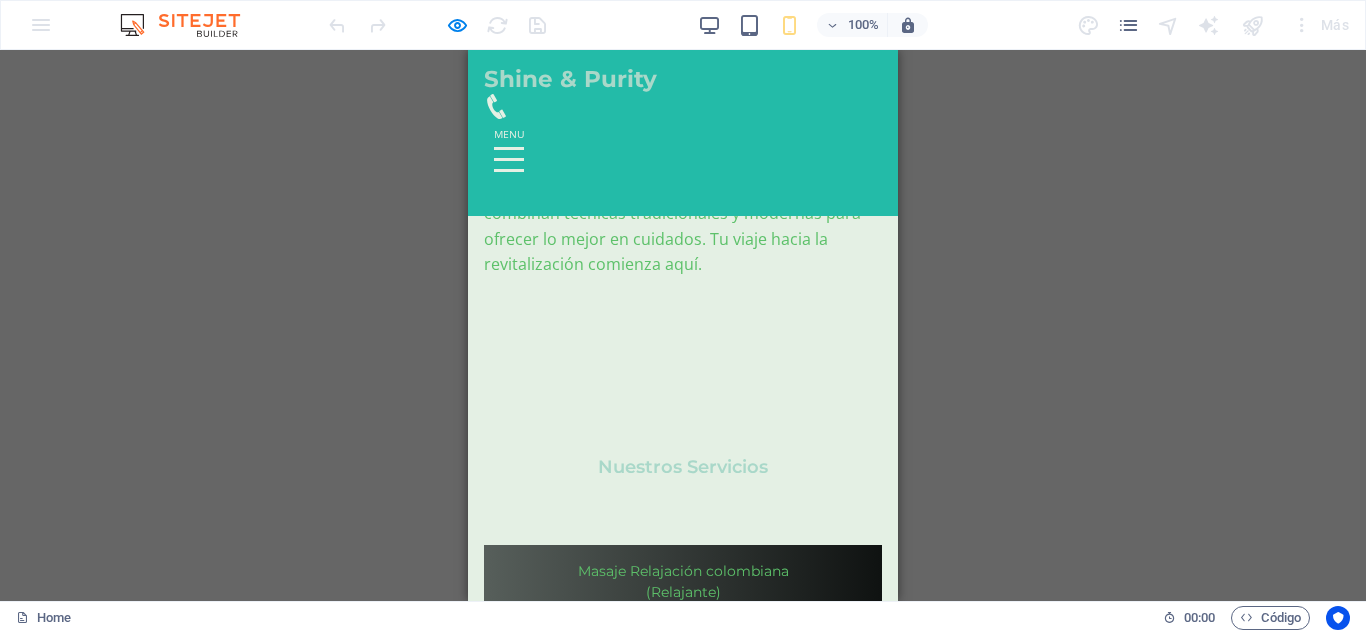 scroll, scrollTop: 1106, scrollLeft: 0, axis: vertical 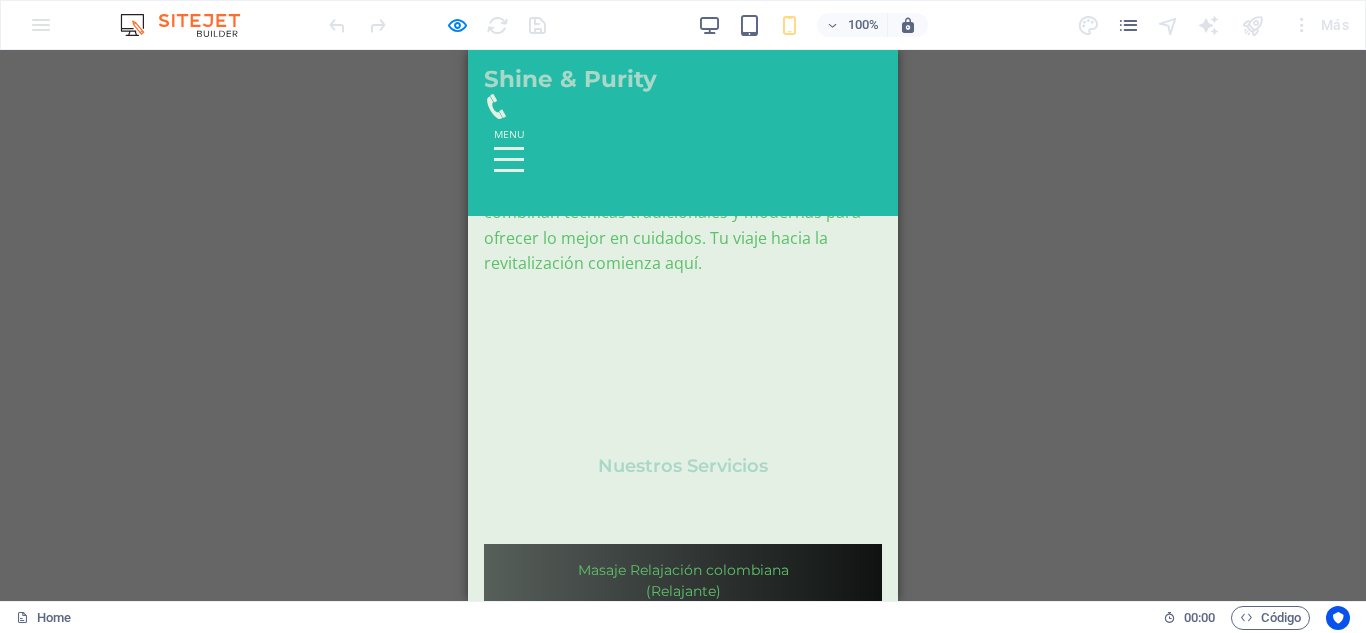 click on "[PRICE] COP" at bounding box center [683, 1360] 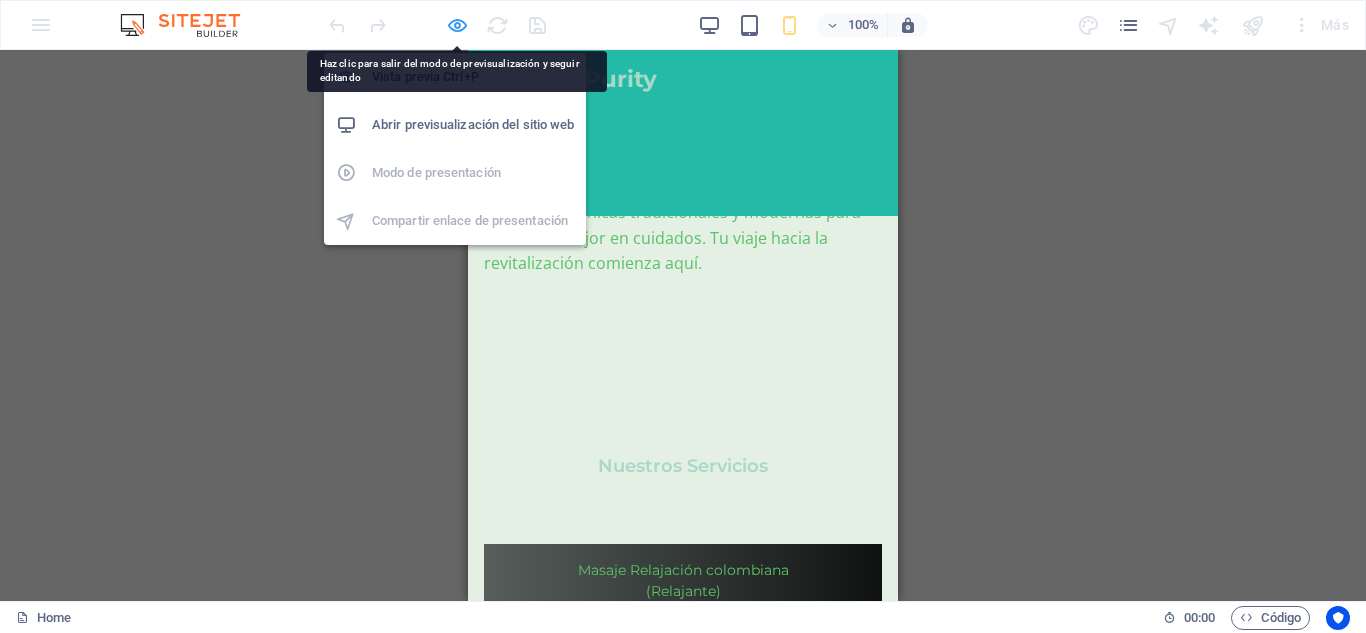 click at bounding box center [457, 25] 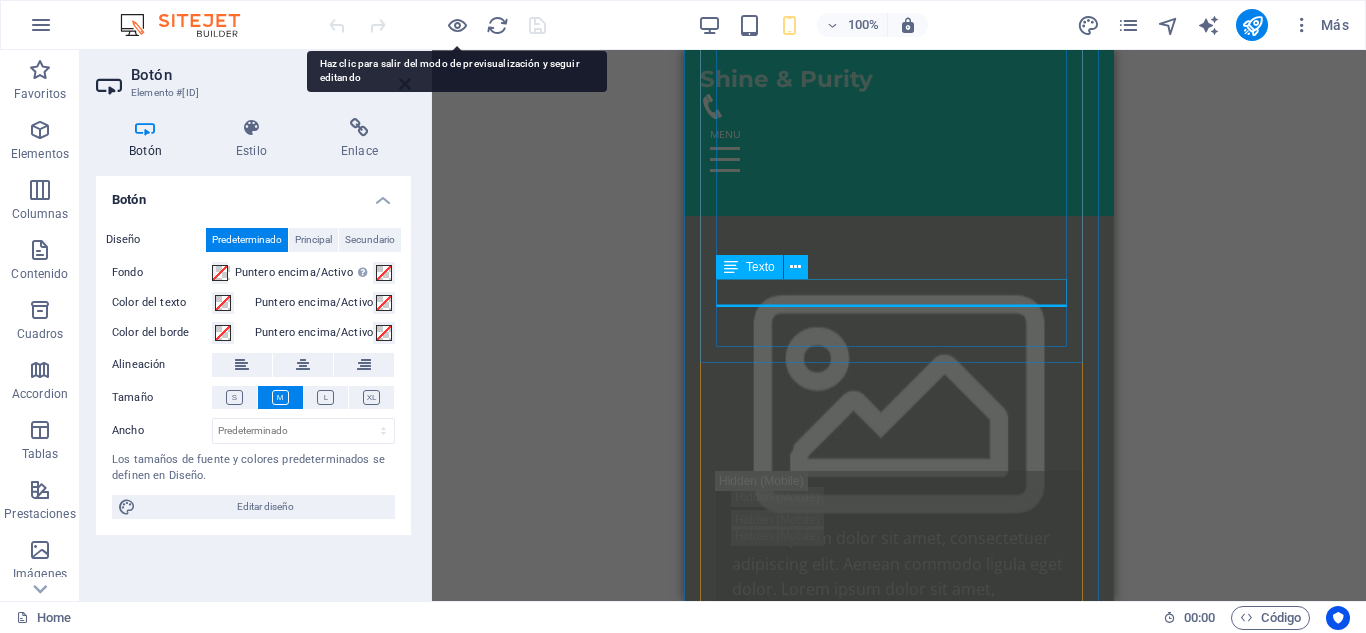 scroll, scrollTop: 4950, scrollLeft: 0, axis: vertical 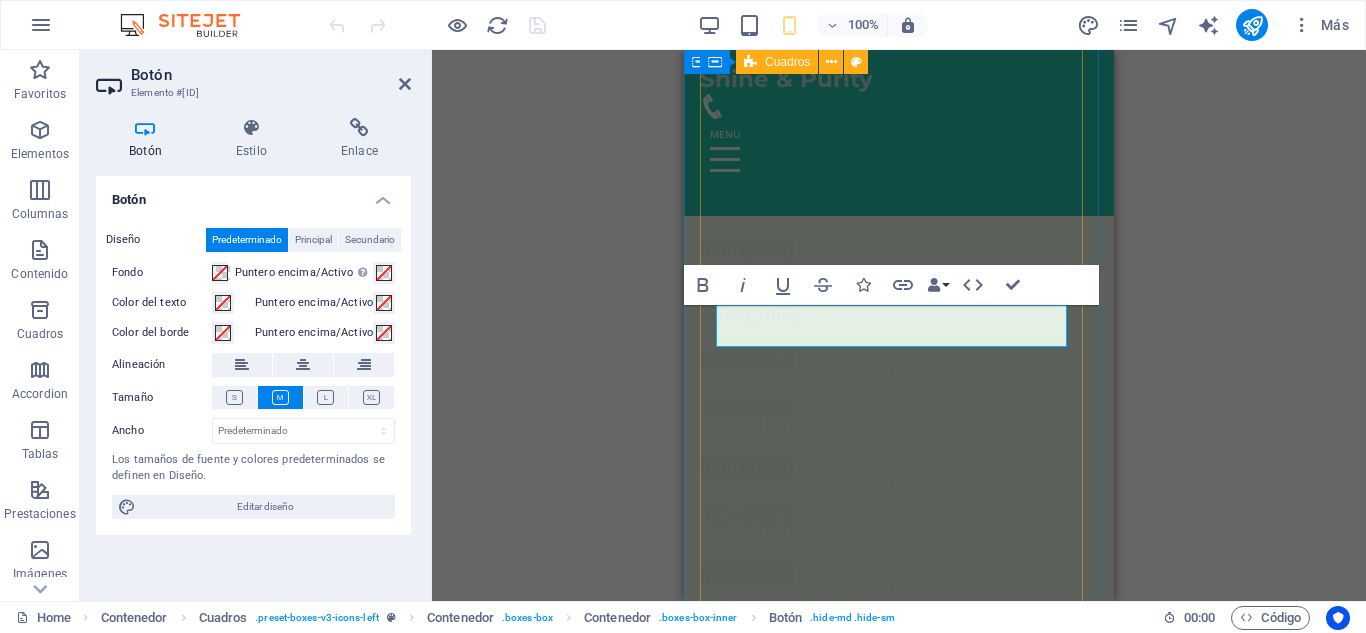 click on "Masaje Relajación colombiana (Relajante) Déjate envolver por un masaje relajante que alivia el estrés y renueva la paz en tu cuerpo. 150.000 ​   ​ COP  Agregar    Masaje Fuerza colombiana (Tejido profundo) Déjate envolver por un masaje relajante que alivia el estrés y renueva la paz en tu cuerpo. 150.000 COP  Agregar    Masaje Deportivo Déjate envolver por un masaje relajante que alivia el estrés y renueva la paz en tu cuerpo. 150.000 COP  Agregar    Masaje Relajante Déjate envolver por un masaje relajante que alivia el estrés y renueva la paz en tu cuerpo. 150.000 COP  Agregar    Masaje Relajante Déjate envolver por un masaje relajante que alivia el estrés y renueva la paz en tu cuerpo. 150.000 COP ​  Agregar    ​ Masaje Relajante Déjate envolver por un masaje relajante que alivia el estrés y renueva la paz en tu cuerpo. 150.000 COP  Agregar    Tratamientos Faciales Personalizados Aromaterapia Masajes Deportivos Masajes de Tejido Profundo Terapias Relajantes" at bounding box center [899, 4396] 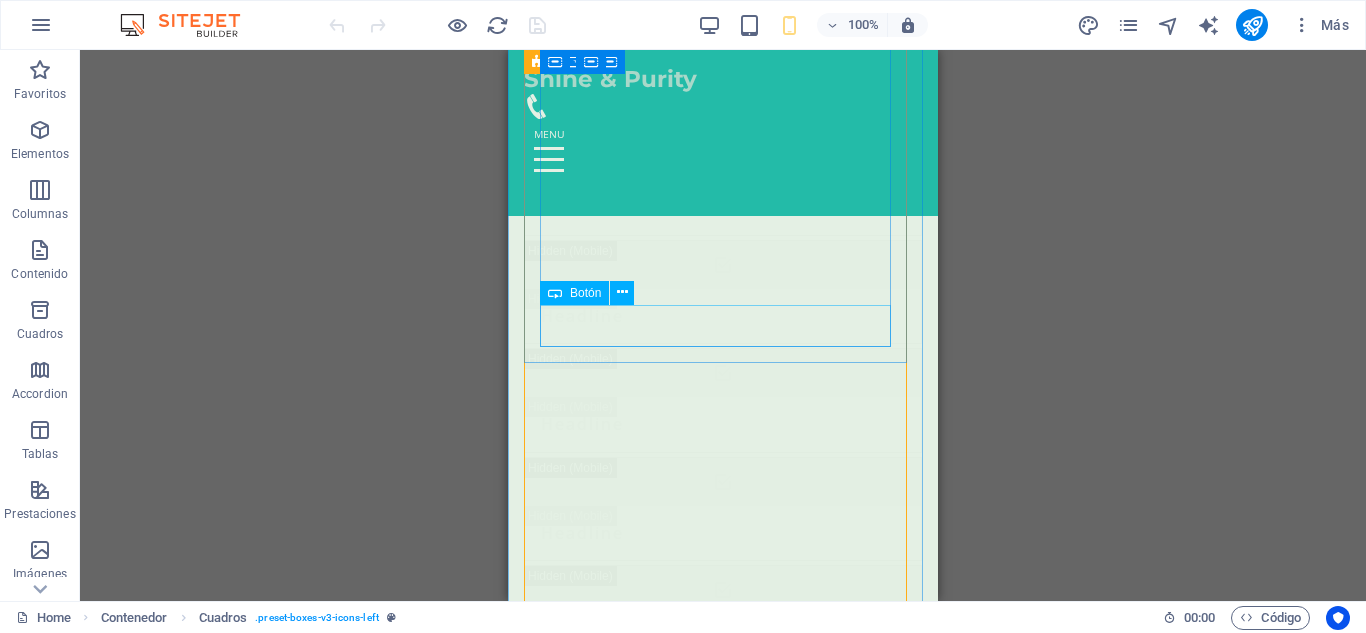 click on "Agregar" at bounding box center (723, 2983) 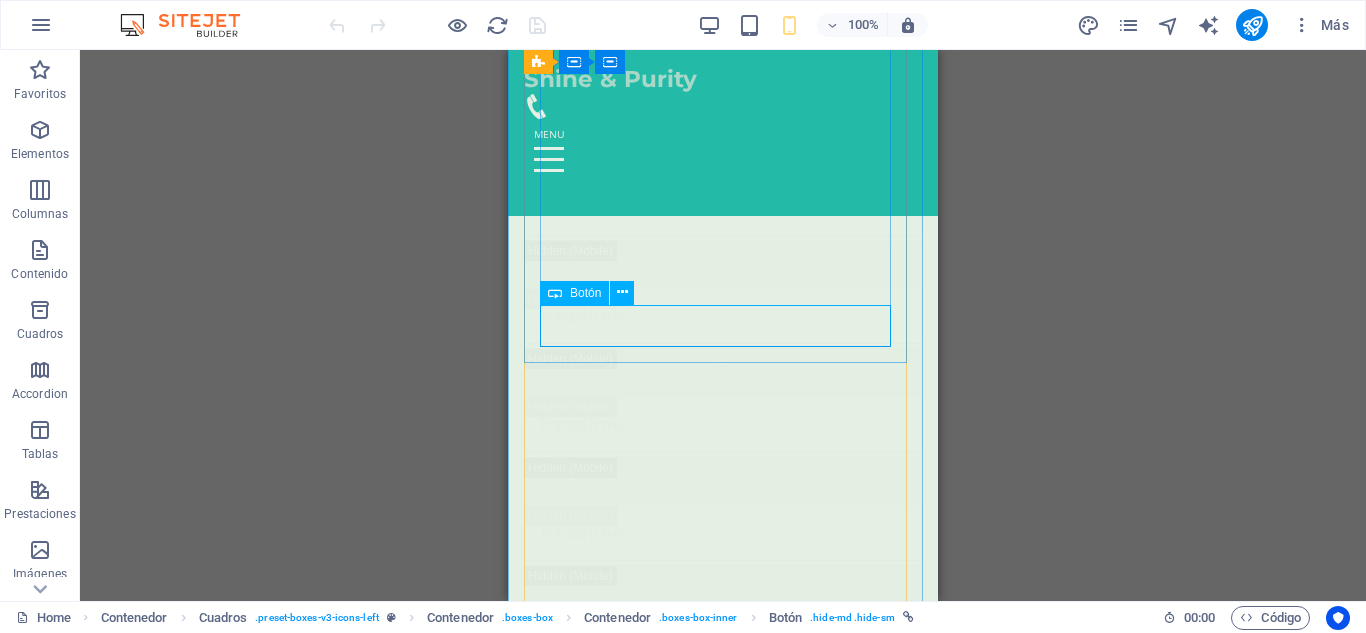 click on "Botón" at bounding box center [585, 293] 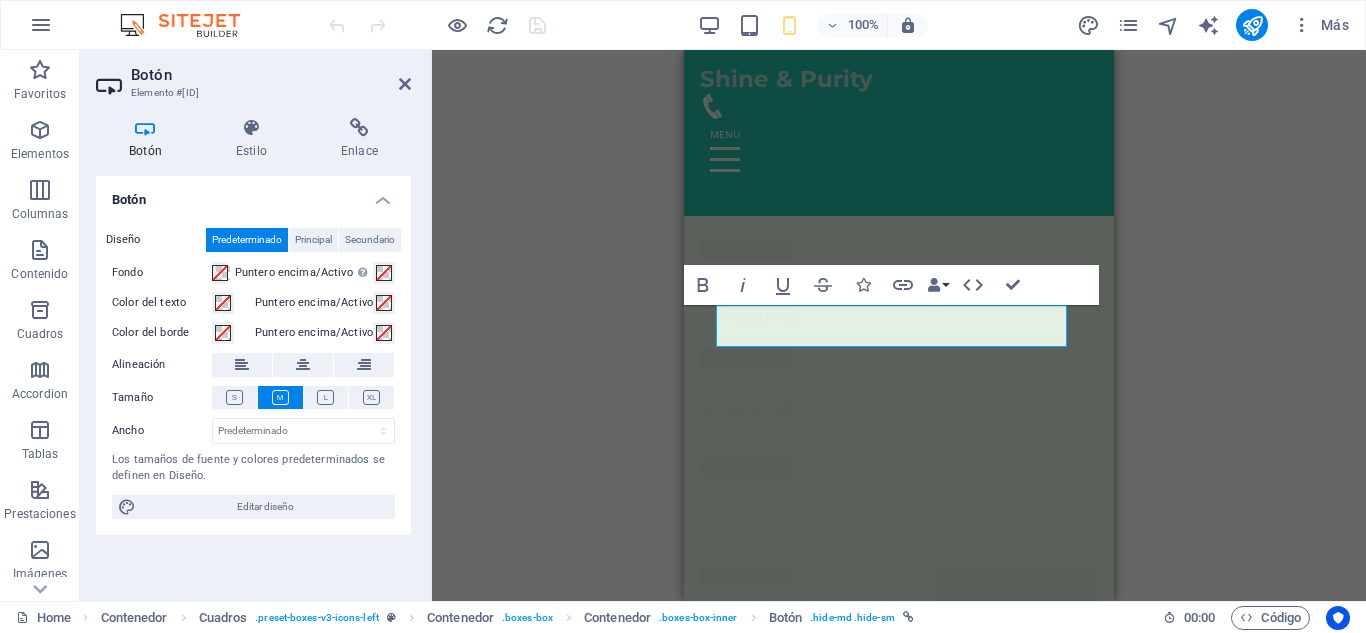 click on "H2   Banner   Contenedor   Barra de menús   Barra de menús   Banner   Contenedor   Banner   Menú   Predeterminado   Separador   Logo   Cuadros   Contenedor   Contenedor   Contenedor   Imagen   Contenedor   Contenedor   Cuadros   Cuadros   Contenedor   Contenedor   Contenedor   Separador   Texto   Texto   Botón   HTML   Contenedor   Icono   Contenedor   Imagen   Contenedor   Contenedor   Contenedor   Contenedor   H5   Texto   Texto   Contenedor   H3   Contenedor   Contenedor   Contenedor   Imagen   Contenedor   Contenedor   Cuadros   Contenedor   Contenedor   Imagen   Contenedor   Cuadros   Contenedor   Contenedor   Botón   Cuadros   Contenedor   Contenedor   Contenedor   Texto   Texto   Contenedor   Contenedor   Imagen Bold Italic Underline Strikethrough Icons Link Data Bindings Empresa Nombre Apellidos Calle Código postal Ciudad Email Teléfono Móvil Fax Campo personalizado 1 Campo personalizado 2 Campo personalizado 3 Campo personalizado 4 Campo personalizado 5 HTML" at bounding box center [899, 325] 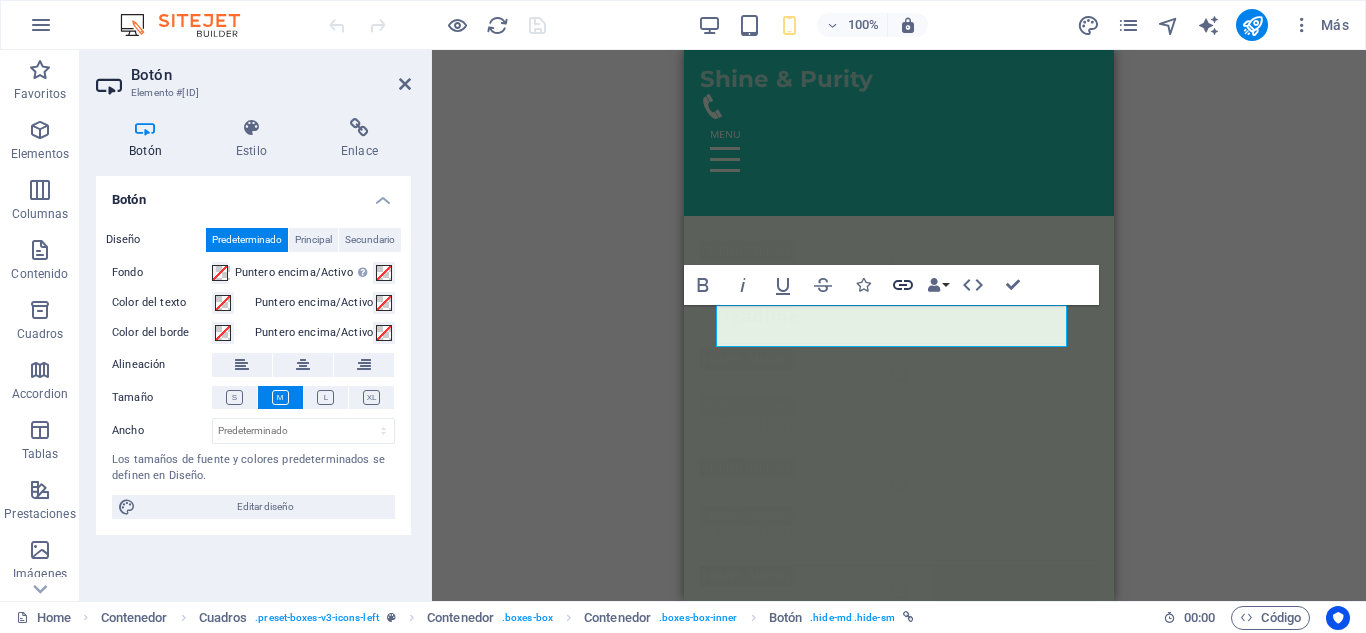 click 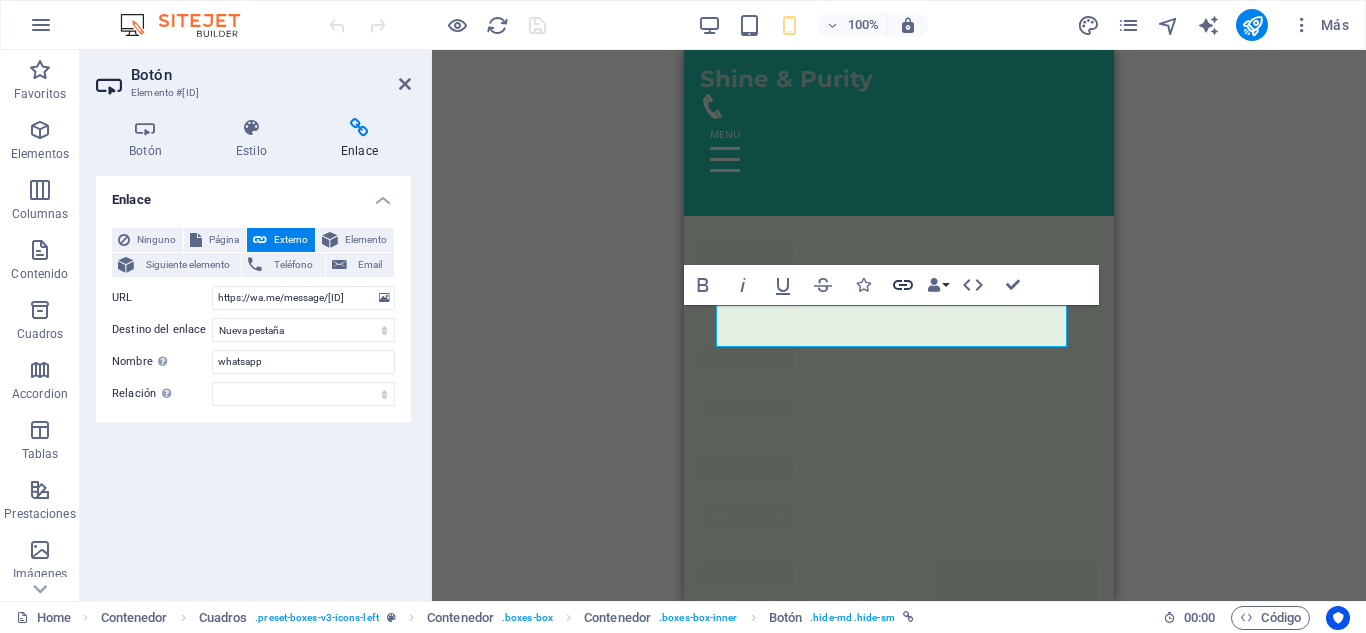 click 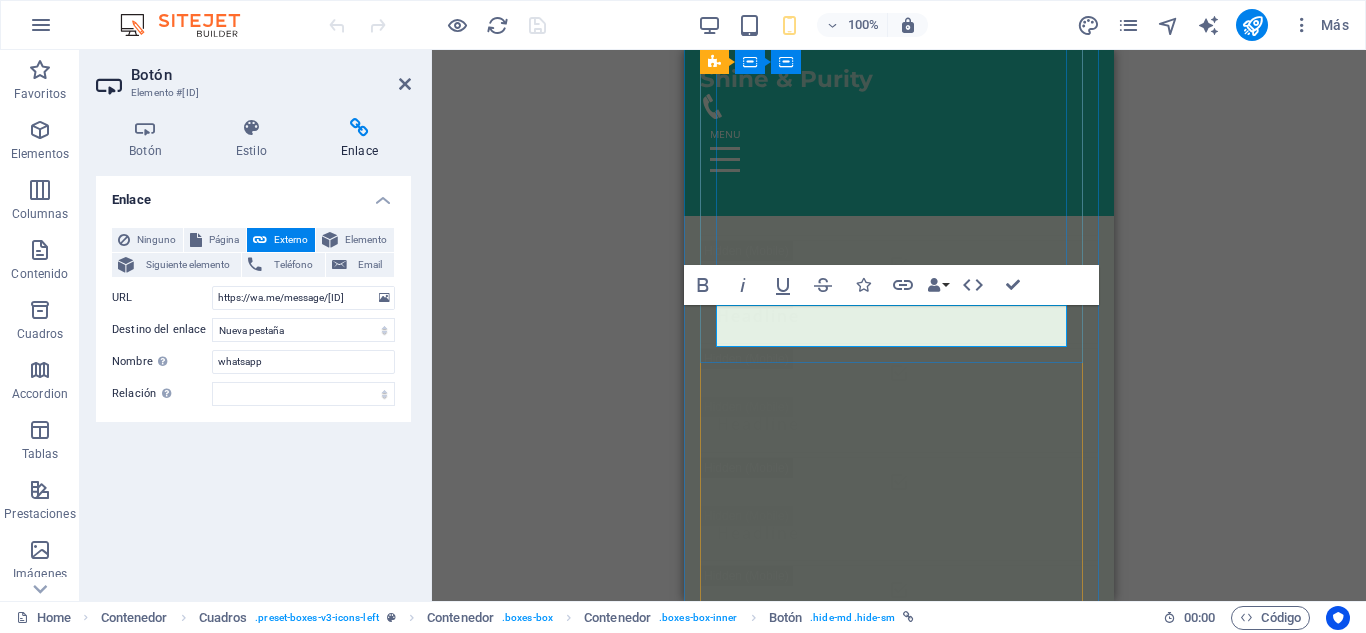 click on "Agregar" at bounding box center (899, 2983) 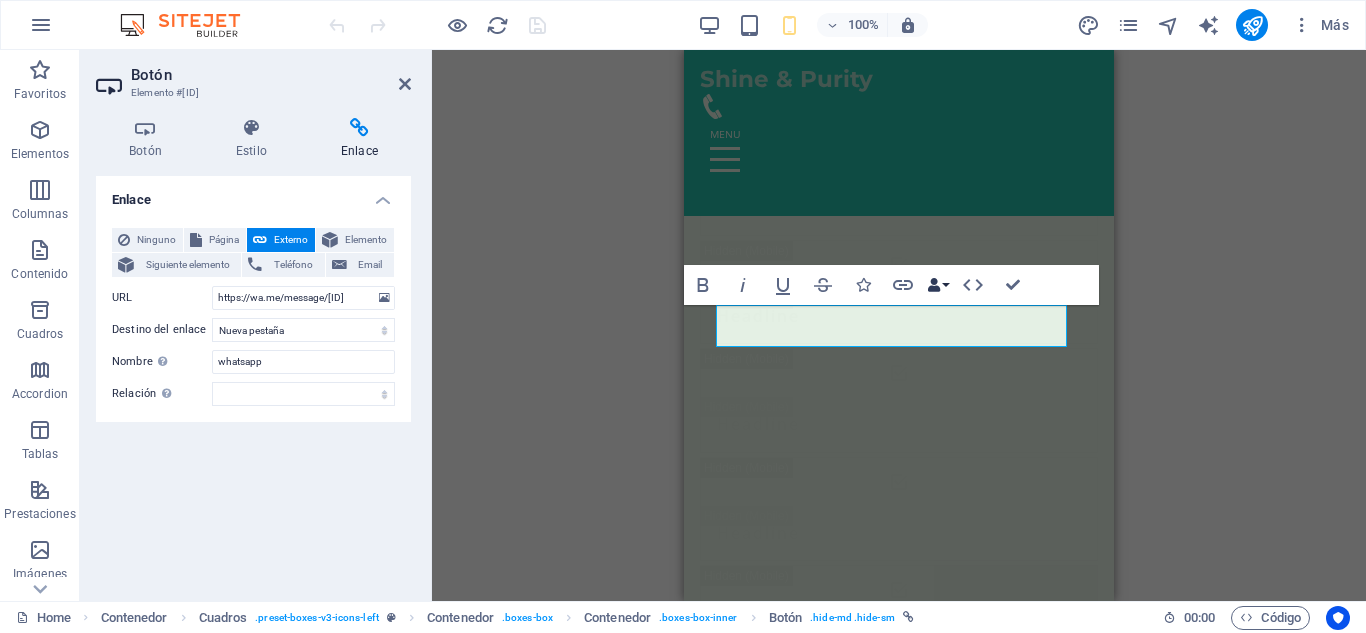 click on "Data Bindings" at bounding box center [938, 285] 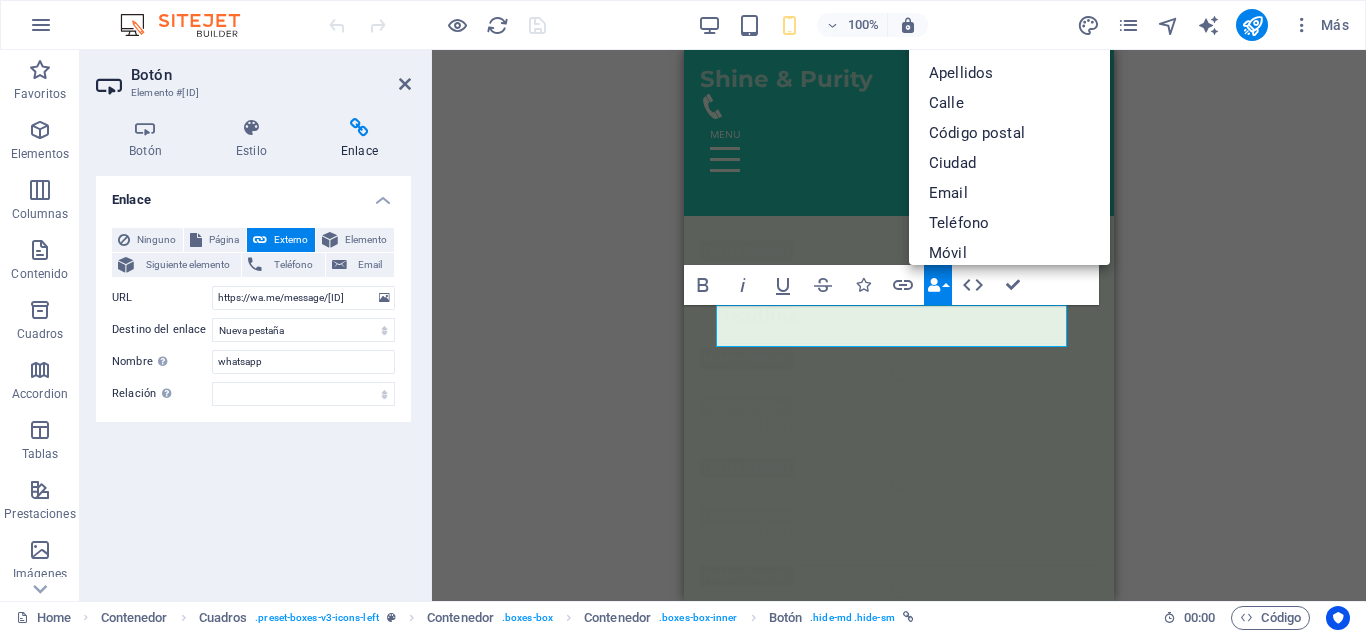 click on "Data Bindings" at bounding box center [938, 285] 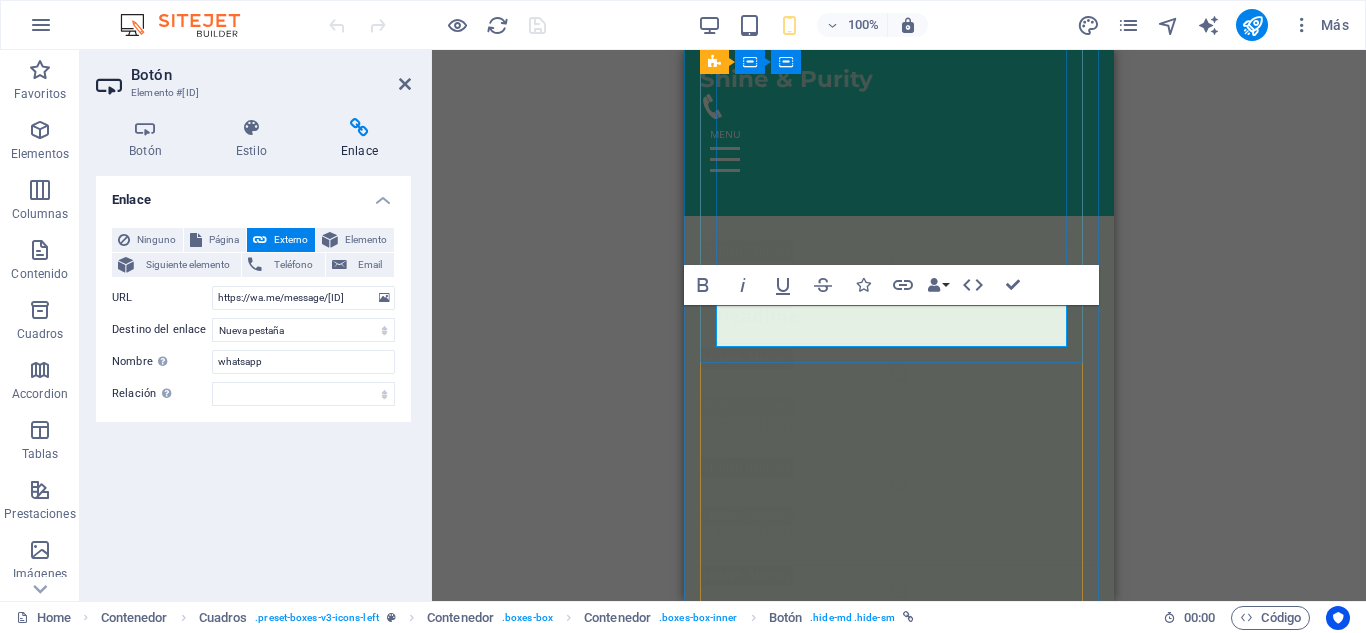 click on "Agregar" at bounding box center [899, 2983] 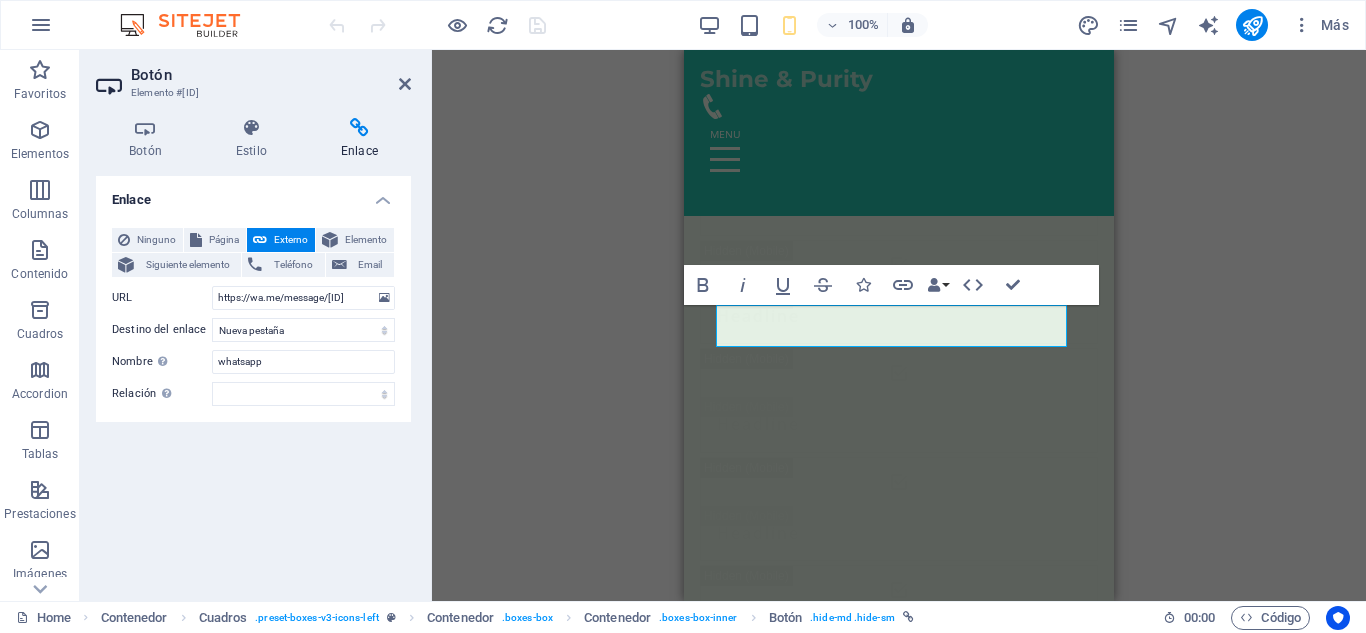 click on "H2   Banner   Contenedor   Barra de menús   Barra de menús   Banner   Contenedor   Banner   Menú   Predeterminado   Separador   Logo   Cuadros   Contenedor   Contenedor   Contenedor   Imagen   Contenedor   Cuadros   Cuadros   Contenedor   Contenedor   Contenedor   Separador   Texto   Texto   Botón   HTML   Contenedor   Icono   Contenedor   Imagen   Contenedor   Contenedor   Contenedor   Contenedor   H5   Texto   Texto   Contenedor   H3   Contenedor   Contenedor   Contenedor   Imagen   Contenedor   Contenedor   Cuadros   Contenedor   Contenedor   Imagen   Contenedor   Cuadros   Contenedor   Contenedor   Botón   Cuadros   Contenedor   Contenedor   Texto   Texto   Contenedor   Contenedor   Imagen Bold Italic Underline Strikethrough Icons Link Data Bindings Empresa Nombre Apellidos Calle Código postal Ciudad Email Teléfono Móvil Fax Campo personalizado 1 Campo personalizado 2 Campo personalizado 3 Campo personalizado 4 Campo personalizado 5 Campo personalizado 6 HTML Confirm (Ctrl+⏎)" at bounding box center [899, 325] 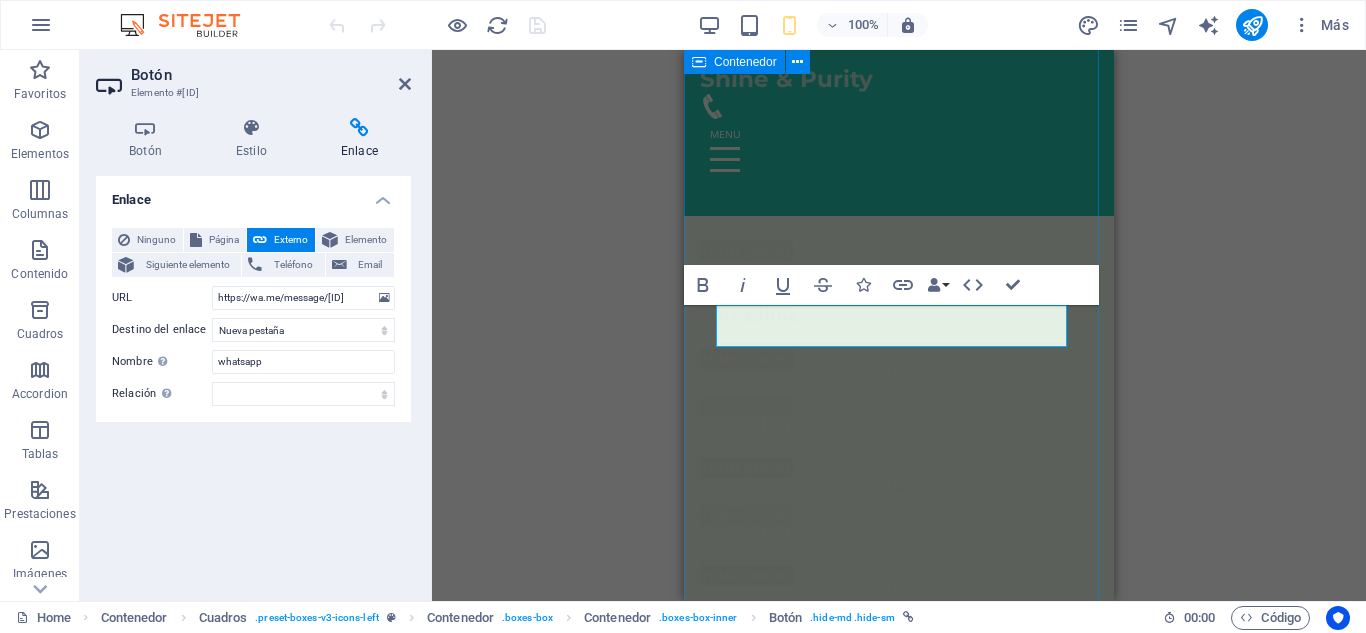 click on "Nuestros Servicios Masaje Relajación colombiana (Relajante) Déjate envolver por un masaje relajante que alivia el estrés y renueva la paz en tu cuerpo. 150.000 ​   ​ COP  Agregar    Masaje Fuerza colombiana (Tejido profundo) Déjate envolver por un masaje relajante que alivia el estrés y renueva la paz en tu cuerpo. 150.000 COP  Agregar    Masaje Deportivo Déjate envolver por un masaje relajante que alivia el estrés y renueva la paz en tu cuerpo. 150.000 COP  Agregar    Masaje Relajante Déjate envolver por un masaje relajante que alivia el estrés y renueva la paz en tu cuerpo. 150.000 COP  Agregar    Masaje Relajante Déjate envolver por un masaje relajante que alivia el estrés y renueva la paz en tu cuerpo. 150.000 COP ​  Agregar    ​ Masaje Relajante Déjate envolver por un masaje relajante que alivia el estrés y renueva la paz en tu cuerpo. 150.000 COP  Agregar    Tratamientos Faciales Personalizados Aromaterapia Masajes Deportivos Masajes de Tejido Profundo" at bounding box center (899, 4370) 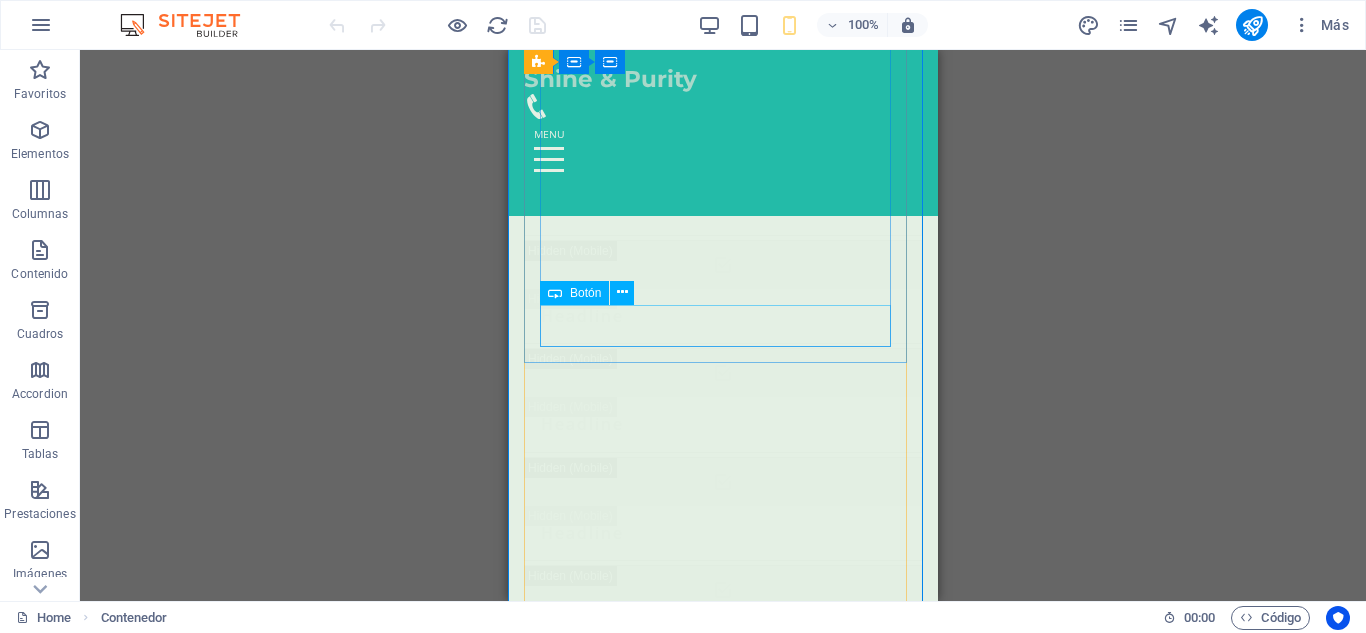 click on "Agregar" at bounding box center [723, 2983] 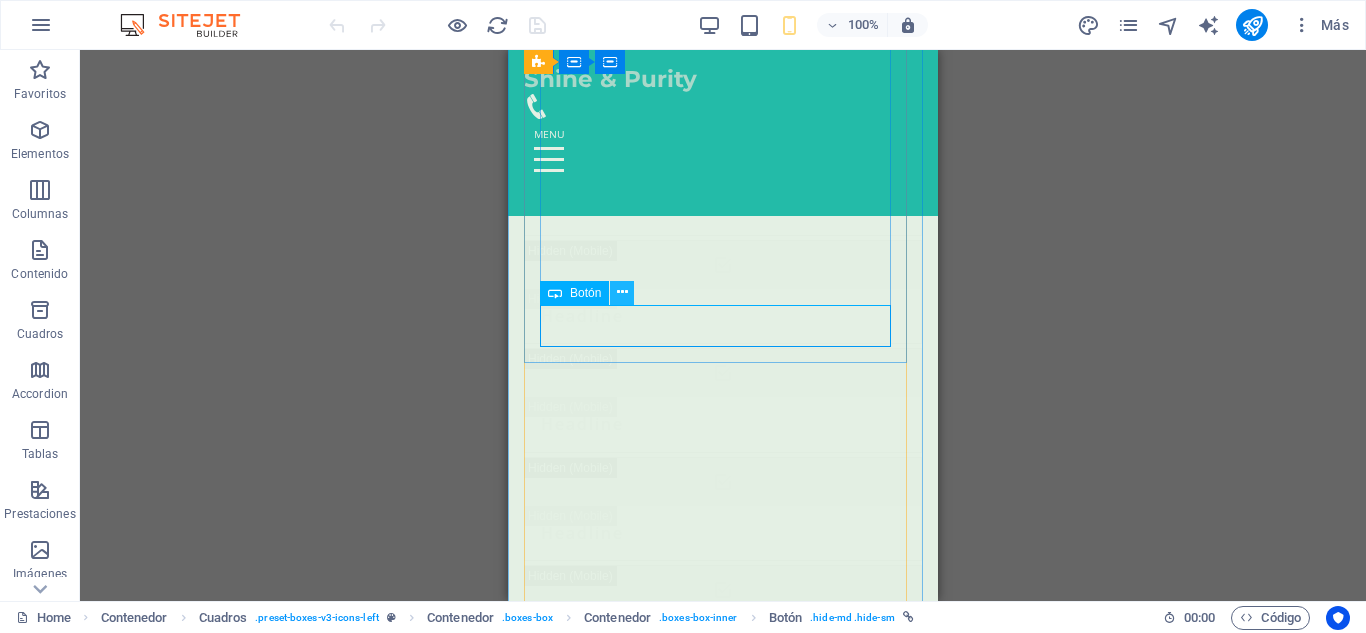 click at bounding box center (622, 292) 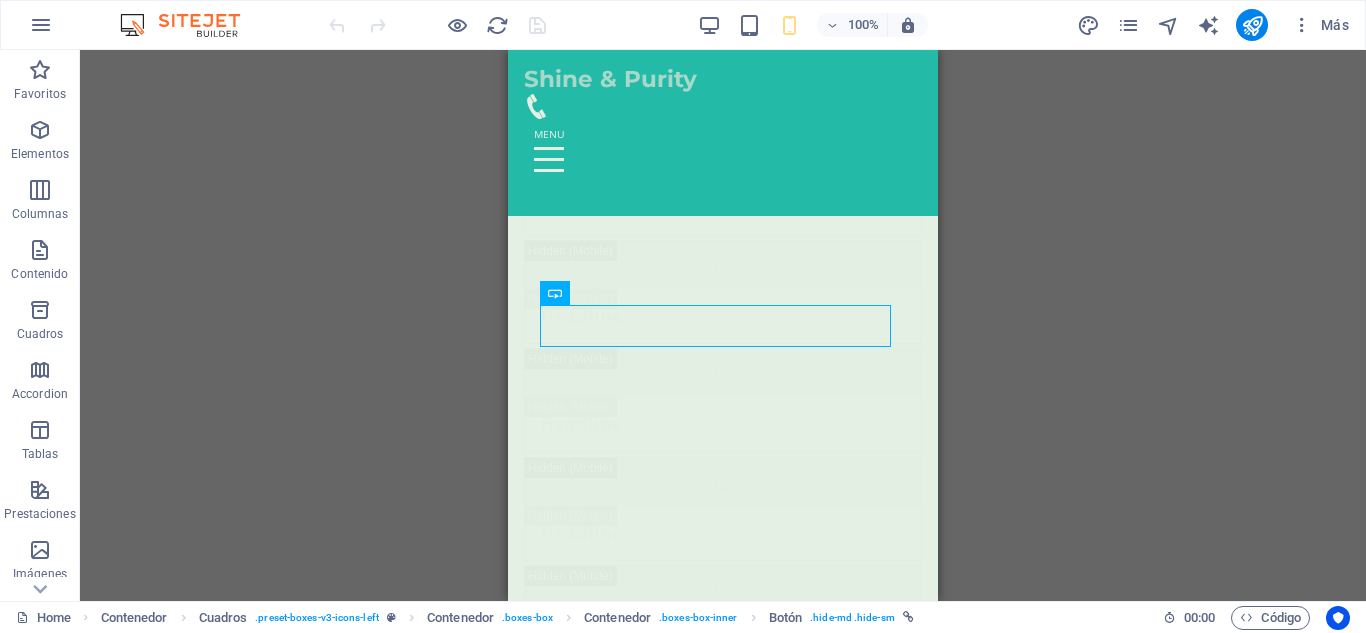 click on "H2   Banner   Contenedor   Barra de menús   Barra de menús   Banner   Contenedor   Banner   Menú   Predeterminado   Separador   Logo   Cuadros   Contenedor   Contenedor   Contenedor   Imagen   Contenedor   Contenedor   Cuadros   Cuadros   Contenedor   Contenedor   Contenedor   Separador   Texto   Texto   Botón   HTML   Contenedor   Icono   Contenedor   Imagen   Contenedor   Contenedor   Contenedor   Contenedor   H5   Texto   Texto   Contenedor   H3   Contenedor   Contenedor   Contenedor   Imagen   Contenedor   Contenedor   Cuadros   Contenedor   Contenedor   Imagen   Contenedor   Cuadros   Contenedor   Contenedor   Botón   Cuadros   Contenedor   Contenedor   Texto   Texto   Contenedor   Contenedor   Imagen   Separador" at bounding box center (723, 325) 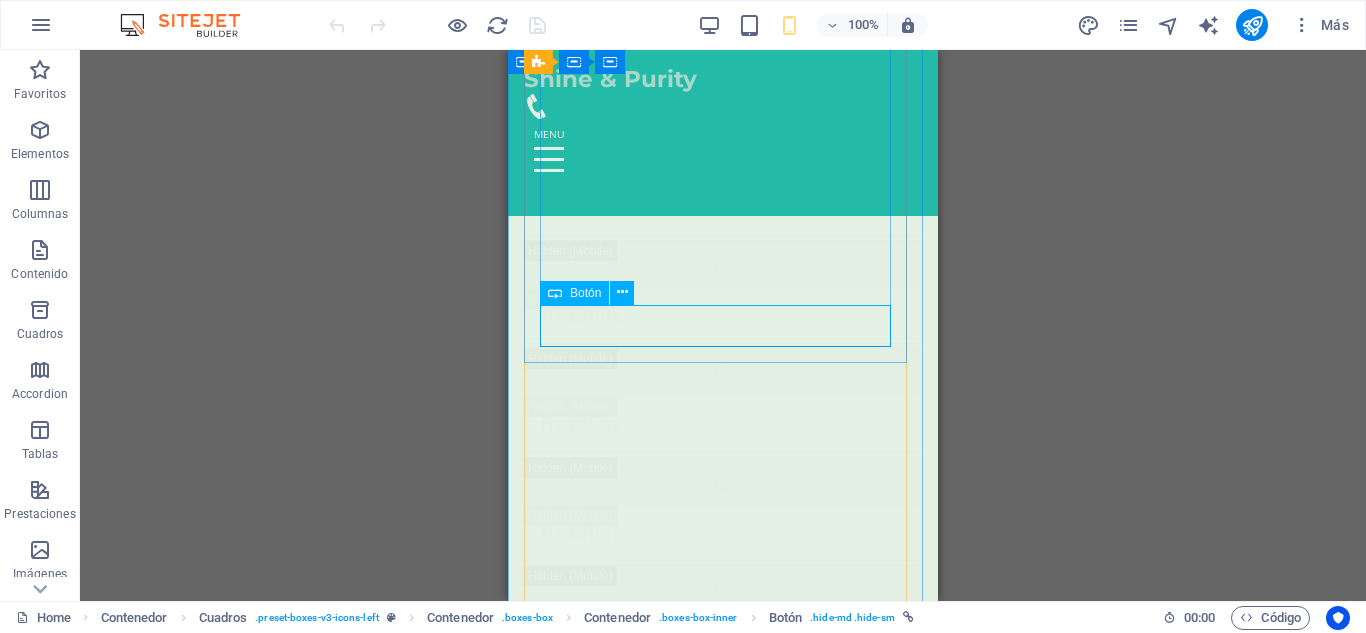 click on "Agregar" at bounding box center [723, 2983] 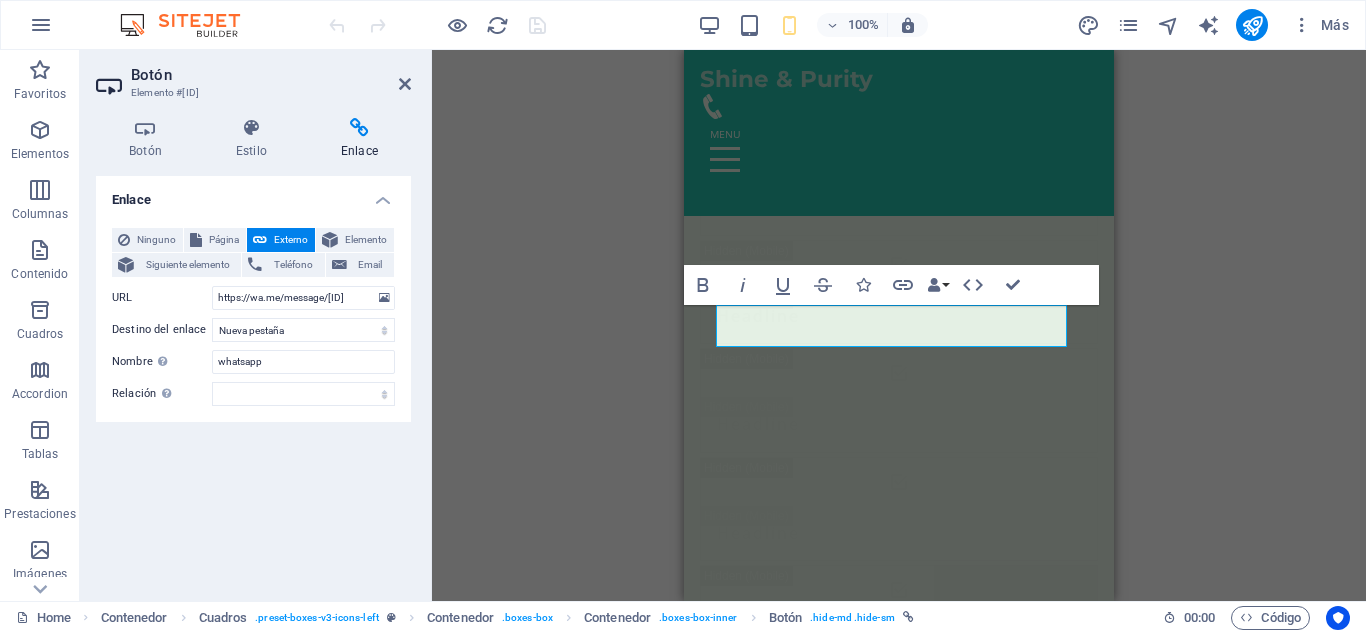 click on "H2   Banner   Contenedor   Barra de menús   Barra de menús   Banner   Contenedor   Banner   Menú   Predeterminado   Separador   Logo   Cuadros   Contenedor   Contenedor   Contenedor   Imagen   Contenedor   Contenedor   Cuadros   Cuadros   Contenedor   Contenedor   Contenedor   Separador   Texto   Texto   Botón   HTML   Contenedor   Icono   Contenedor   Imagen   Contenedor   Contenedor   Contenedor   Contenedor   H5   Texto   Texto   Contenedor   H3   Contenedor   Contenedor   Contenedor   Imagen   Contenedor   Contenedor   Cuadros   Contenedor   Contenedor   Imagen   Contenedor   Cuadros   Contenedor   Contenedor   Botón   Cuadros   Contenedor   Contenedor   Texto   Texto   Contenedor   Contenedor   Imagen   Separador Bold Italic Underline Strikethrough Icons Link Data Bindings Empresa Nombre Apellidos Calle Código postal Ciudad Email Teléfono Móvil Fax Campo personalizado 1 Campo personalizado 2 Campo personalizado 3 Campo personalizado 4 Campo personalizado 5 HTML" at bounding box center (899, 325) 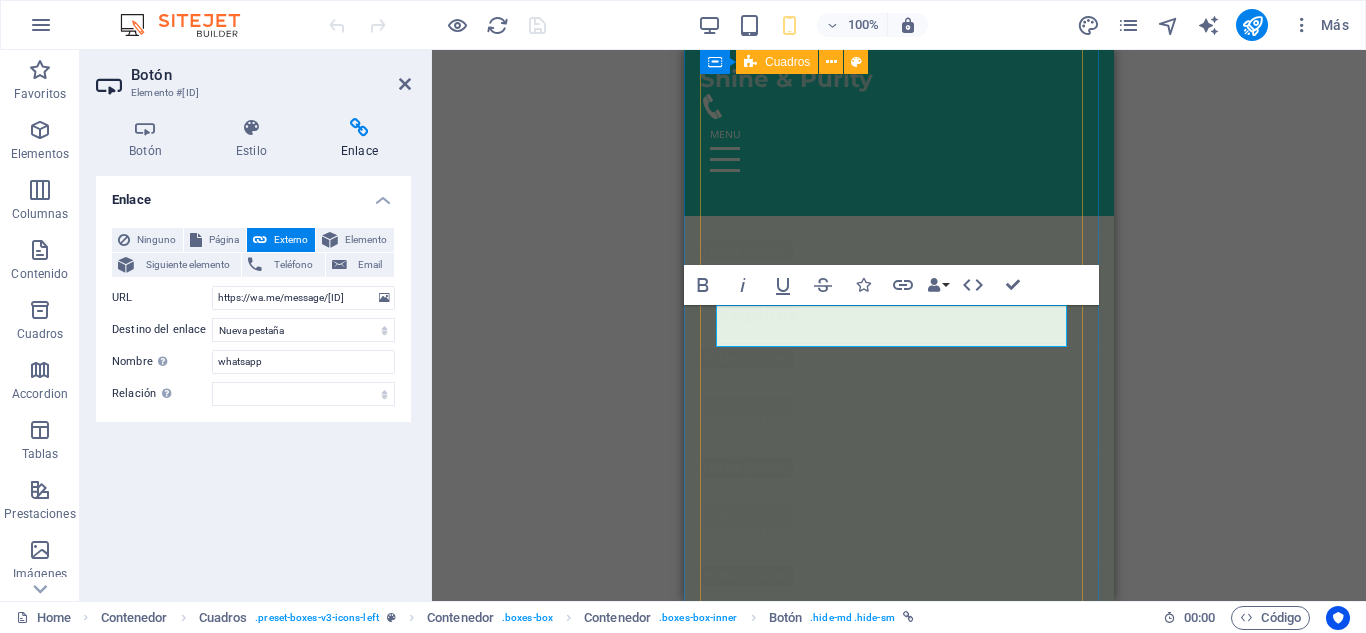 click on "Masaje Relajación colombiana (Relajante) Déjate envolver por un masaje relajante que alivia el estrés y renueva la paz en tu cuerpo. 150.000 ​   ​ COP  Agregar    Masaje Fuerza colombiana (Tejido profundo) Déjate envolver por un masaje relajante que alivia el estrés y renueva la paz en tu cuerpo. 150.000 COP  Agregar    Masaje Deportivo Déjate envolver por un masaje relajante que alivia el estrés y renueva la paz en tu cuerpo. 150.000 COP  Agregar    Masaje Relajante Déjate envolver por un masaje relajante que alivia el estrés y renueva la paz en tu cuerpo. 150.000 COP  Agregar    Masaje Relajante Déjate envolver por un masaje relajante que alivia el estrés y renueva la paz en tu cuerpo. 150.000 COP ​  Agregar    ​ Masaje Relajante Déjate envolver por un masaje relajante que alivia el estrés y renueva la paz en tu cuerpo. 150.000 COP  Agregar    Tratamientos Faciales Personalizados Aromaterapia Masajes Deportivos Masajes de Tejido Profundo Terapias Relajantes" at bounding box center [899, 4396] 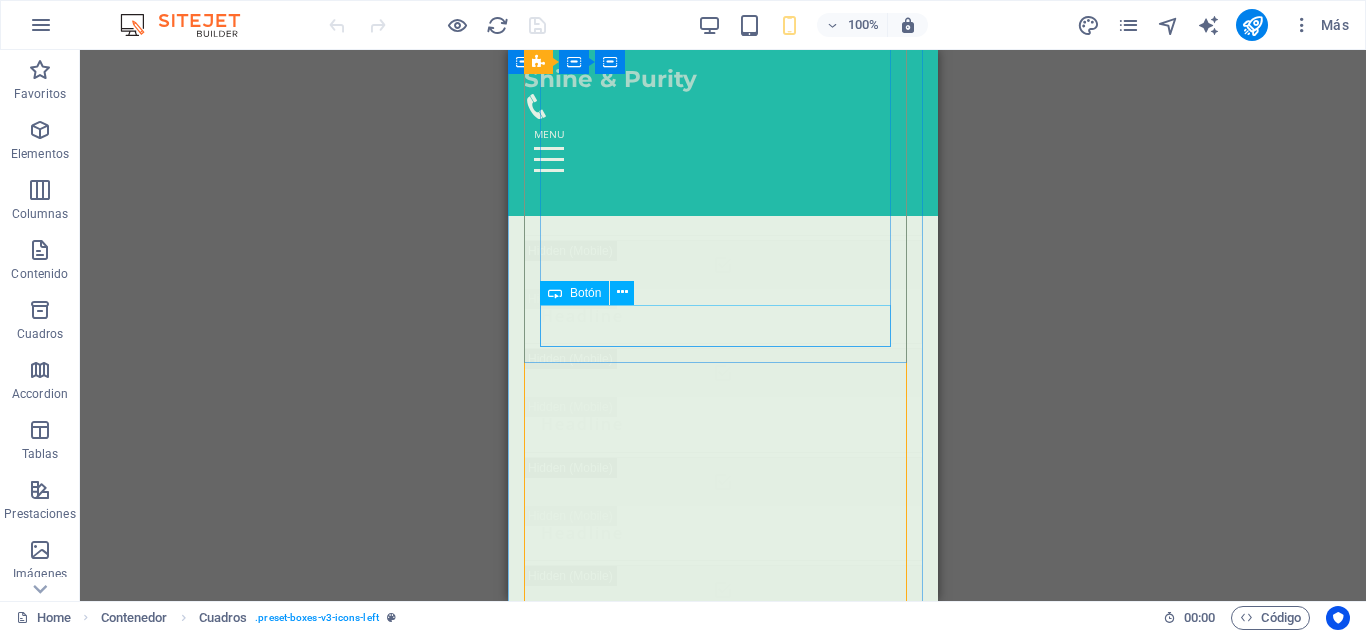 click on "Agregar" at bounding box center (723, 2983) 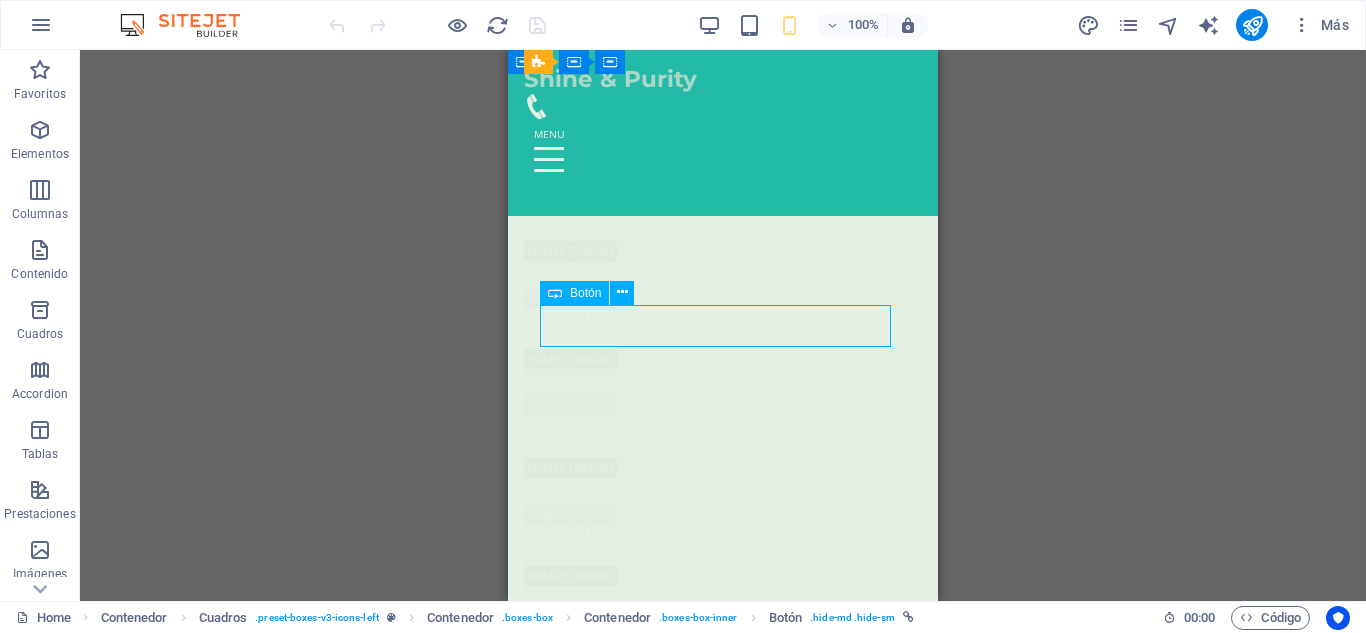 click on "Agregar" at bounding box center (723, 2983) 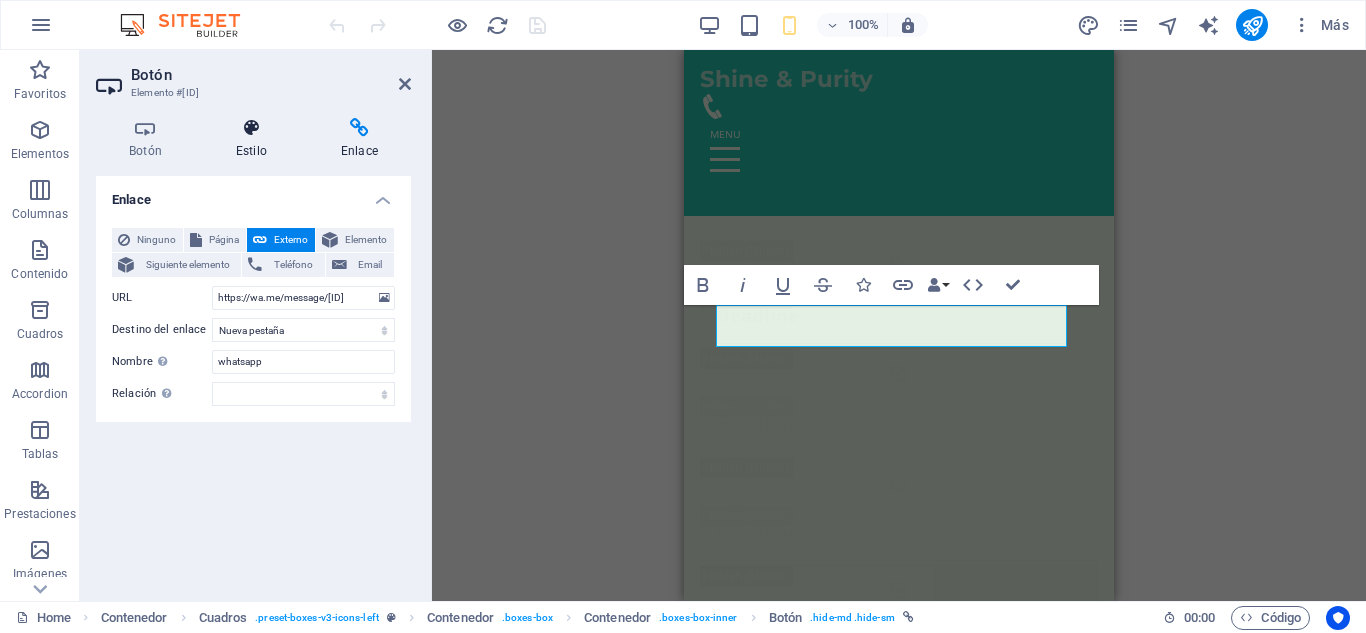 click on "Estilo" at bounding box center [255, 139] 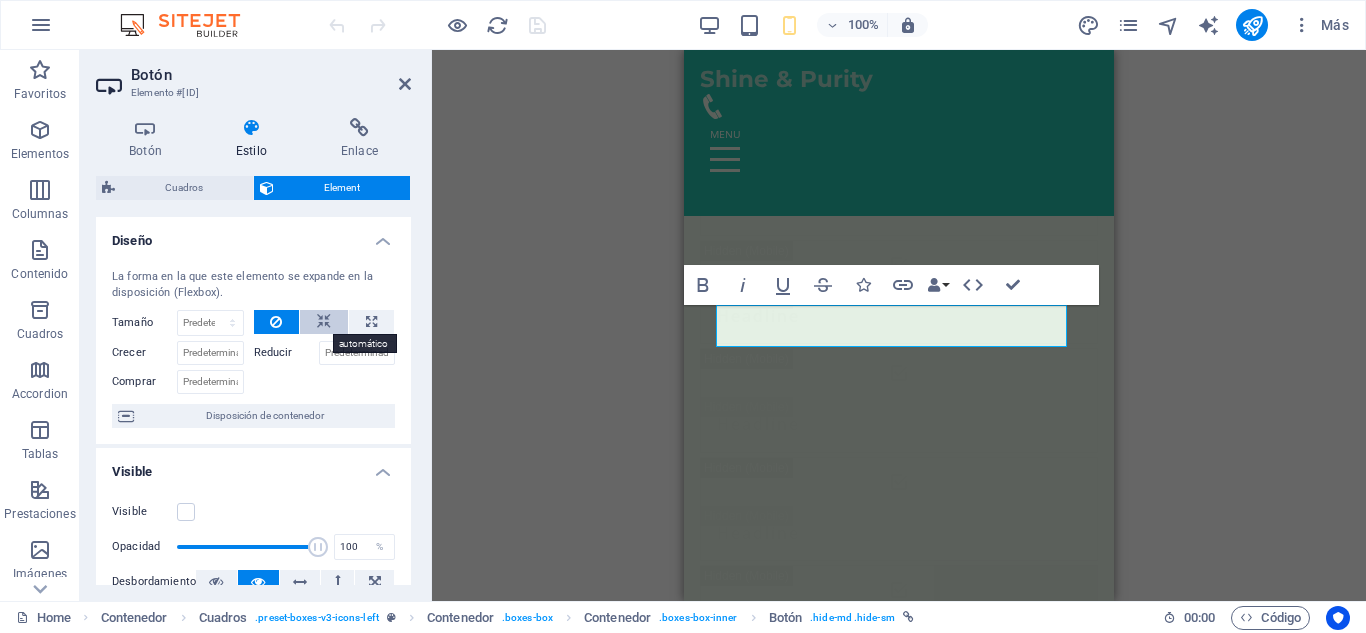 click at bounding box center (324, 322) 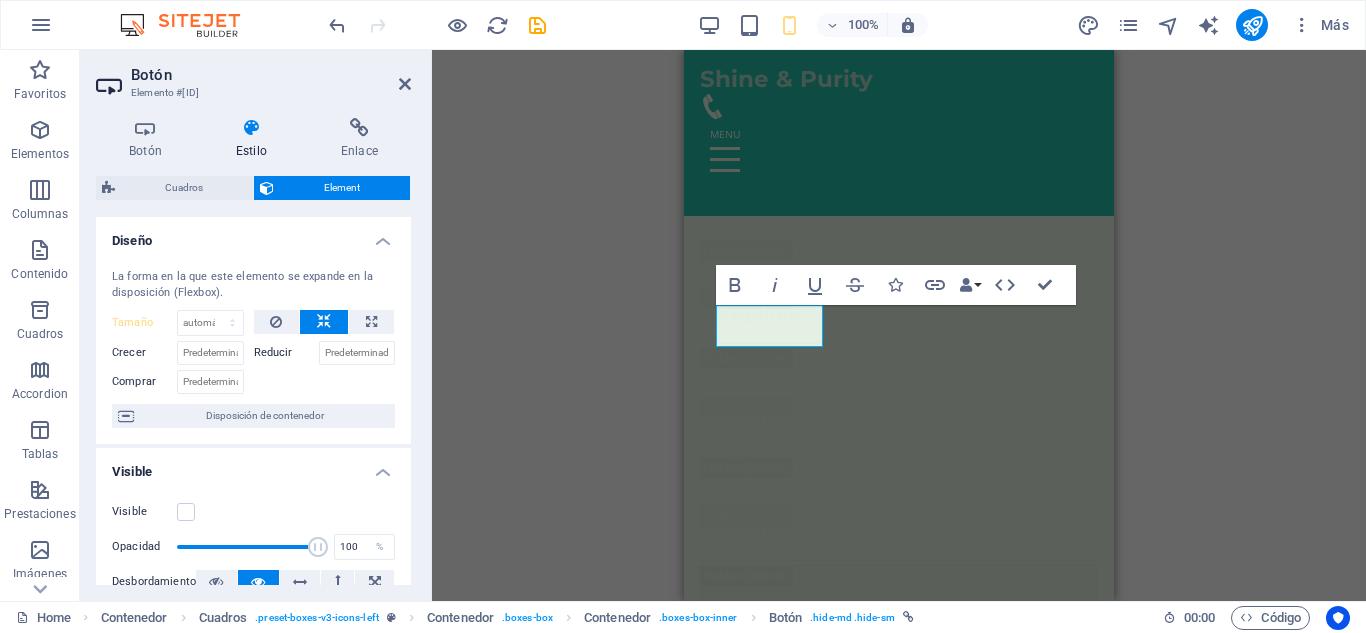 click at bounding box center (324, 322) 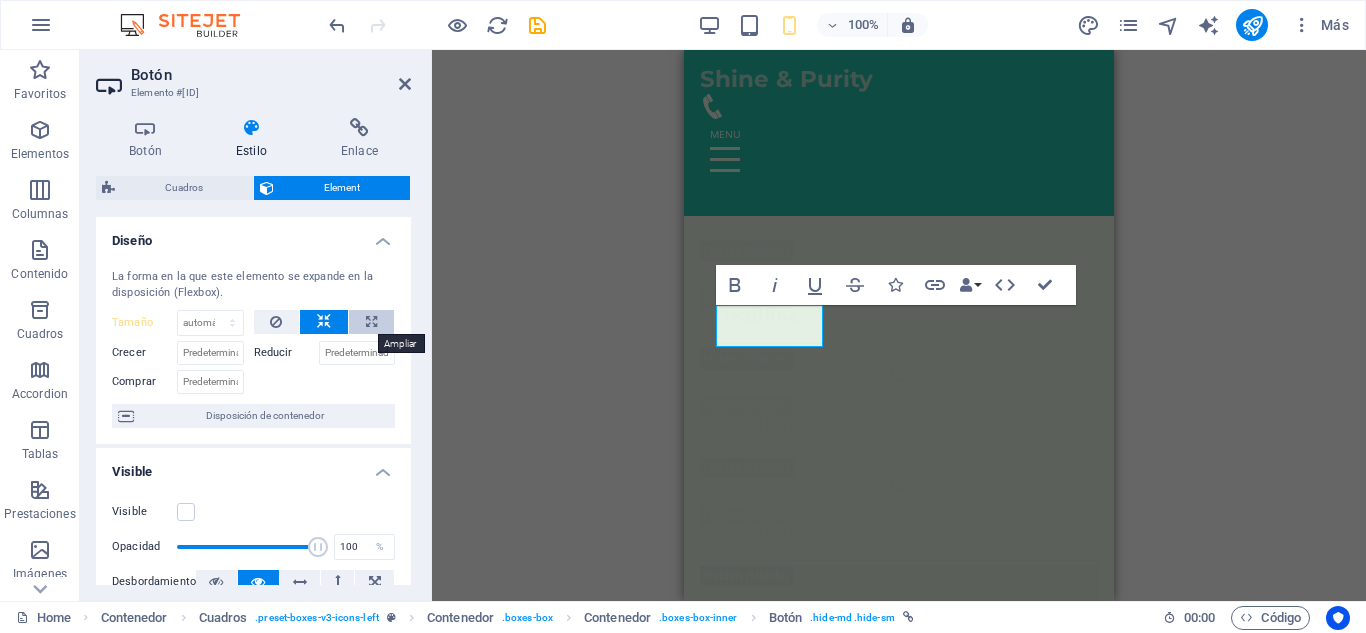 click at bounding box center (371, 322) 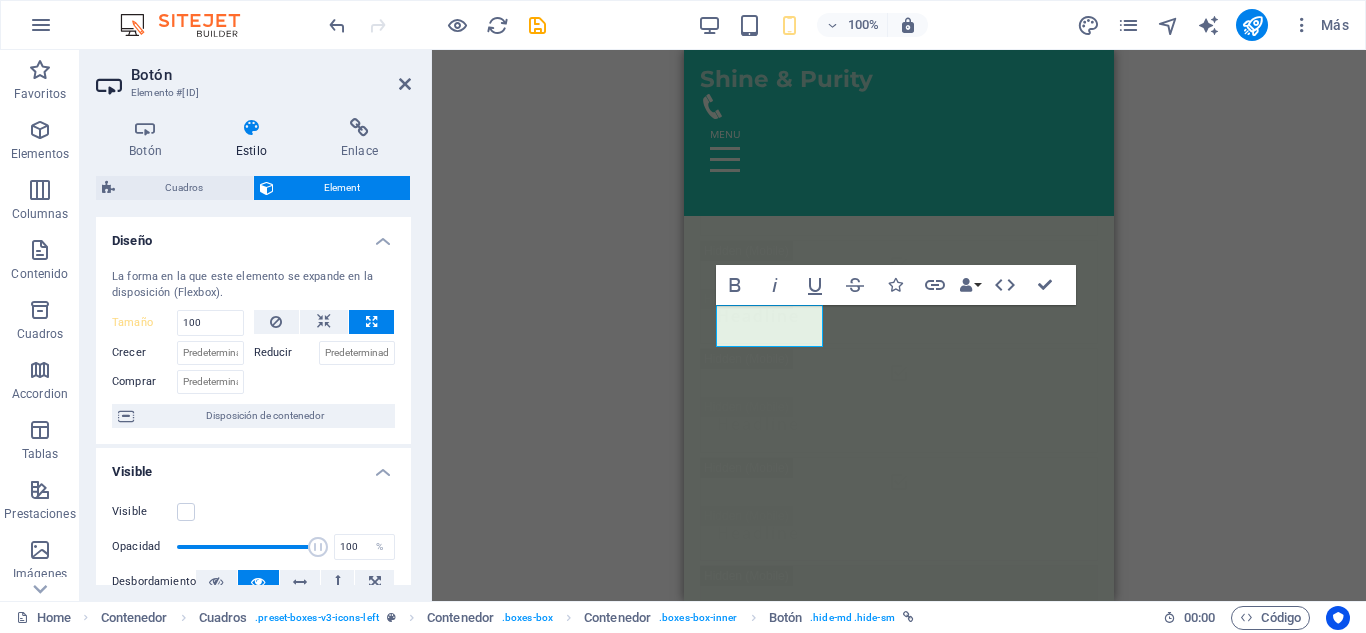 type on "100" 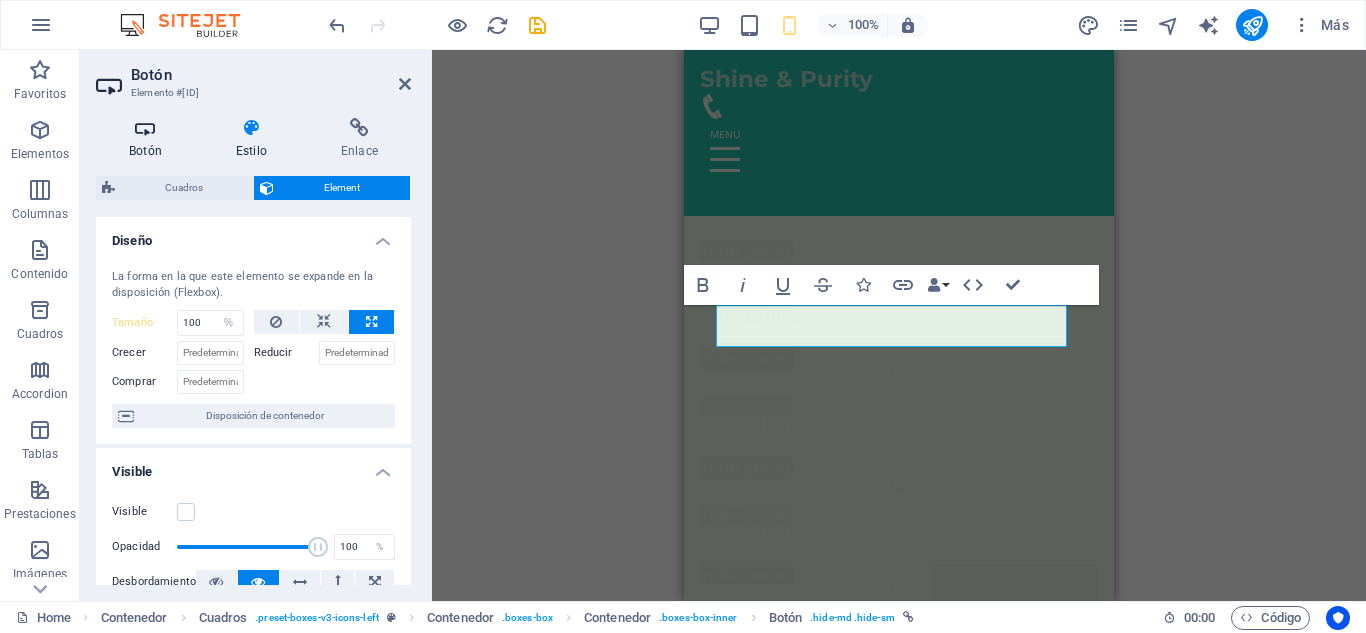 click at bounding box center (145, 128) 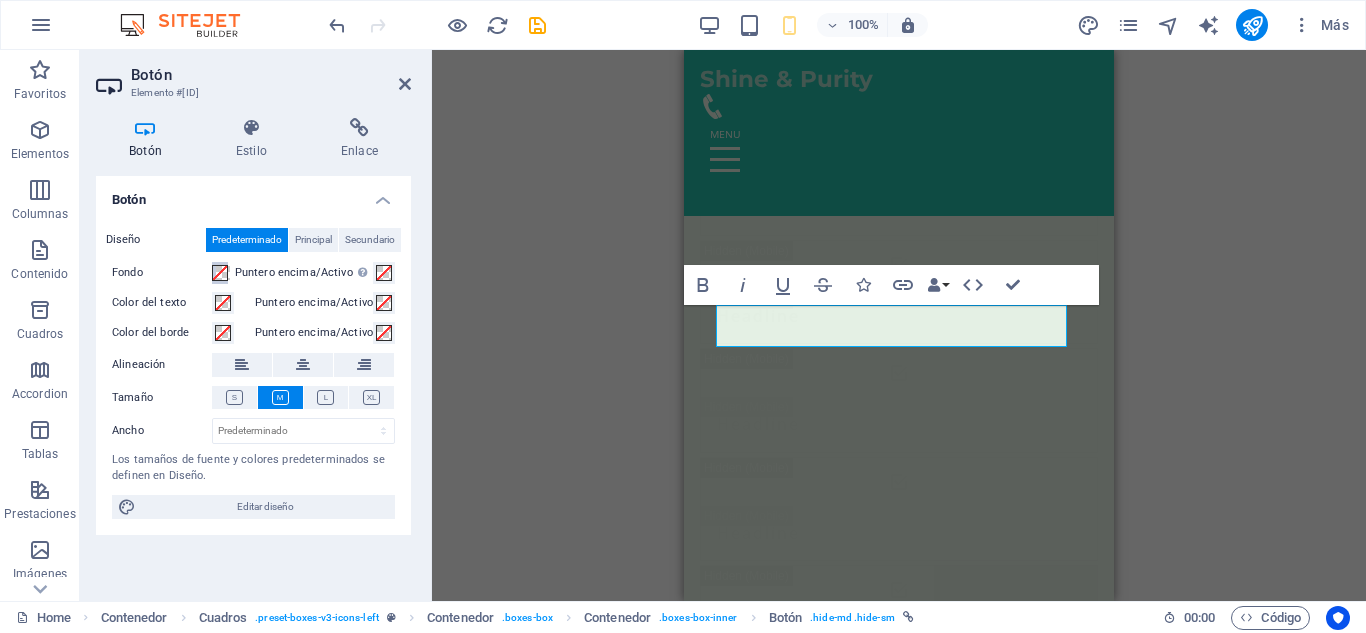 click on "Fondo" at bounding box center (220, 273) 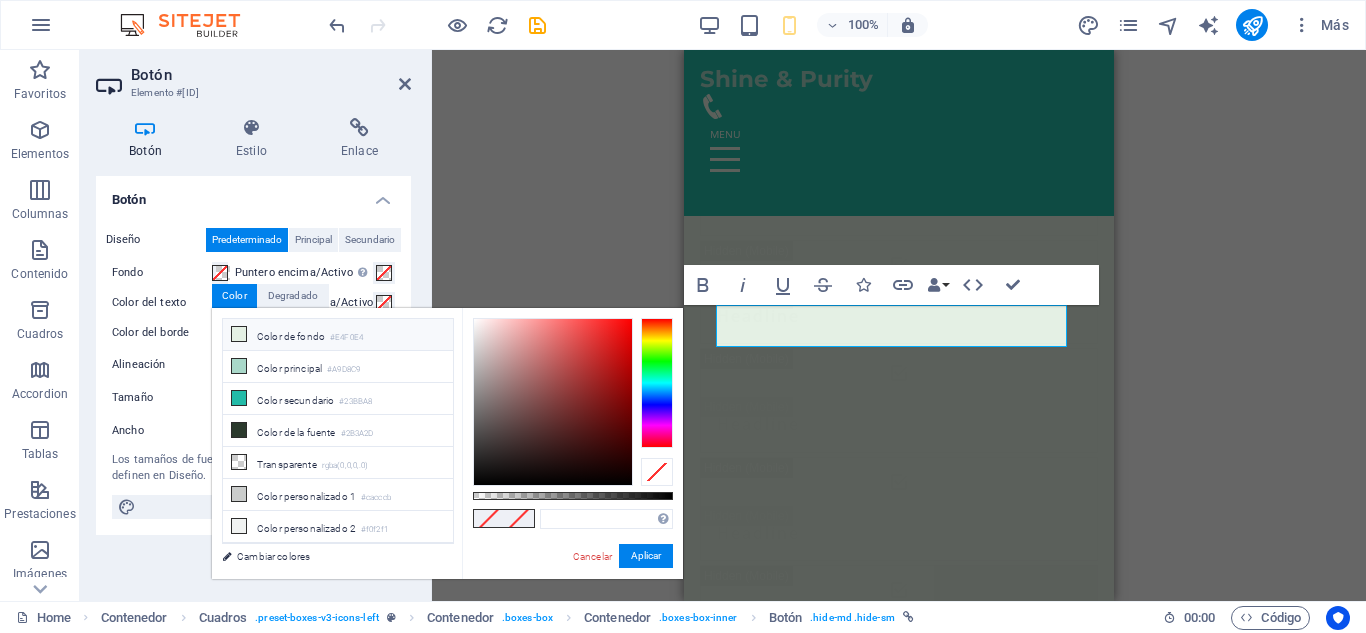 click at bounding box center [239, 334] 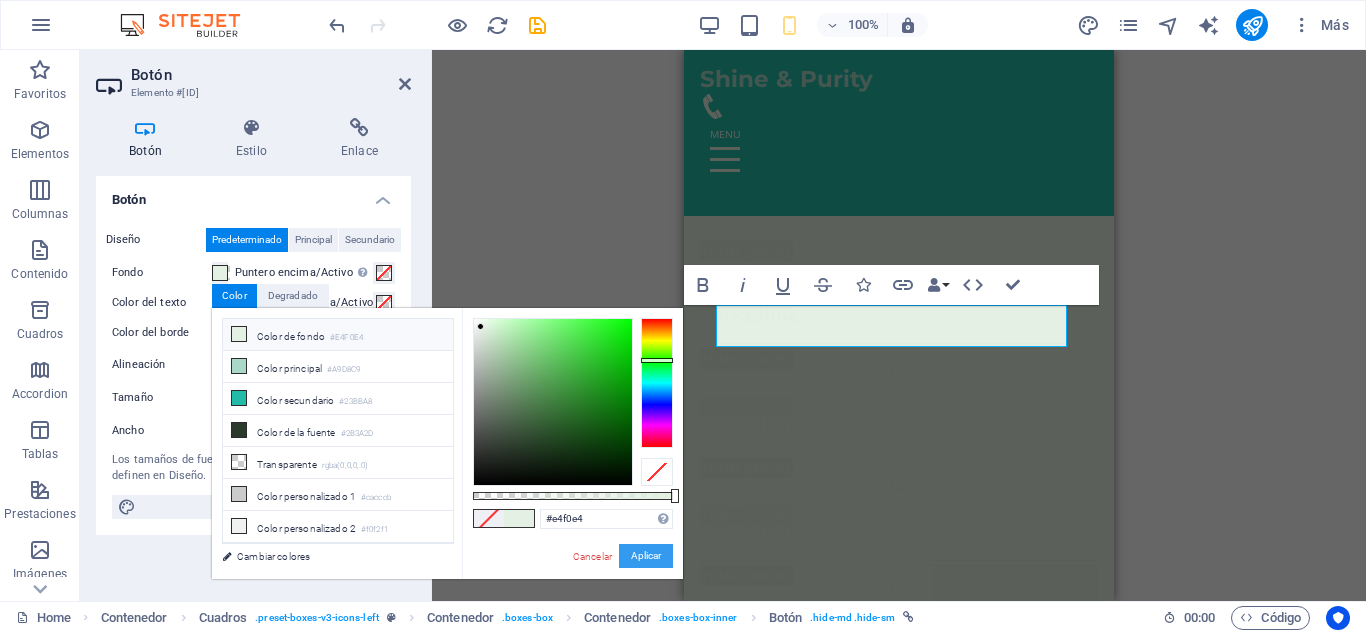 click on "Aplicar" at bounding box center [646, 556] 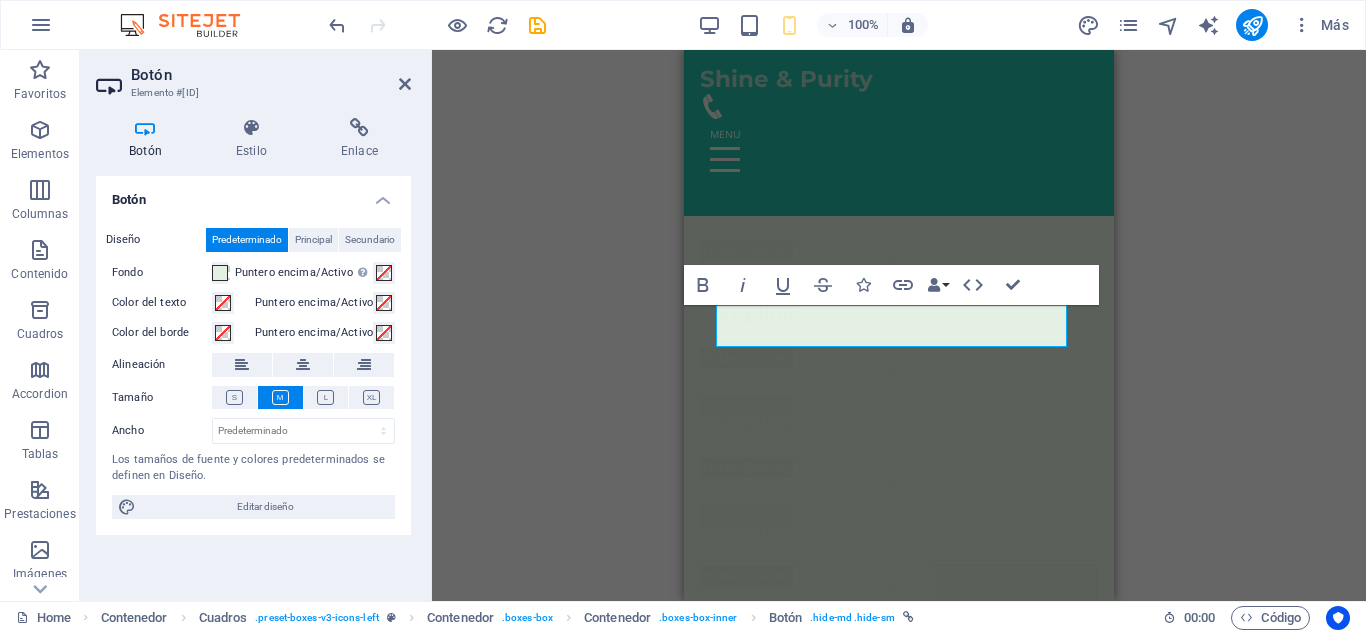 click on "H2   Banner   Contenedor   Barra de menús   Barra de menús   Banner   Contenedor   Banner   Menú   Predeterminado   Separador   Logo   Cuadros   Contenedor   Contenedor   Contenedor   Imagen   Contenedor   Contenedor   Cuadros   Cuadros   Contenedor   Contenedor   Contenedor   Separador   Texto   Texto   Botón   HTML   Contenedor   Icono   Contenedor   Imagen   Contenedor   Contenedor   Contenedor   Contenedor   H5   Texto   Texto   Contenedor   H3   Contenedor   Contenedor   Contenedor   Imagen   Contenedor   Contenedor   Cuadros   Contenedor   Contenedor   Imagen   Contenedor   Cuadros   Contenedor   Contenedor   Botón   Cuadros   Contenedor   Contenedor   Texto   Texto   Contenedor   Contenedor   Imagen   Separador Bold Italic Underline Strikethrough Icons Link Data Bindings Empresa Nombre Apellidos Calle Código postal Ciudad Email Teléfono Móvil Fax Campo personalizado 1 Campo personalizado 2 Campo personalizado 3 Campo personalizado 4 Campo personalizado 5 HTML" at bounding box center [899, 325] 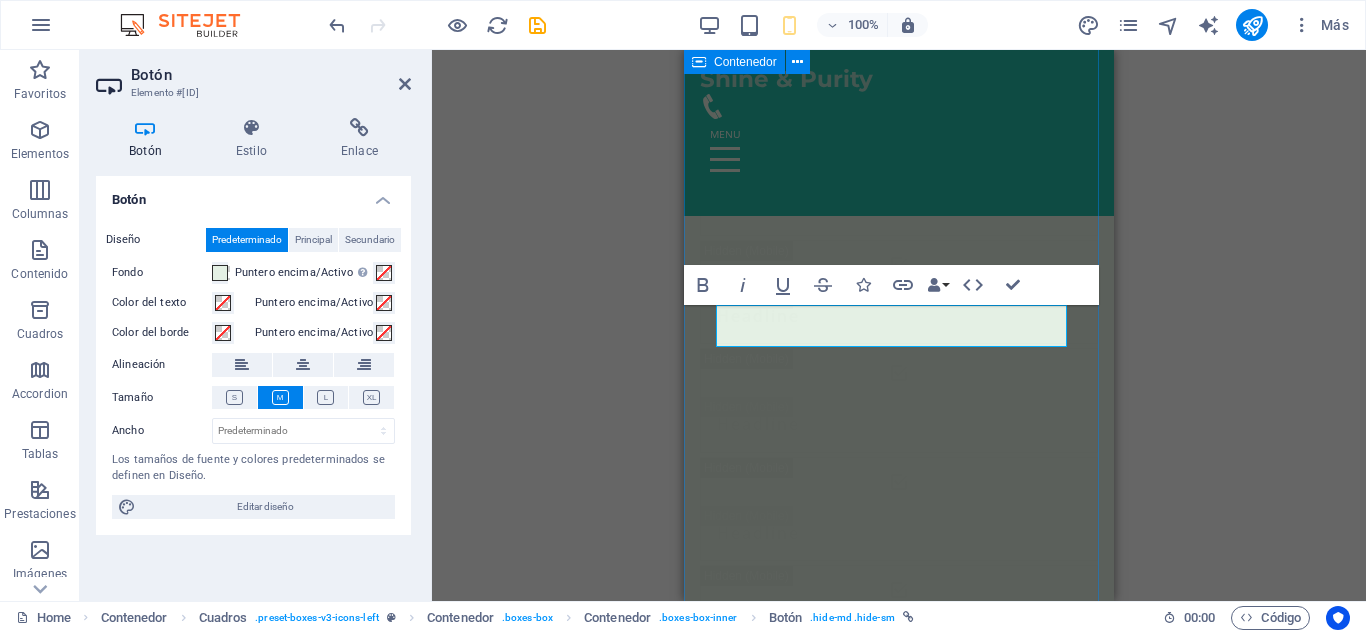 click on "Nuestros Servicios Masaje Relajación colombiana (Relajante) Déjate envolver por un masaje relajante que alivia el estrés y renueva la paz en tu cuerpo. 150.000 ​   ​ COP  Agregar    Masaje Fuerza colombiana (Tejido profundo) Déjate envolver por un masaje relajante que alivia el estrés y renueva la paz en tu cuerpo. 150.000 COP  Agregar    Masaje Deportivo Déjate envolver por un masaje relajante que alivia el estrés y renueva la paz en tu cuerpo. 150.000 COP  Agregar    Masaje Relajante Déjate envolver por un masaje relajante que alivia el estrés y renueva la paz en tu cuerpo. 150.000 COP  Agregar    Masaje Relajante Déjate envolver por un masaje relajante que alivia el estrés y renueva la paz en tu cuerpo. 150.000 COP ​  Agregar    ​ Masaje Relajante Déjate envolver por un masaje relajante que alivia el estrés y renueva la paz en tu cuerpo. 150.000 COP  Agregar    Tratamientos Faciales Personalizados Aromaterapia Masajes Deportivos Masajes de Tejido Profundo" at bounding box center (899, 4370) 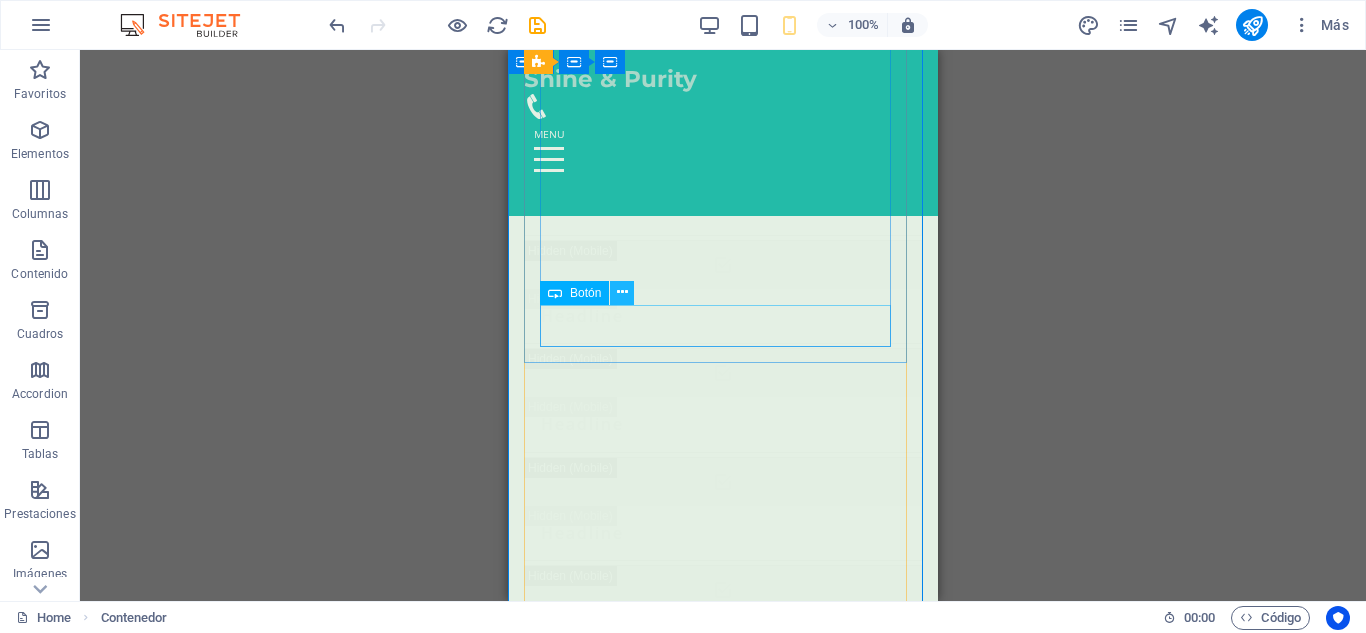 click at bounding box center (622, 292) 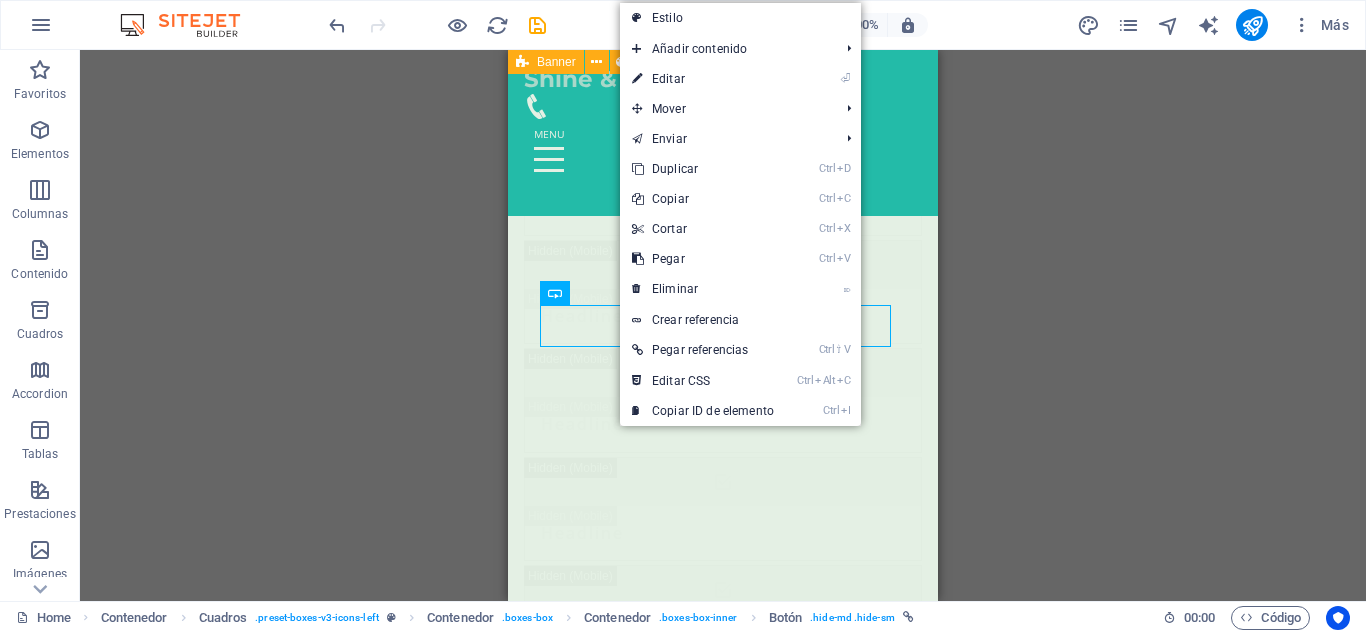 click at bounding box center [522, 62] 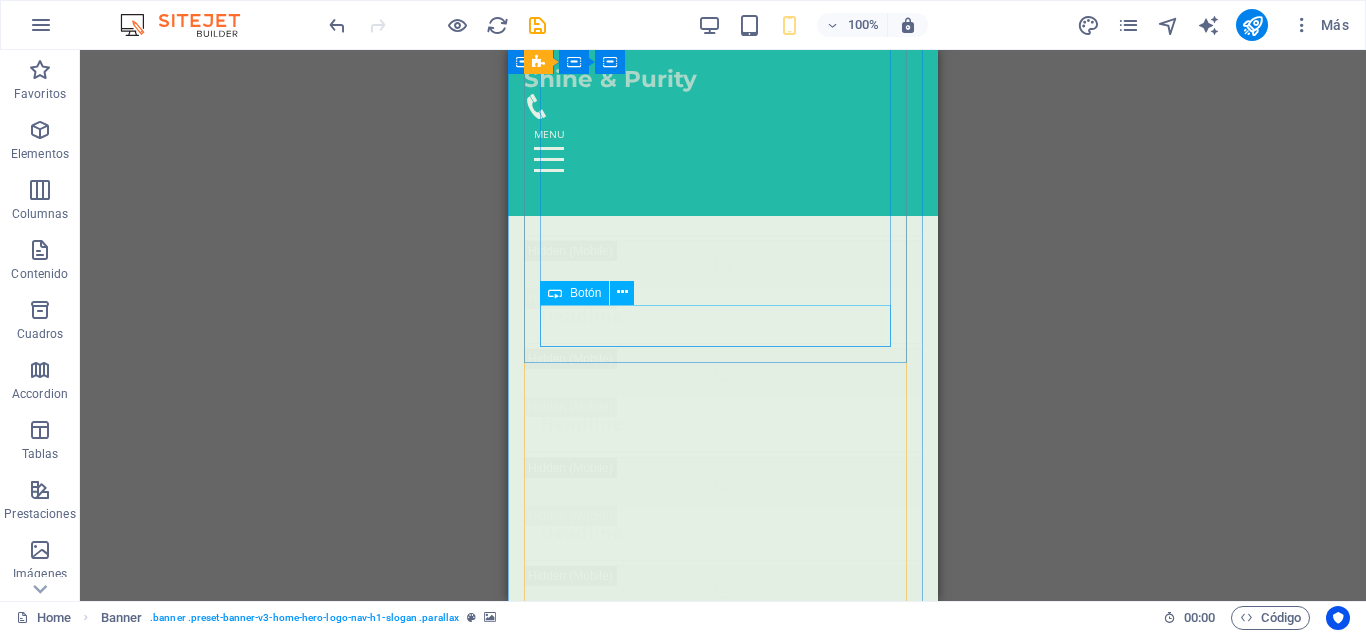 click on "Agregar" at bounding box center [723, 2983] 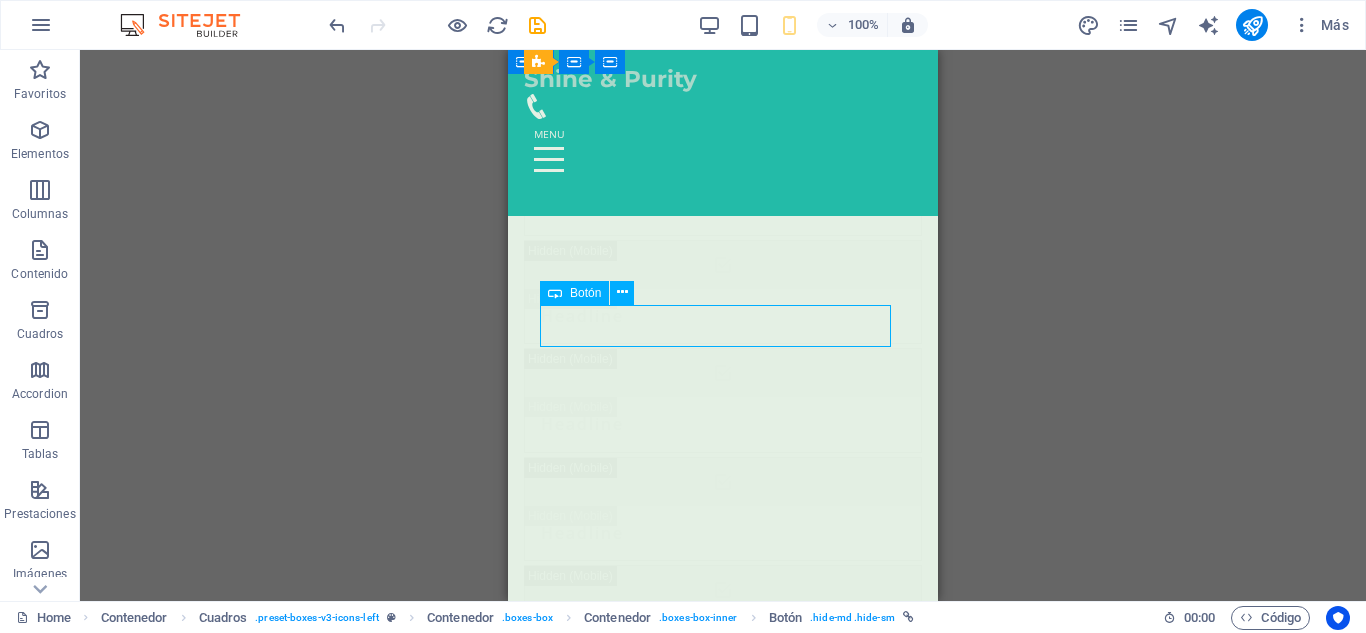 click on "Agregar" at bounding box center [723, 2983] 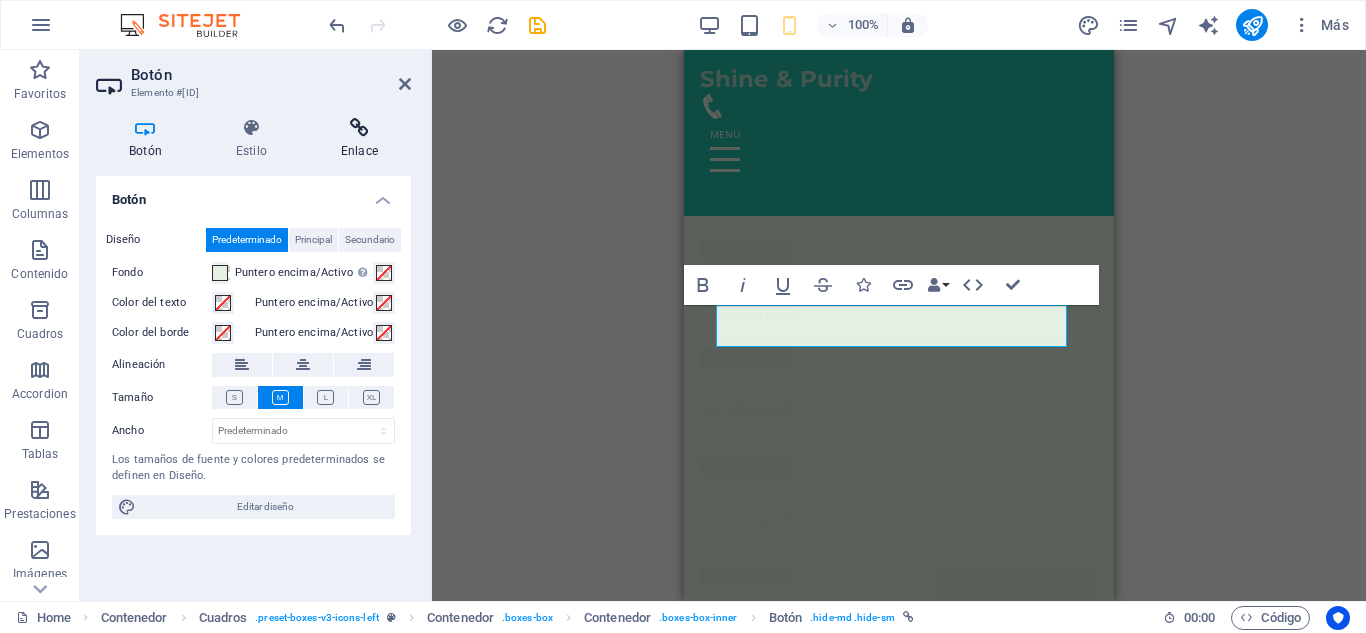 click at bounding box center [359, 128] 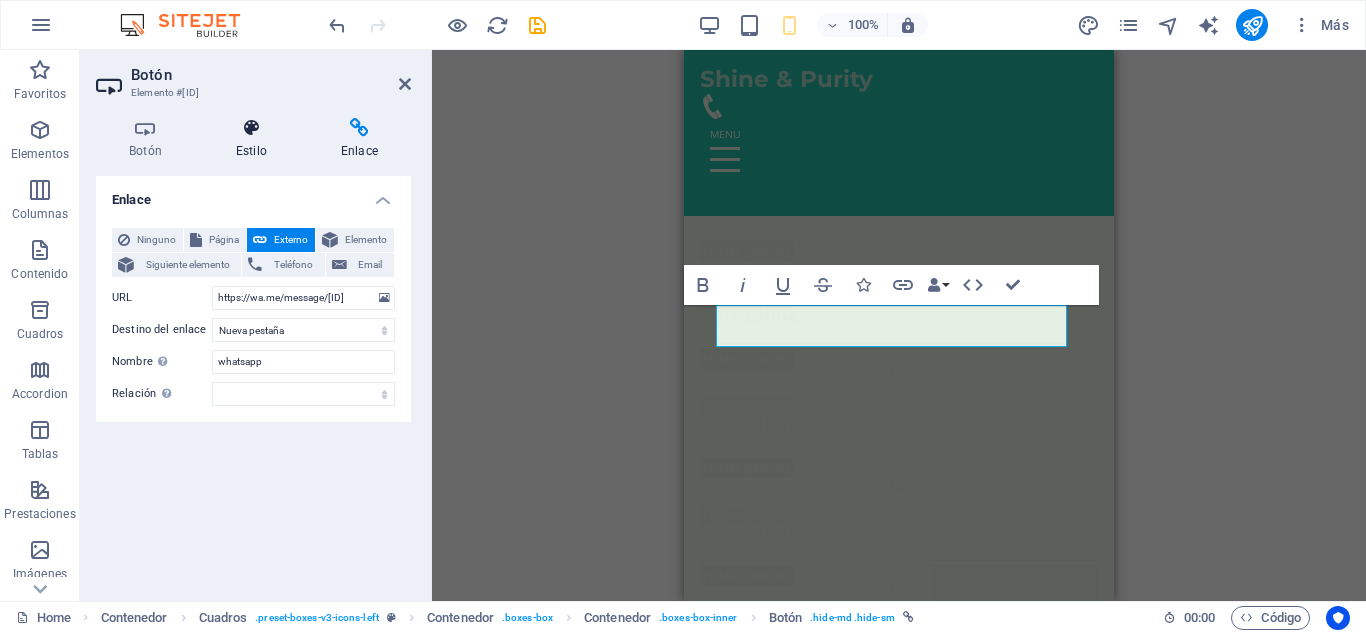 click at bounding box center [251, 128] 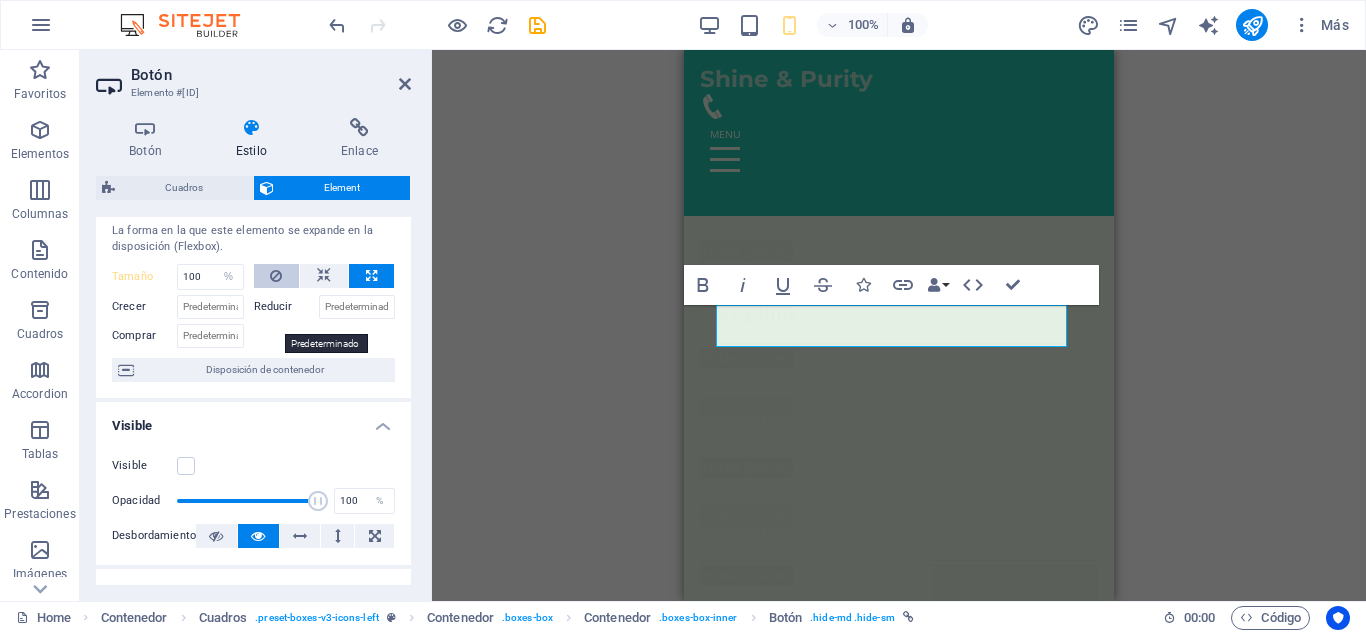 scroll, scrollTop: 48, scrollLeft: 0, axis: vertical 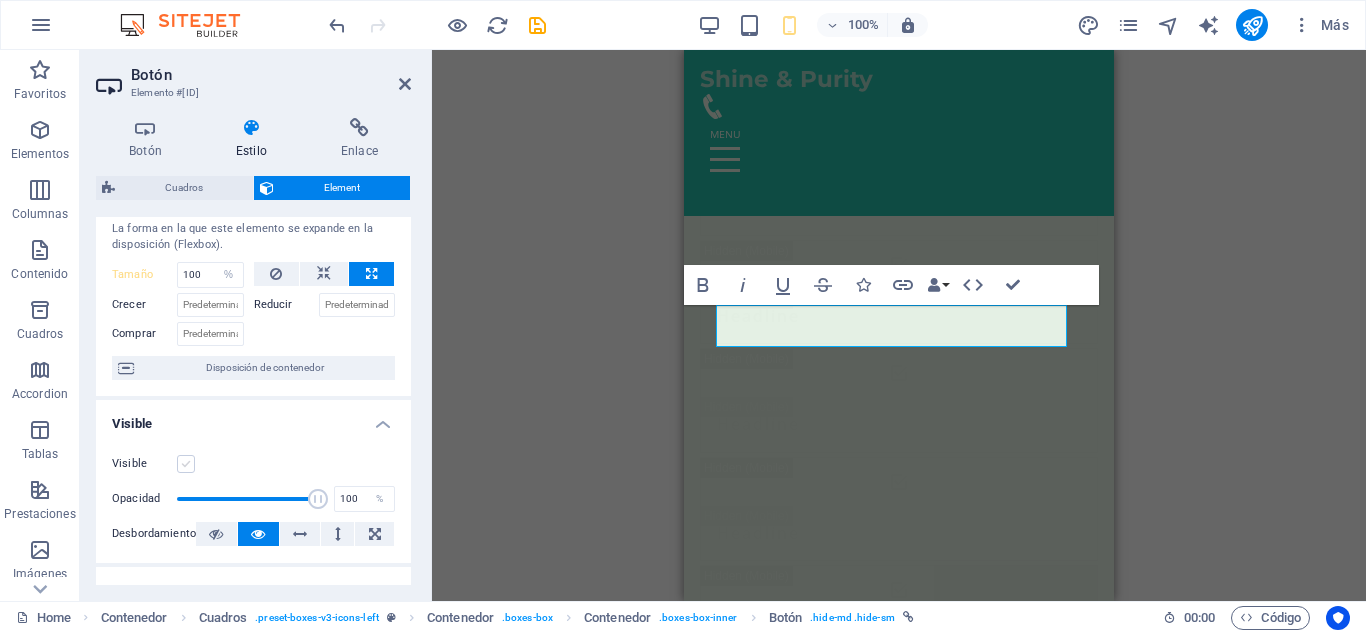 click at bounding box center [186, 464] 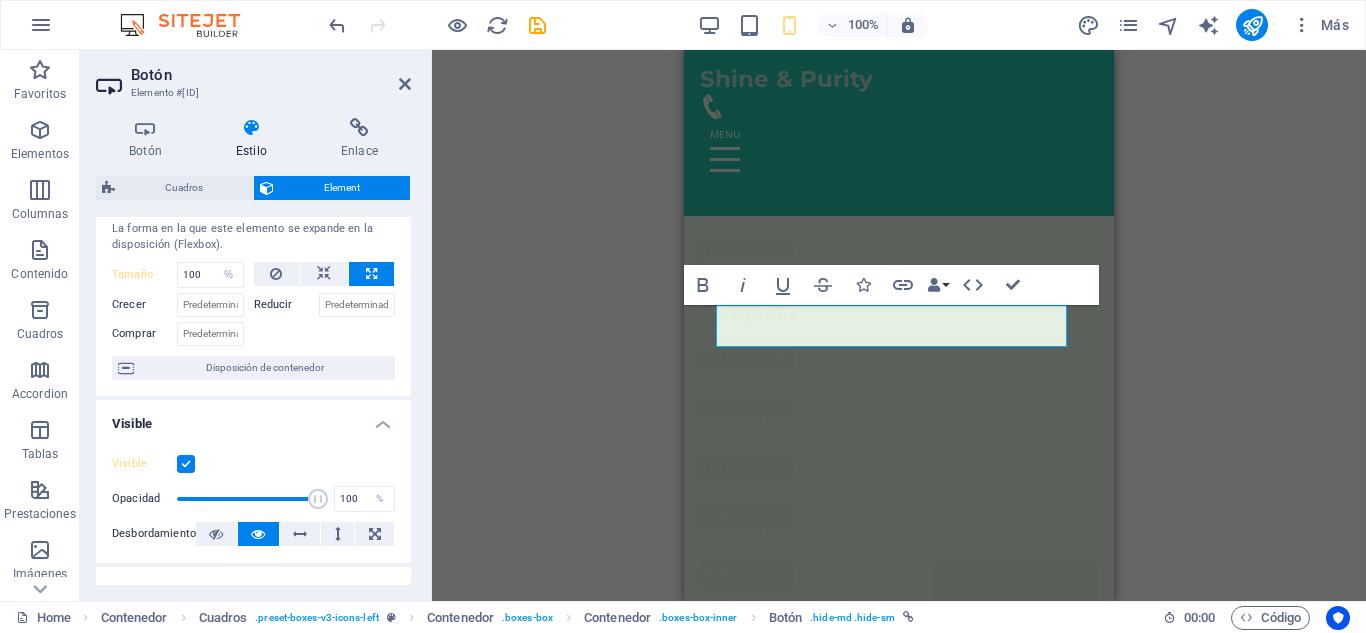click on "H2   Banner   Contenedor   Barra de menús   Barra de menús   Banner   Contenedor   Banner   Menú   Predeterminado   Separador   Logo   Cuadros   Contenedor   Contenedor   Contenedor   Imagen   Contenedor   Contenedor   Cuadros   Cuadros   Contenedor   Contenedor   Contenedor   Separador   Texto   Texto   Botón   HTML   Contenedor   Icono   Contenedor   Imagen   Contenedor   Contenedor   Contenedor   Contenedor   H5   Texto   Texto   Contenedor   H3   Contenedor   Contenedor   Contenedor   Imagen   Contenedor   Contenedor   Contenedor   Imagen   Contenedor   Cuadros   Contenedor   Contenedor   Botón   Cuadros   Contenedor   Contenedor   Texto   Texto   Contenedor   Contenedor   Contenedor   Imagen   Separador Bold Italic Underline Strikethrough Icons Link Data Bindings Empresa Nombre Apellidos Calle Código postal Ciudad Email Teléfono Móvil Fax Campo personalizado 1 Campo personalizado 2 Campo personalizado 3 Campo personalizado 4 Campo personalizado 5 Campo personalizado 6 HTML" at bounding box center (899, 325) 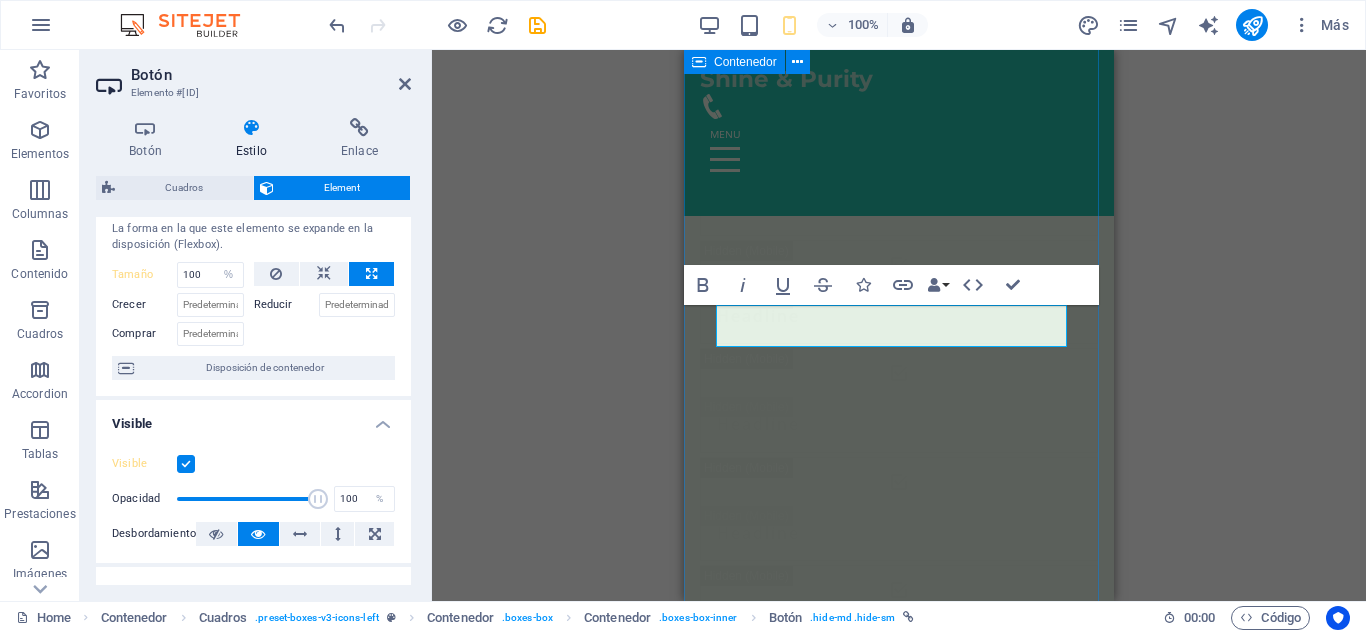 click on "Nuestros Servicios Masaje Relajación colombiana (Relajante) Déjate envolver por un masaje relajante que alivia el estrés y renueva la paz en tu cuerpo. 150.000 ​   ​ COP  Agregar    Masaje Fuerza colombiana (Tejido profundo) Déjate envolver por un masaje relajante que alivia el estrés y renueva la paz en tu cuerpo. 150.000 COP  Agregar    Masaje Deportivo Déjate envolver por un masaje relajante que alivia el estrés y renueva la paz en tu cuerpo. 150.000 COP  Agregar    Masaje Relajante Déjate envolver por un masaje relajante que alivia el estrés y renueva la paz en tu cuerpo. 150.000 COP  Agregar    Masaje Relajante Déjate envolver por un masaje relajante que alivia el estrés y renueva la paz en tu cuerpo. 150.000 COP ​  Agregar    ​ Masaje Relajante Déjate envolver por un masaje relajante que alivia el estrés y renueva la paz en tu cuerpo. 150.000 COP  Agregar    Tratamientos Faciales Personalizados Aromaterapia Masajes Deportivos Masajes de Tejido Profundo" at bounding box center (899, 4370) 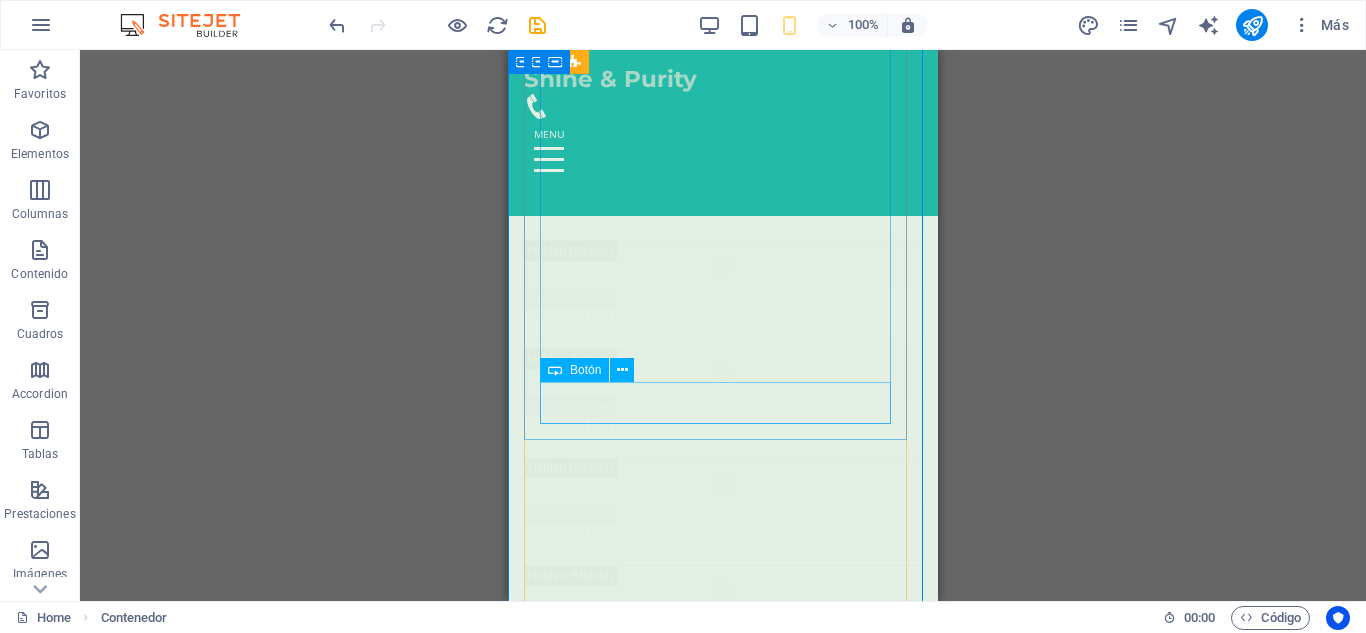 scroll, scrollTop: 5378, scrollLeft: 0, axis: vertical 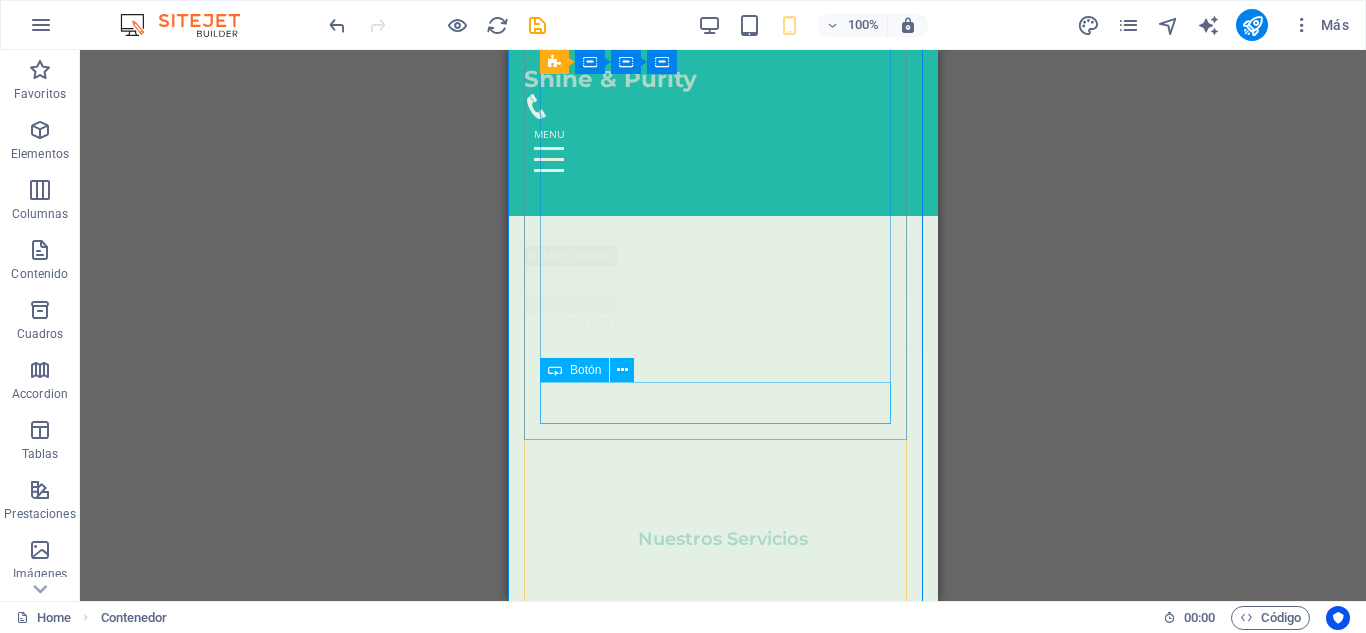click on "Agregar" at bounding box center [723, 3183] 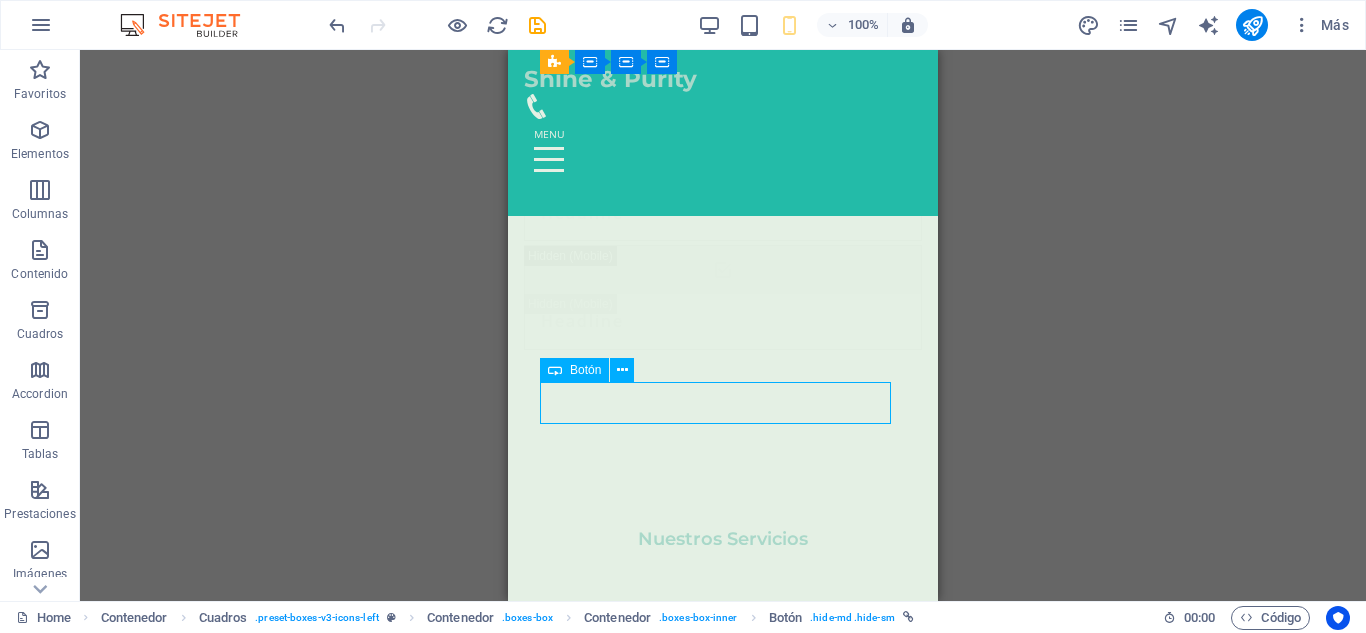 click on "Agregar" at bounding box center [723, 3183] 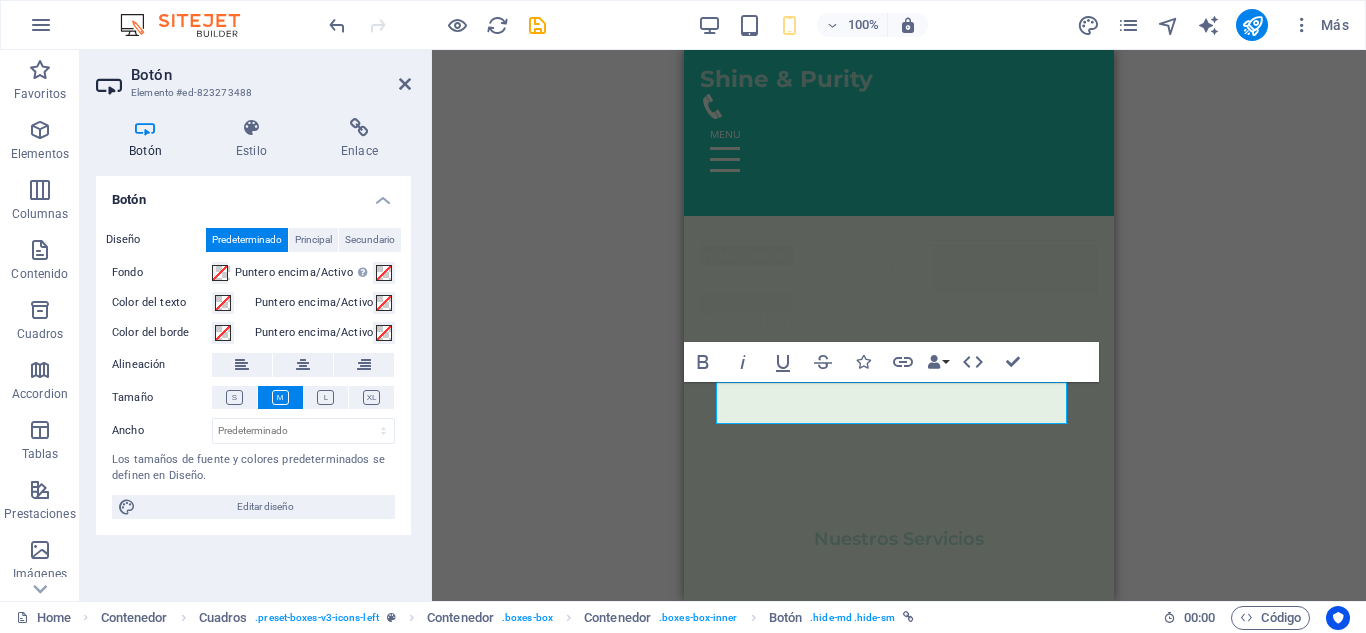 click at bounding box center [145, 128] 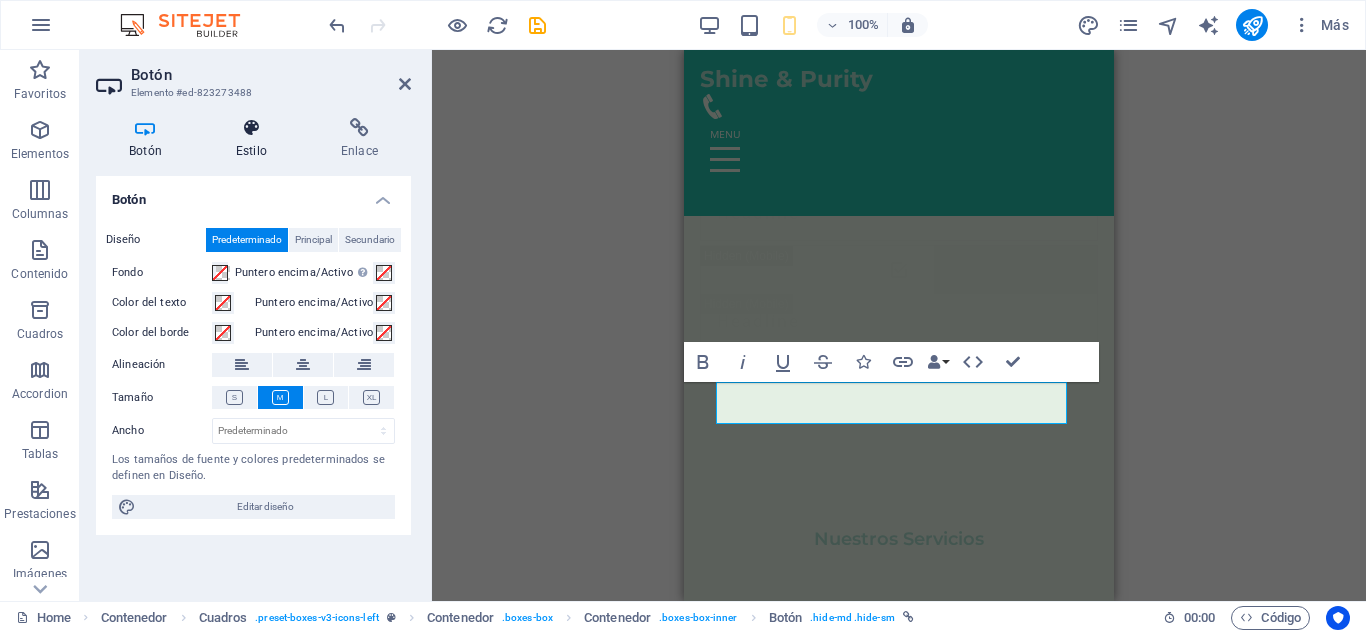click at bounding box center [251, 128] 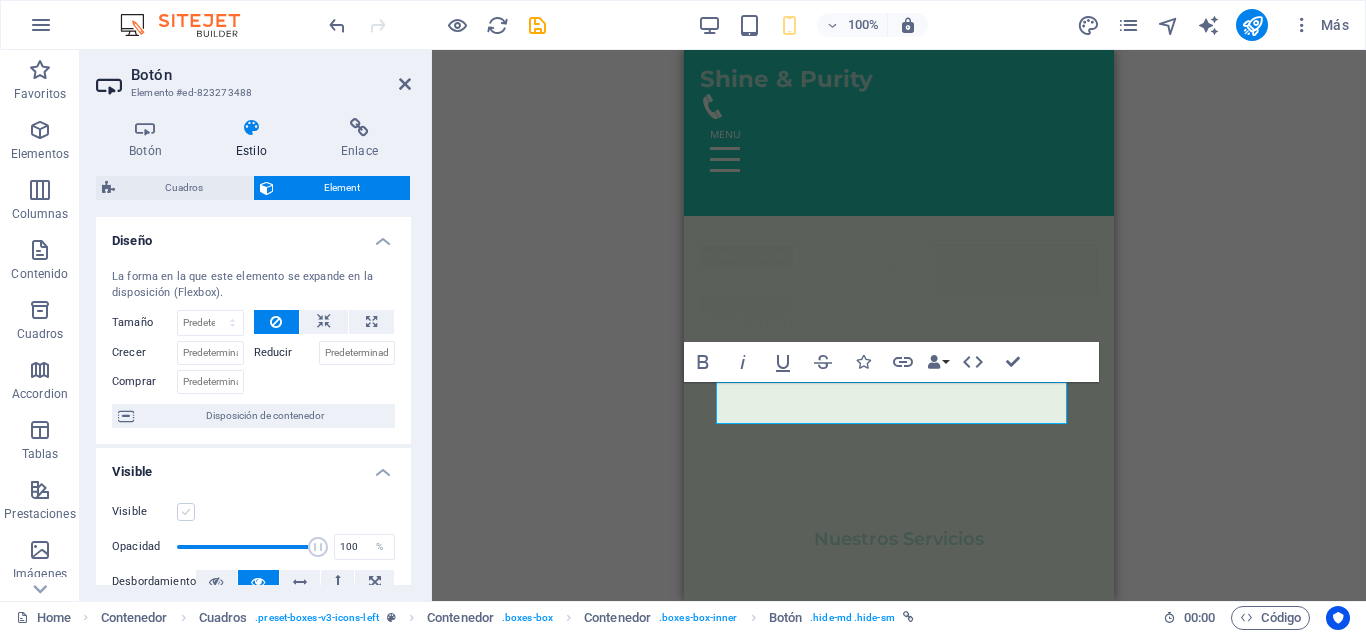 click at bounding box center [186, 512] 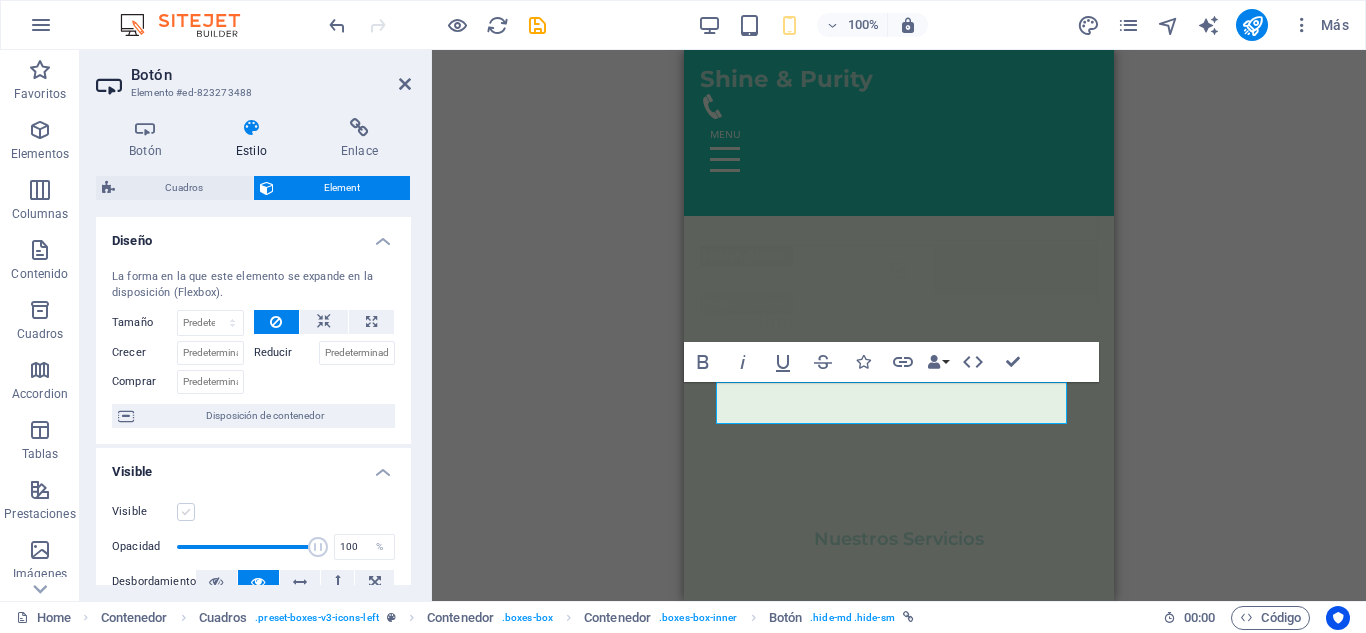 click on "Visible" at bounding box center [0, 0] 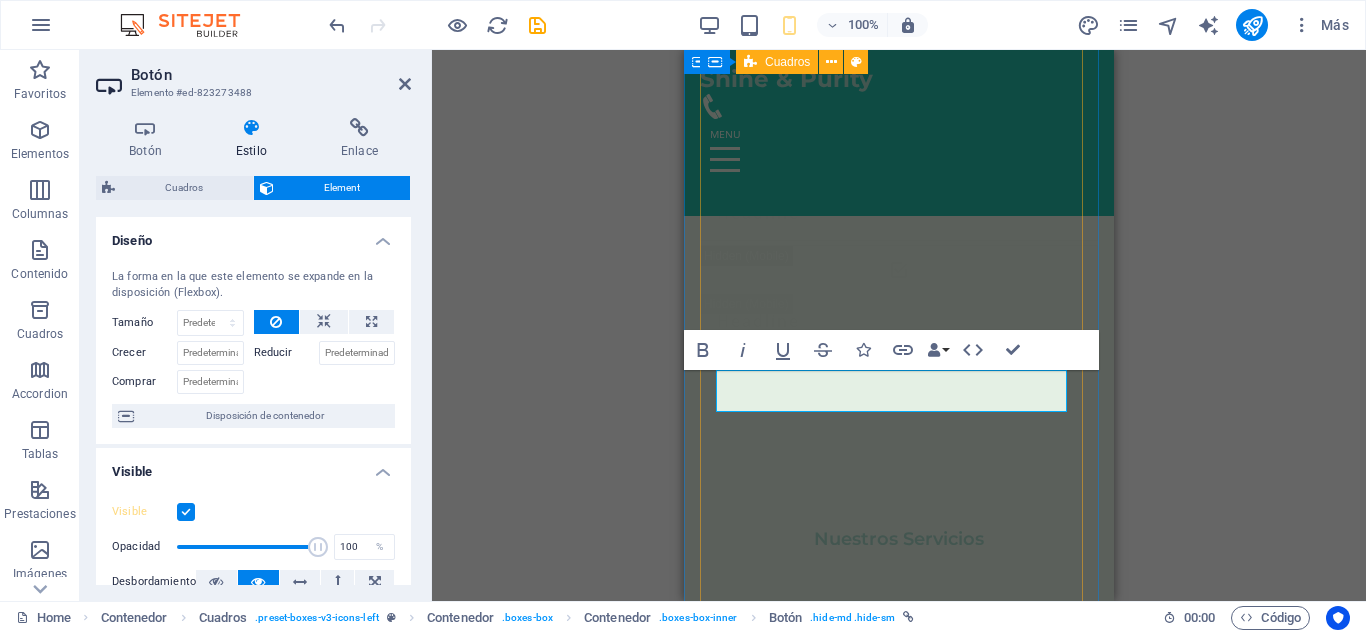 scroll, scrollTop: 5761, scrollLeft: 0, axis: vertical 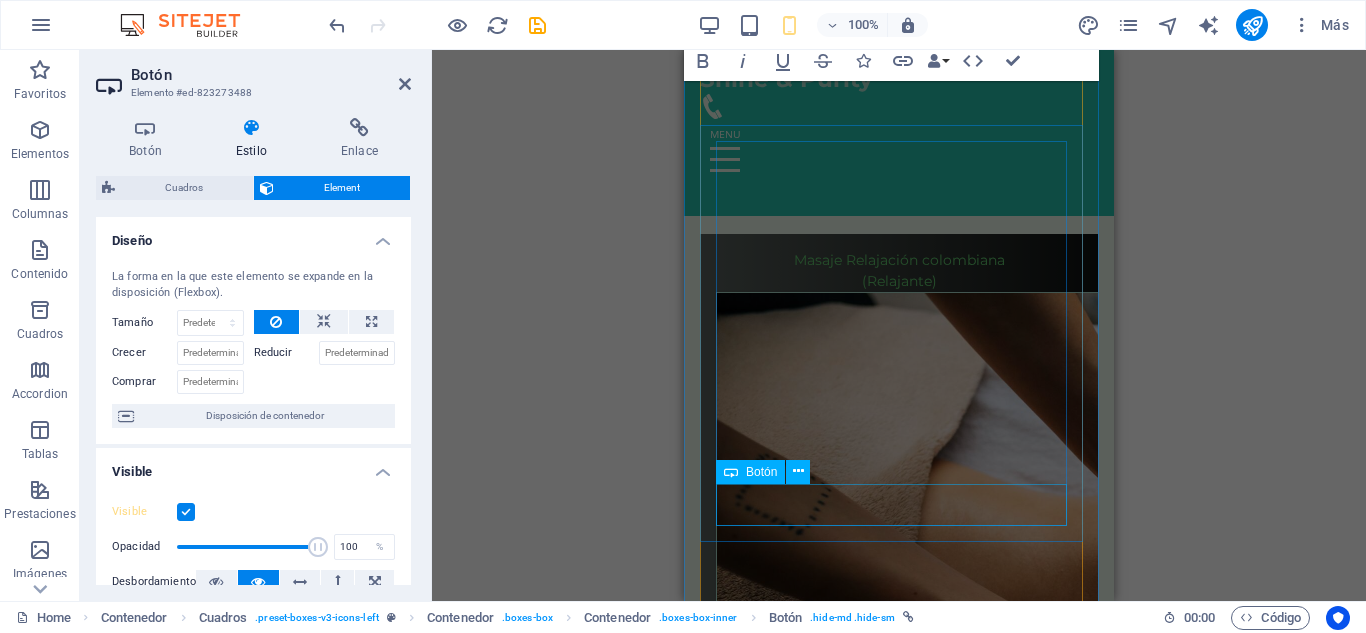 click on "Agregar" at bounding box center (899, 3803) 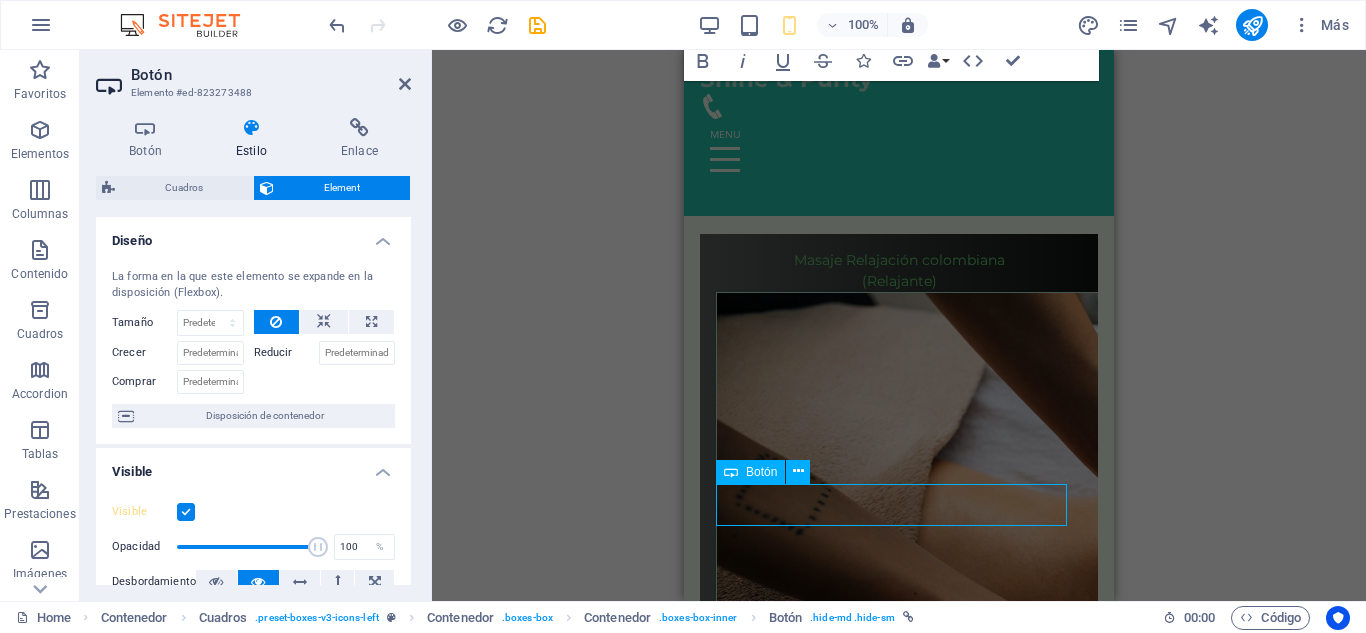 click on "Agregar" at bounding box center [899, 3803] 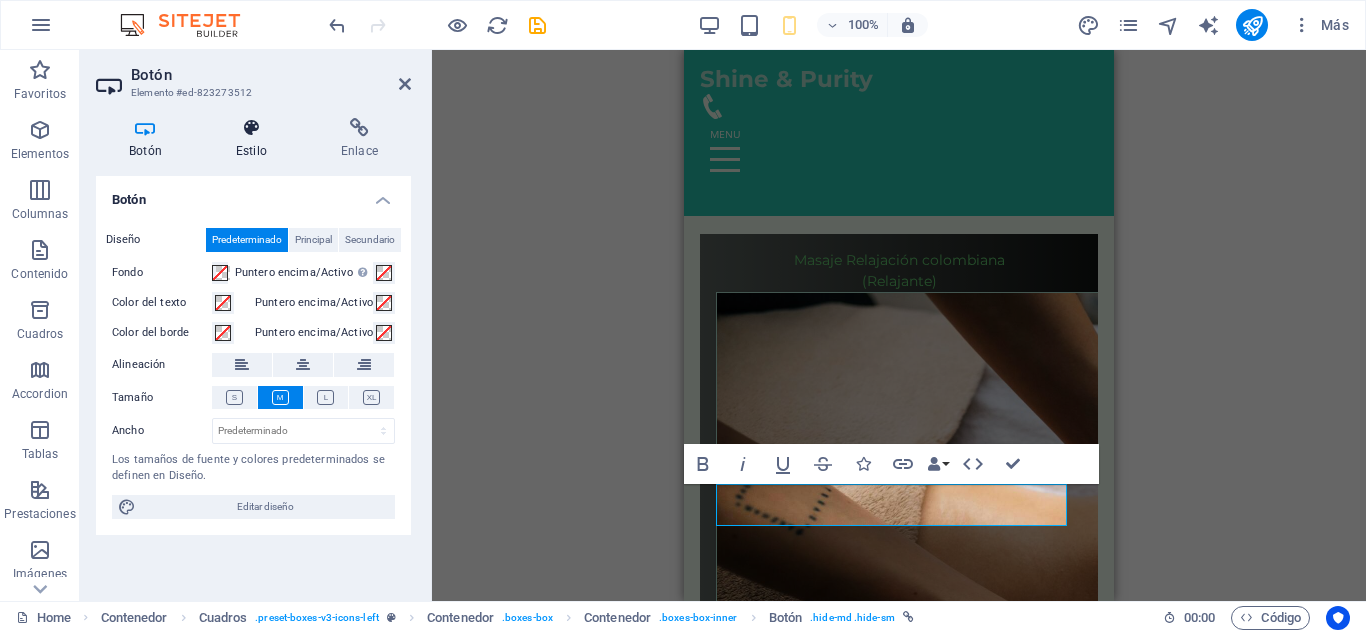 click on "Estilo" at bounding box center [255, 139] 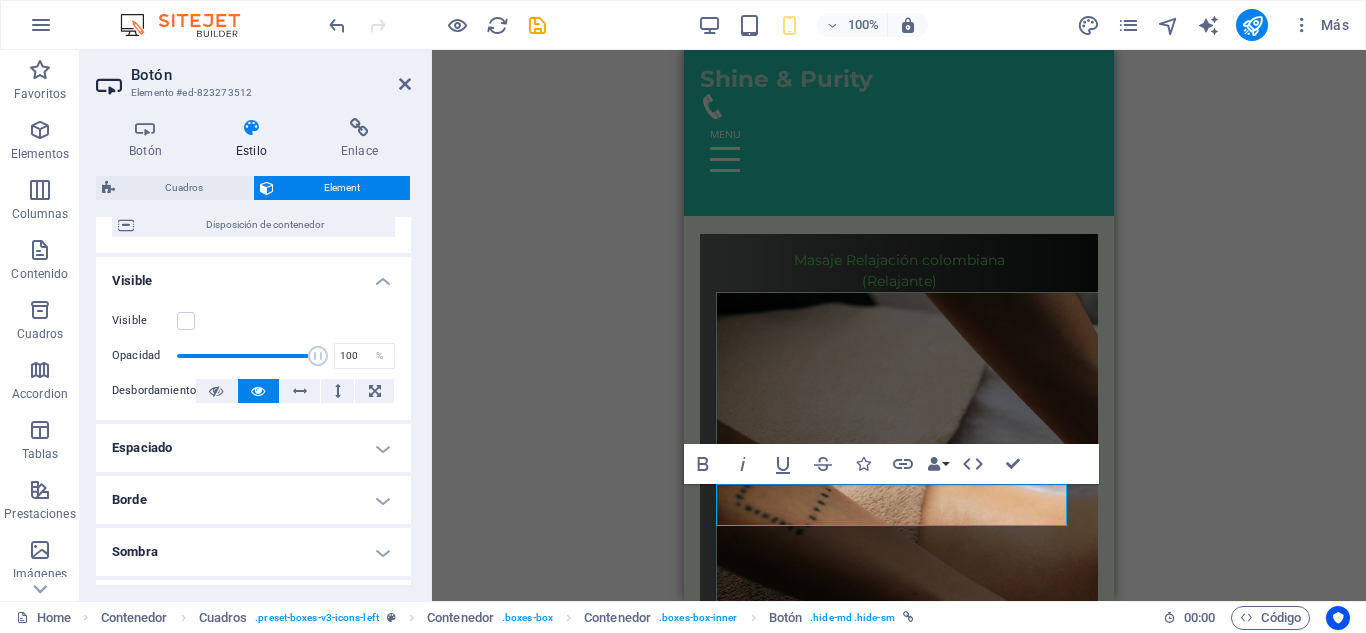scroll, scrollTop: 192, scrollLeft: 0, axis: vertical 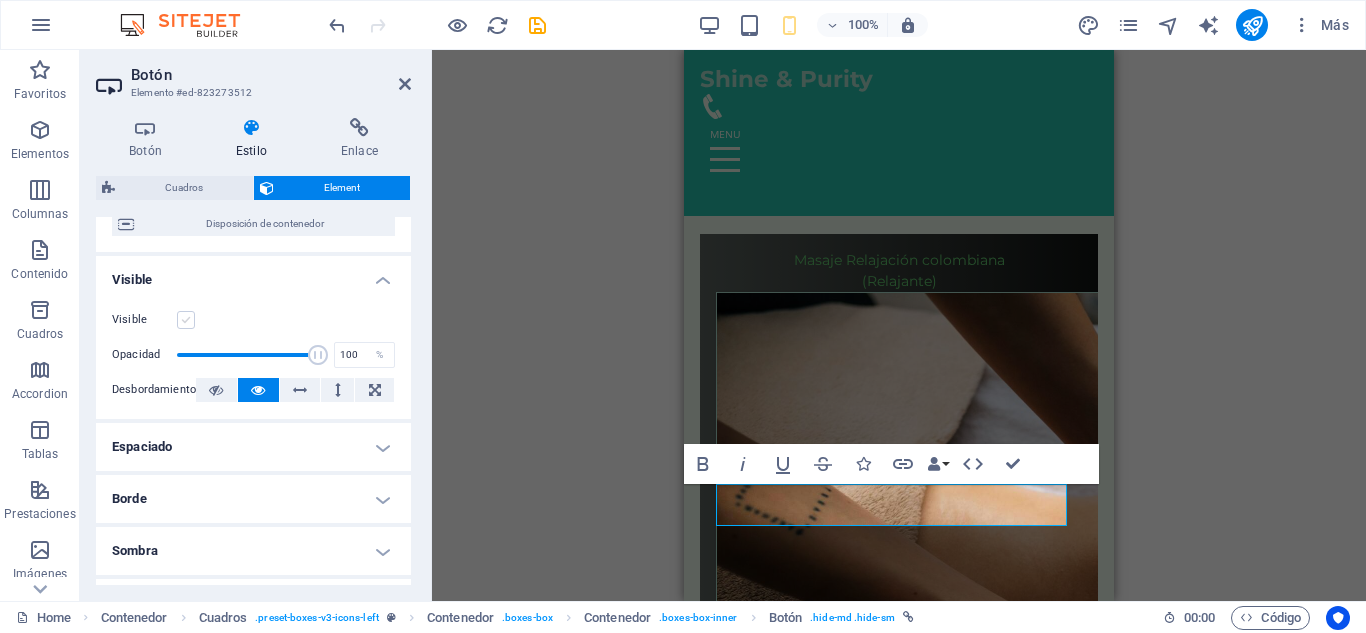 click at bounding box center [186, 320] 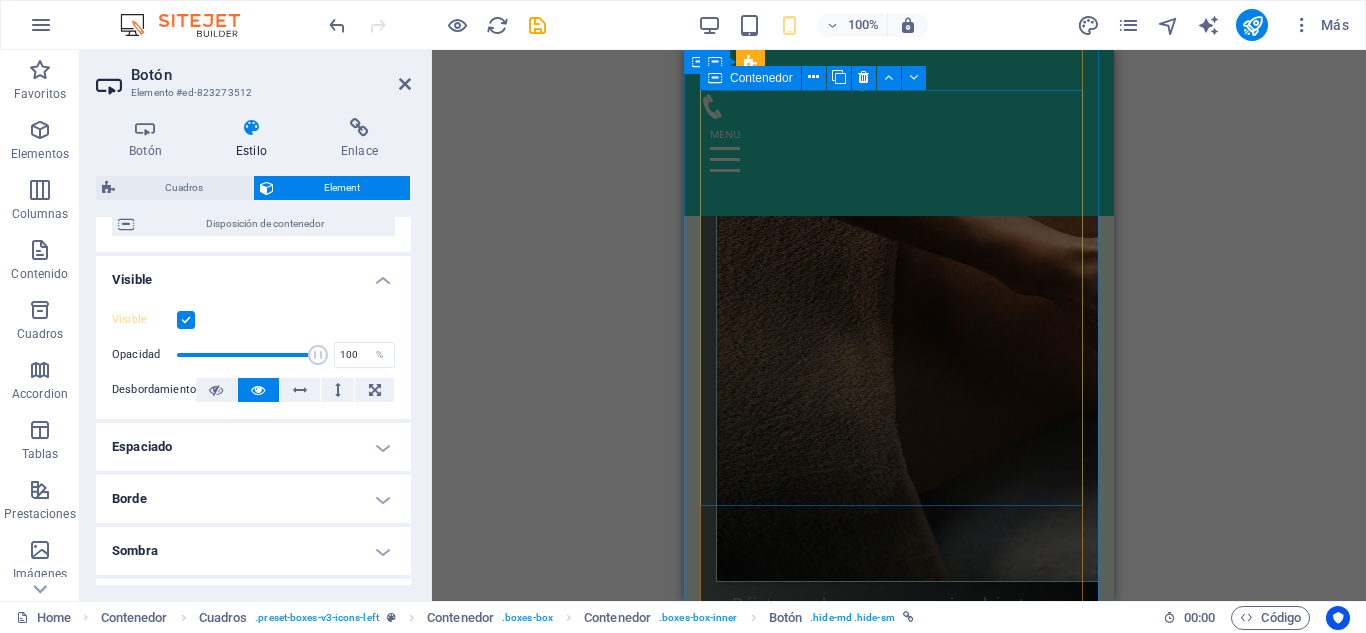 scroll, scrollTop: 6281, scrollLeft: 0, axis: vertical 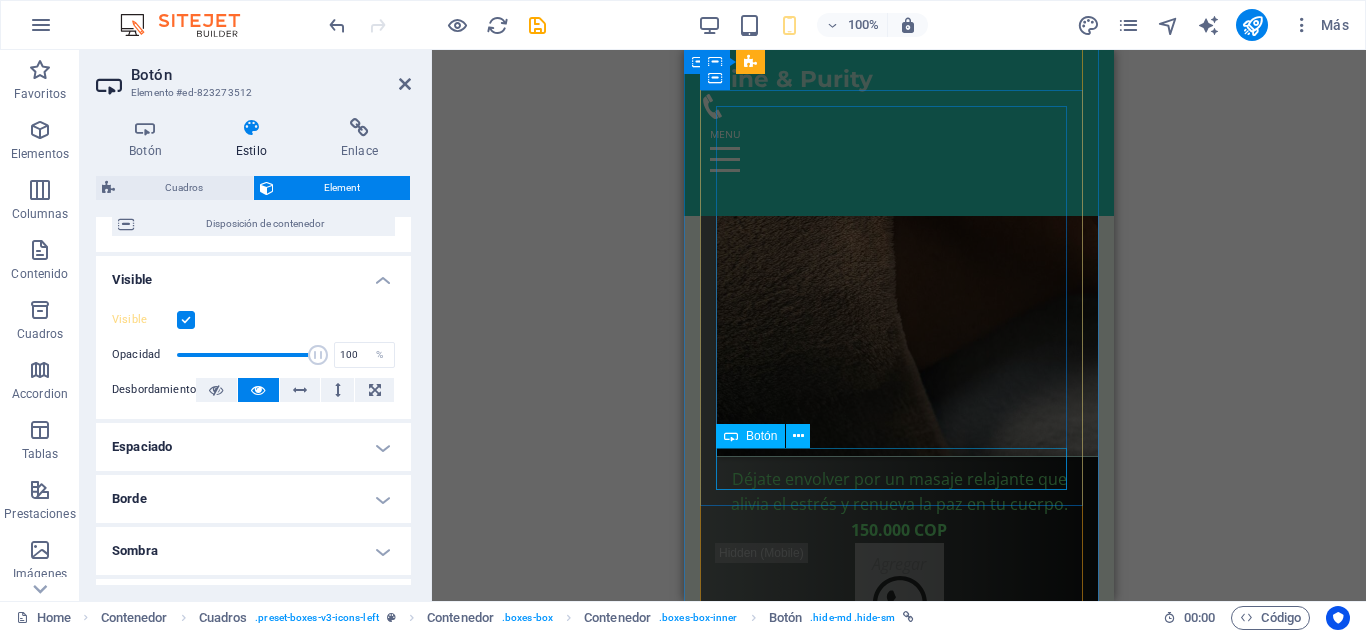 click on "Agregar" at bounding box center [899, 4287] 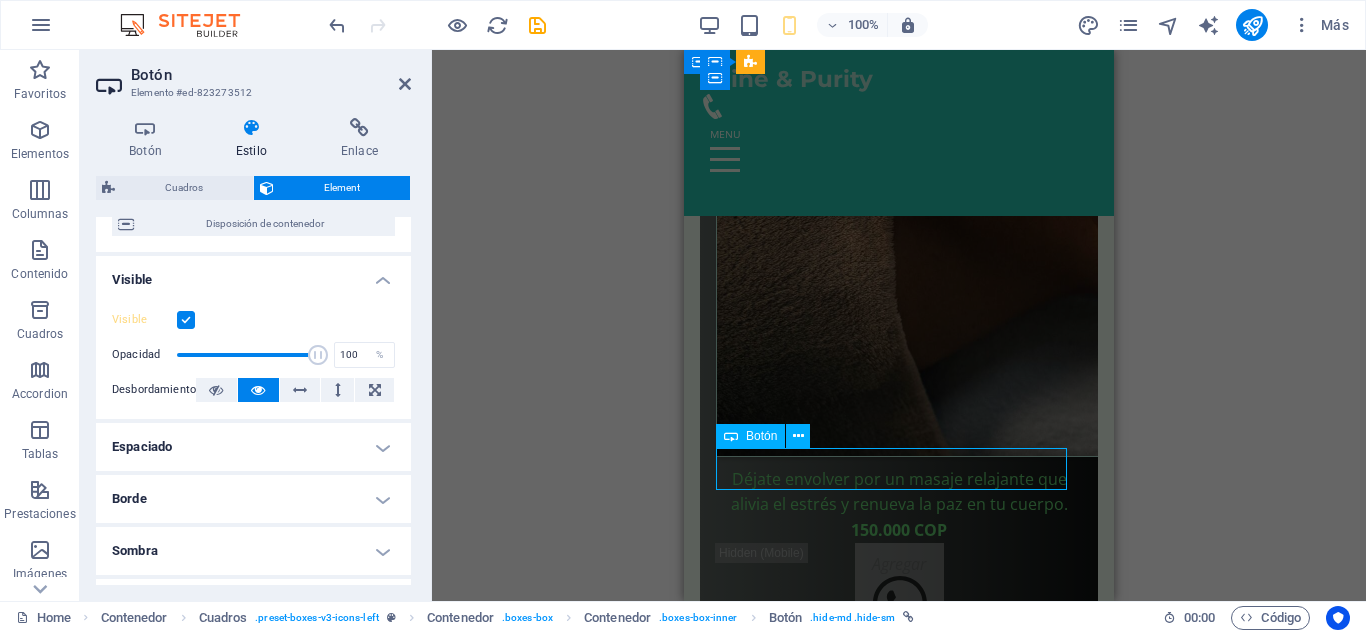click on "Agregar" at bounding box center [899, 4287] 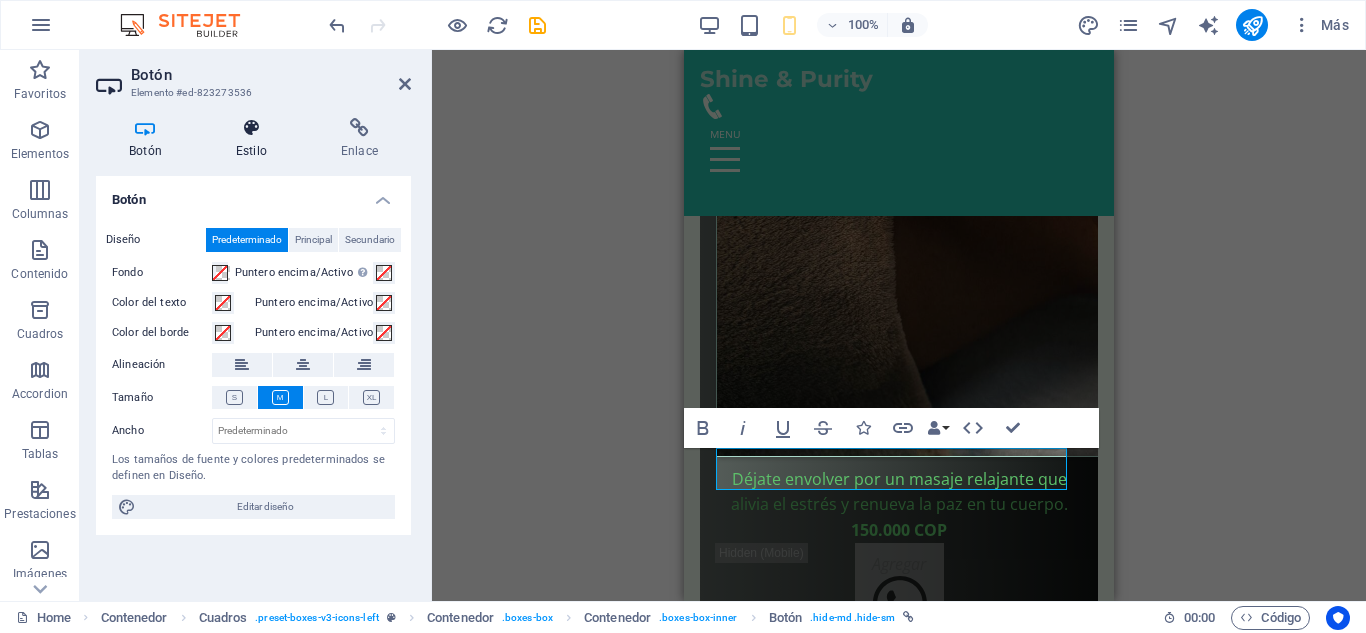 click on "Estilo" at bounding box center (255, 139) 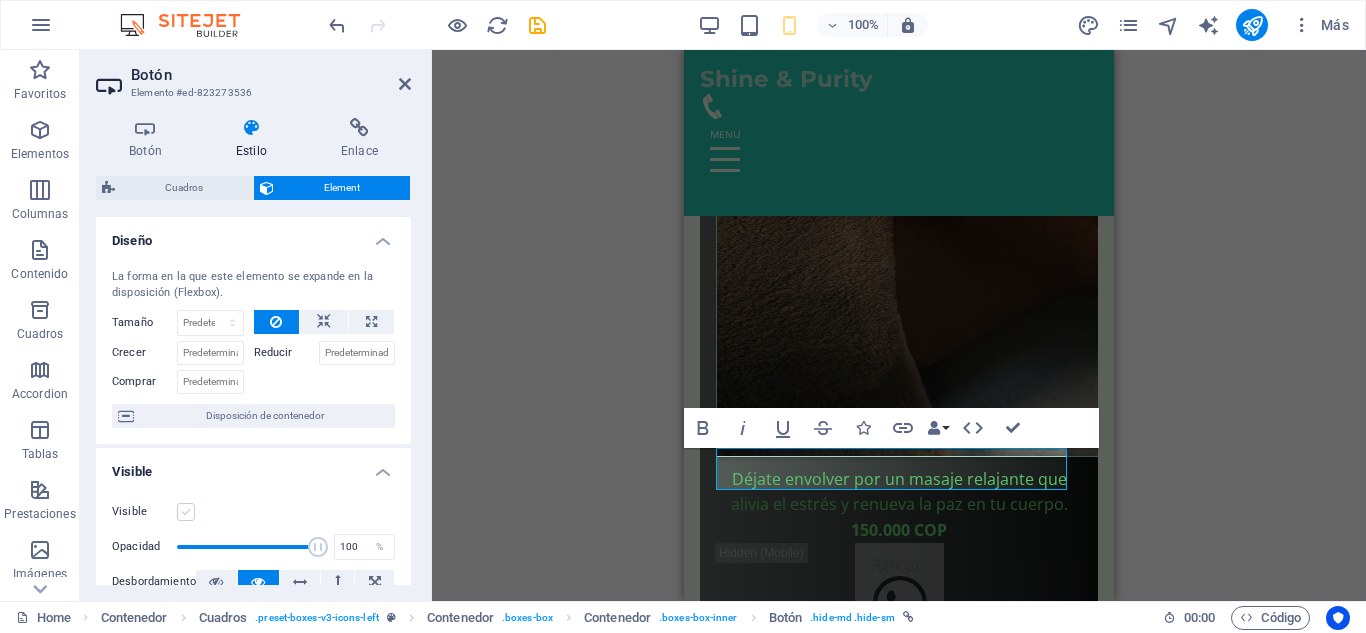 click at bounding box center [186, 512] 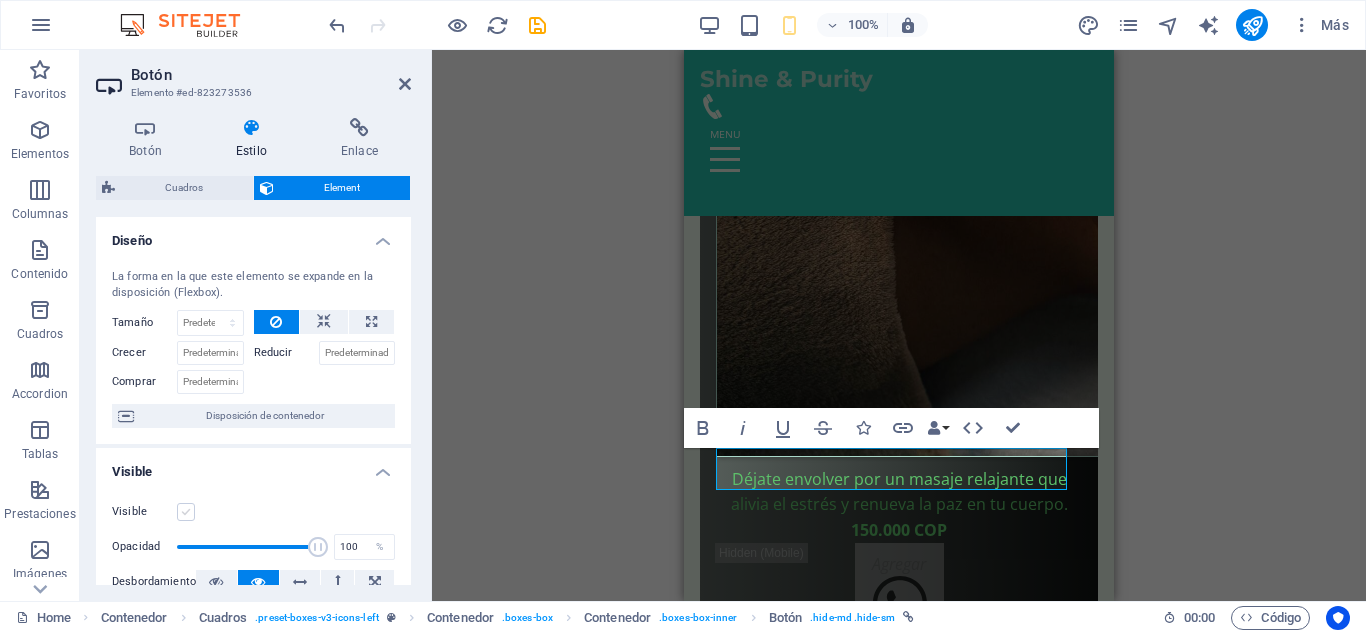 click on "Visible" at bounding box center [0, 0] 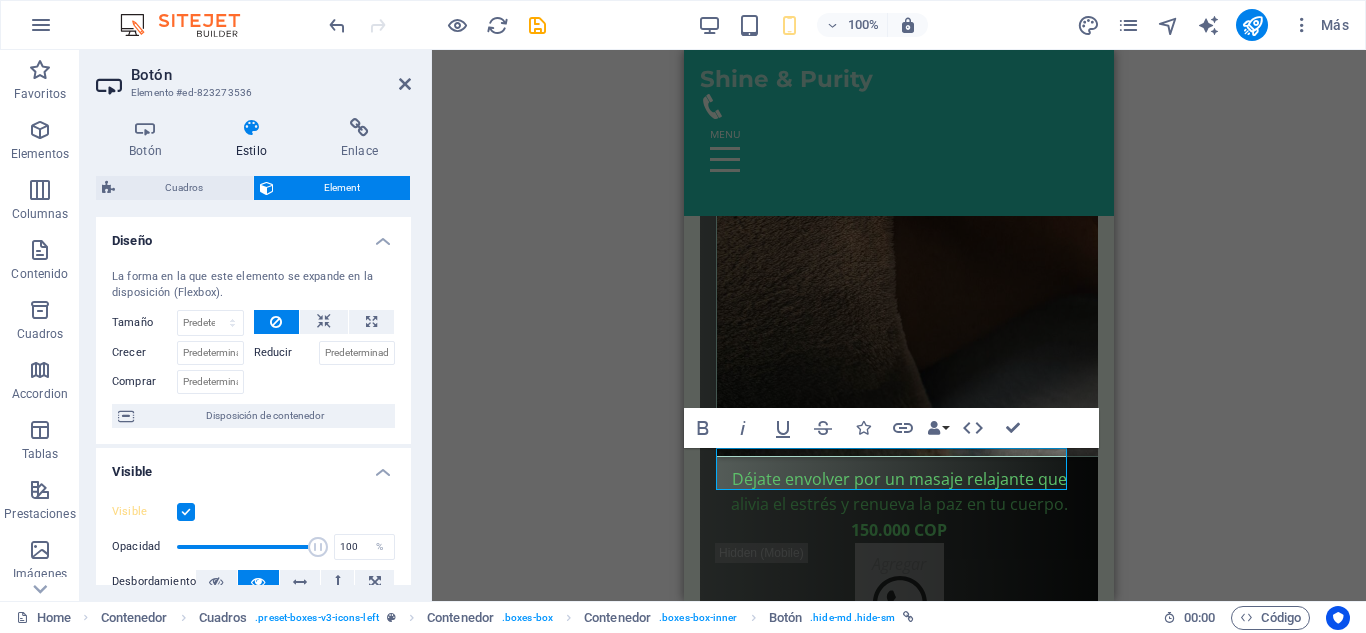click on "H2   Banner   Contenedor   Barra de menús   Barra de menús   Banner   Contenedor   Banner   Menú   Predeterminado   Separador   Logo   Contenedor   Imagen   Contenedor   Contenedor   Cuadros   Contenedor   Contenedor   Separador   Texto   Texto   Botón   HTML   Contenedor   Icono   Contenedor   Imagen   Contenedor   Contenedor   Contenedor   Contenedor   H5   Texto   Texto   Contenedor   H3   Contenedor   Contenedor   Contenedor   Imagen   Contenedor   Contenedor   Cuadros   Contenedor   Contenedor   Imagen   Contenedor   Cuadros   Contenedor   Contenedor   Botón   Cuadros   Contenedor   Contenedor   Texto   Texto   Contenedor   Contenedor   Contenedor   Imagen   Separador   Texto   Botón   Texto   Botón Bold Italic Underline Strikethrough Icons Link Data Bindings Empresa Nombre Apellidos Calle Código postal Ciudad Email Teléfono Móvil Fax Campo personalizado 1 Campo personalizado 2 Campo personalizado 3 Campo personalizado 4 Campo personalizado 5 Campo personalizado 6 HTML" at bounding box center [899, 325] 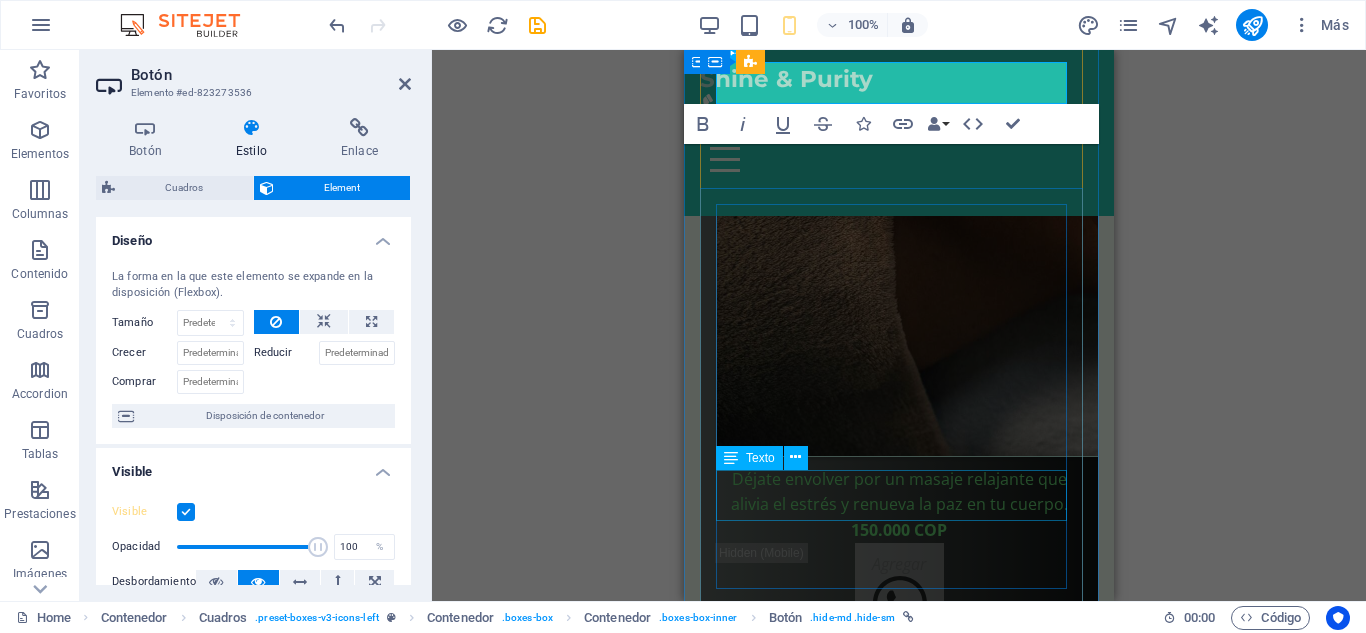 scroll, scrollTop: 6667, scrollLeft: 0, axis: vertical 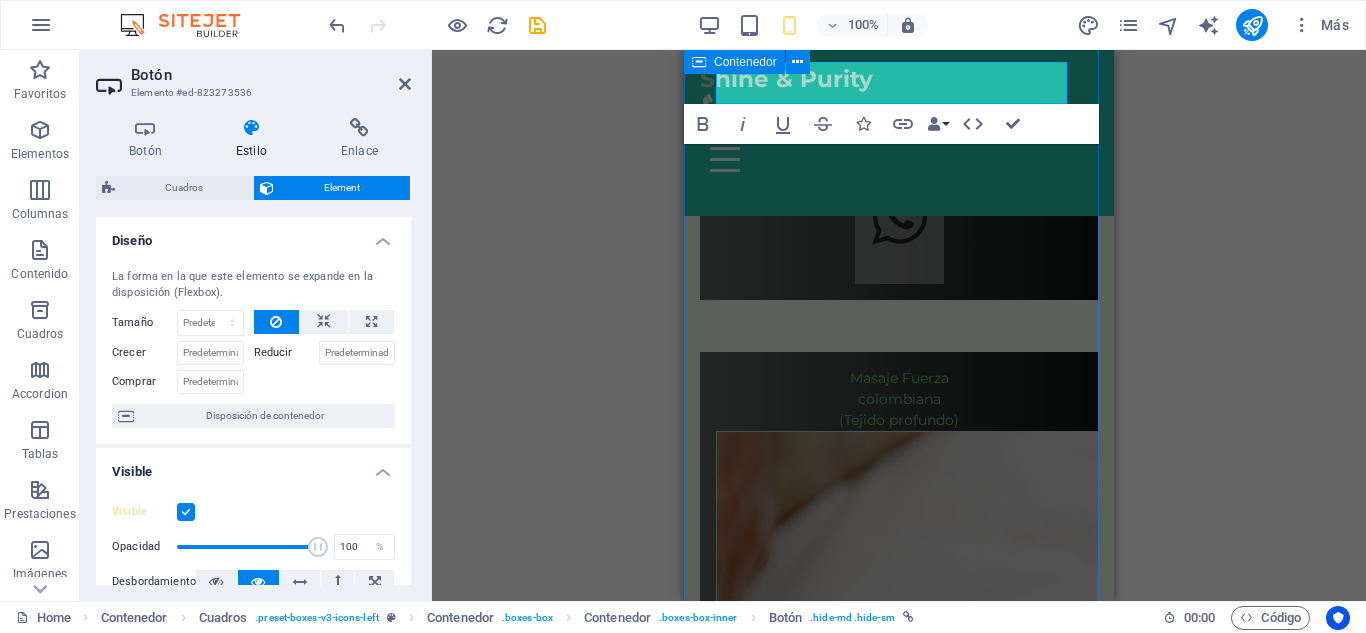 click on "Nuestros Servicios Masaje Relajación colombiana (Relajante) Déjate envolver por un masaje relajante que alivia el estrés y renueva la paz en tu cuerpo. 150.000 ​   ​ COP  Agregar    Masaje Fuerza colombiana (Tejido profundo) Déjate envolver por un masaje relajante que alivia el estrés y renueva la paz en tu cuerpo. 150.000 COP  Agregar    Masaje Deportivo Déjate envolver por un masaje relajante que alivia el estrés y renueva la paz en tu cuerpo. 150.000 COP  Agregar    Masaje Relajante Déjate envolver por un masaje relajante que alivia el estrés y renueva la paz en tu cuerpo. 150.000 COP  Agregar    Masaje Relajante Déjate envolver por un masaje relajante que alivia el estrés y renueva la paz en tu cuerpo. 150.000 COP ​  Agregar    ​ Masaje Relajante Déjate envolver por un masaje relajante que alivia el estrés y renueva la paz en tu cuerpo. 150.000 COP  Agregar    Tratamientos Faciales Personalizados Aromaterapia Masajes Deportivos Masajes de Tejido Profundo" at bounding box center (899, 2653) 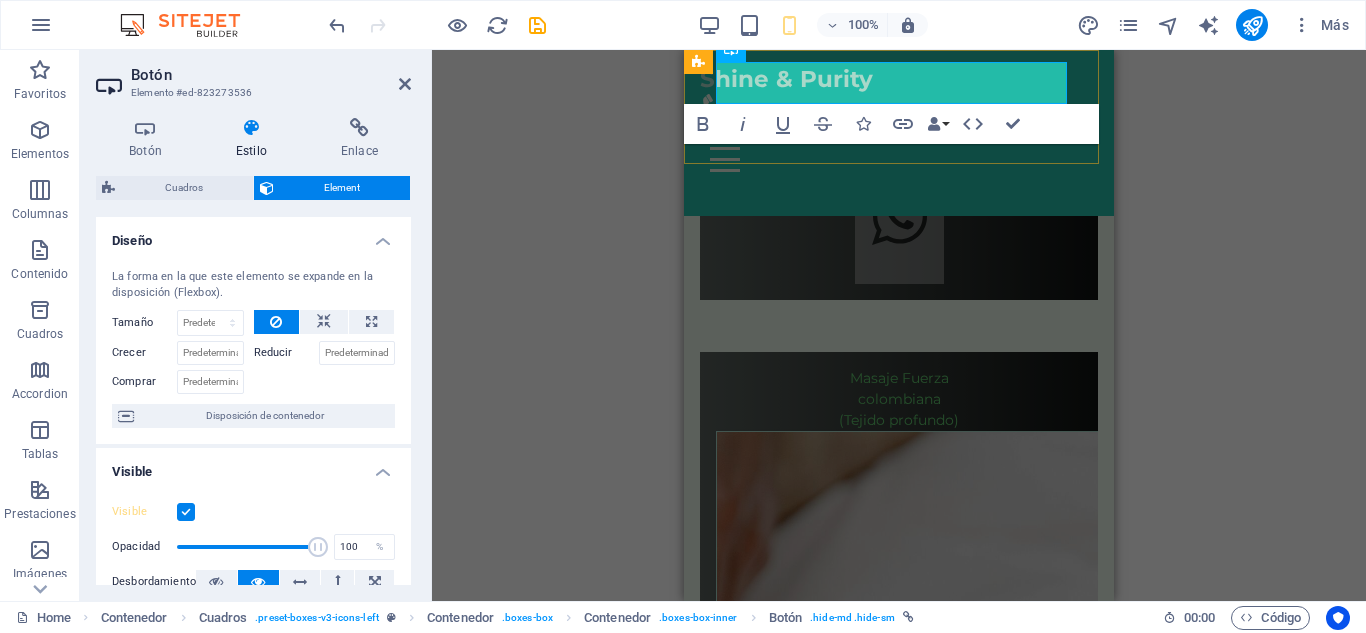 click on "Shine & Purity Inicio Acerca de Servicios Equipo Contacto" at bounding box center (899, 133) 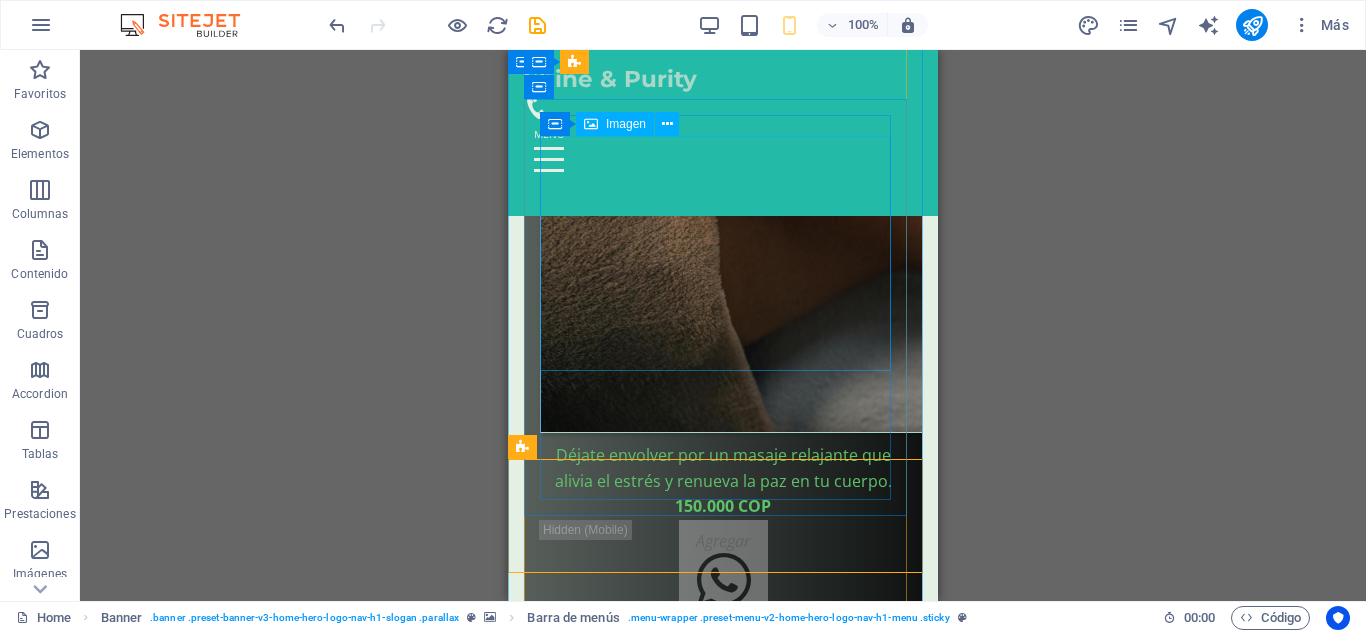scroll, scrollTop: 5693, scrollLeft: 0, axis: vertical 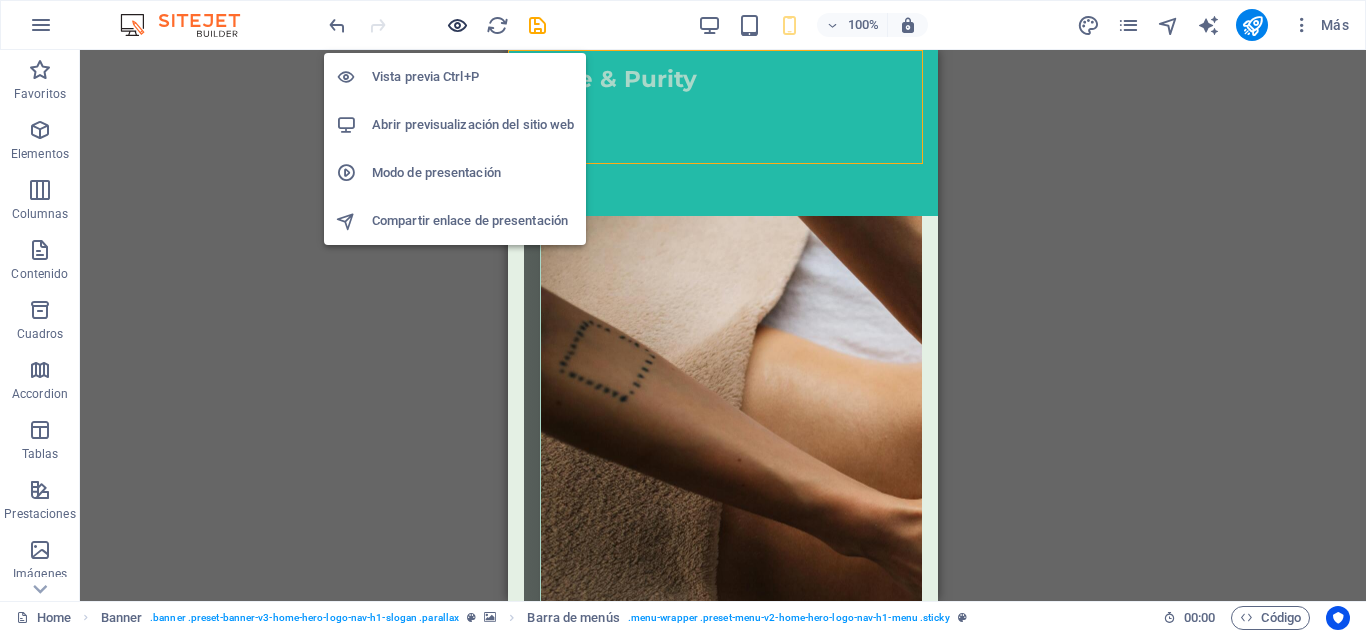 click at bounding box center [457, 25] 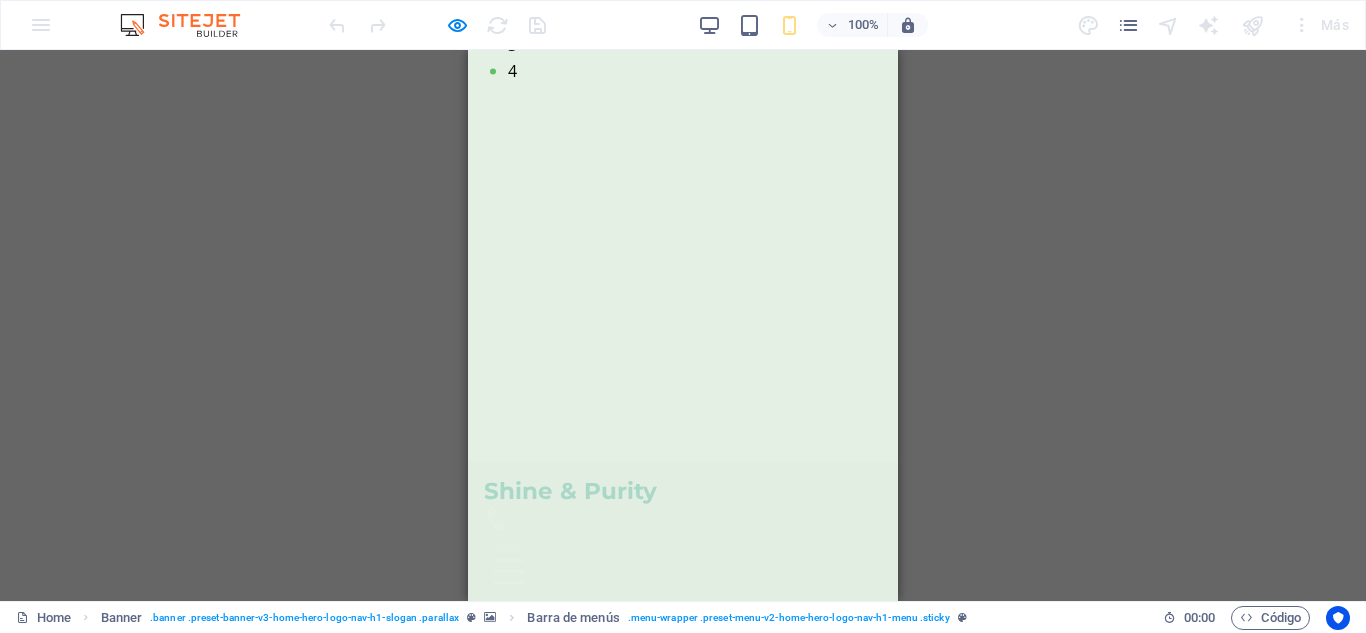 scroll, scrollTop: 44, scrollLeft: 0, axis: vertical 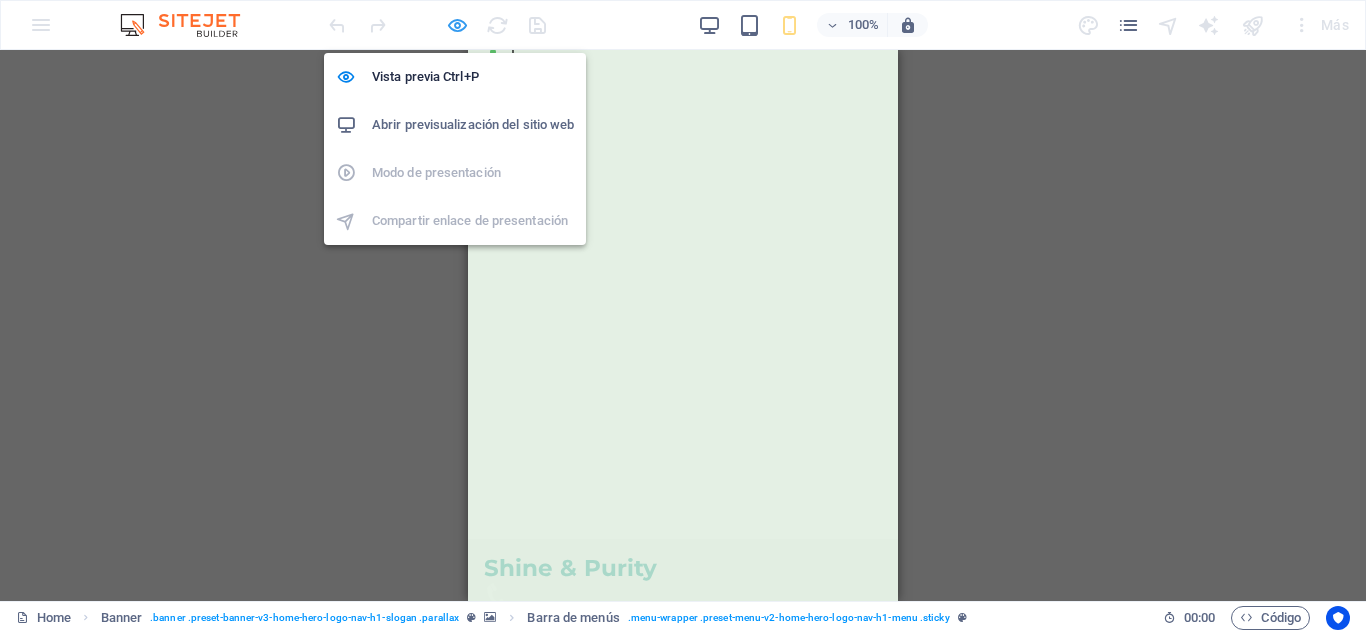 click at bounding box center (457, 25) 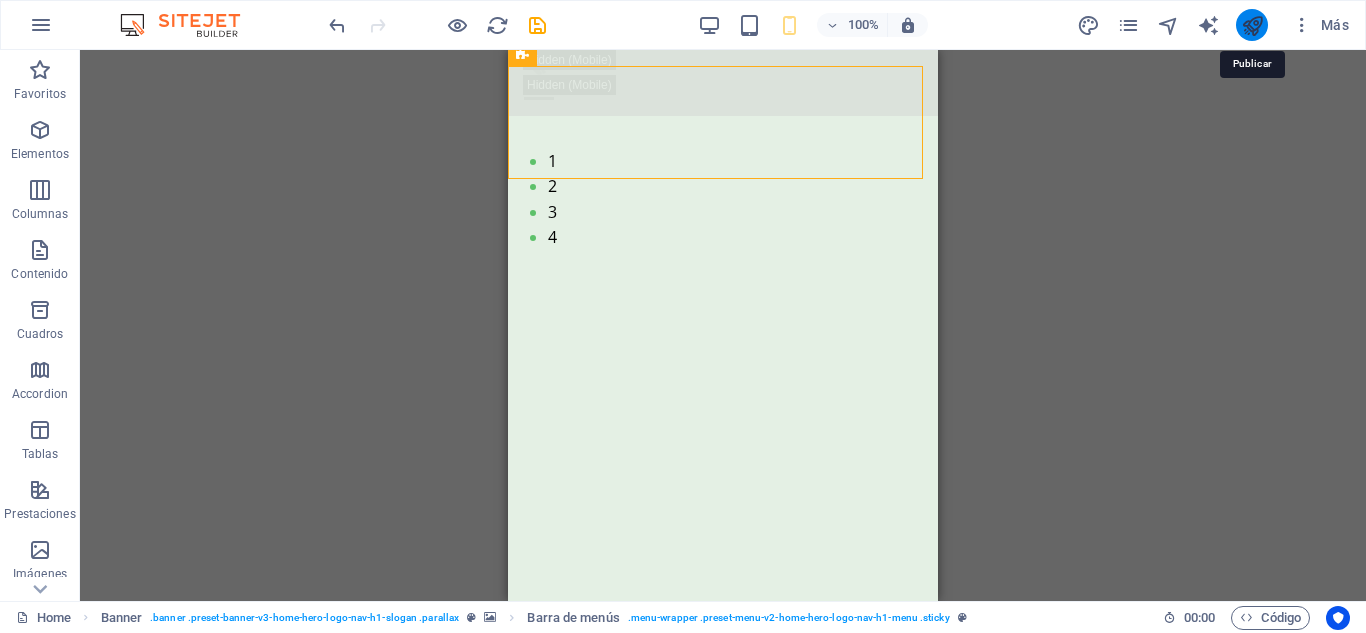 click at bounding box center [1252, 25] 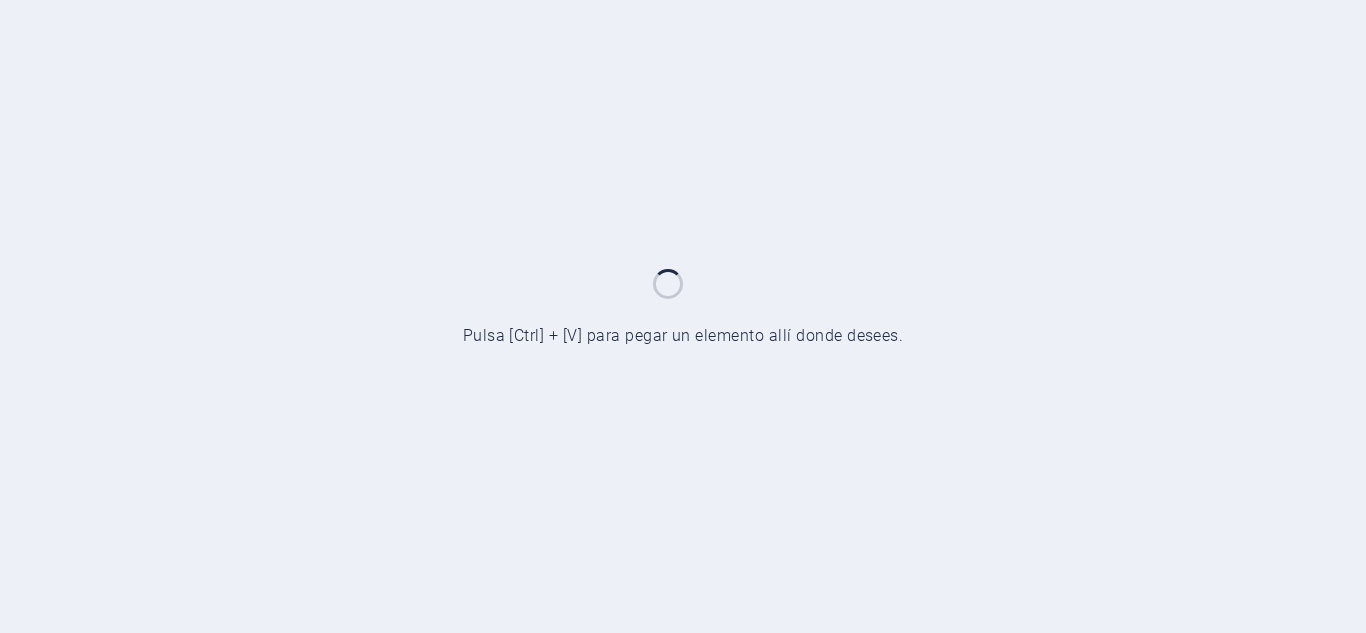 scroll, scrollTop: 0, scrollLeft: 0, axis: both 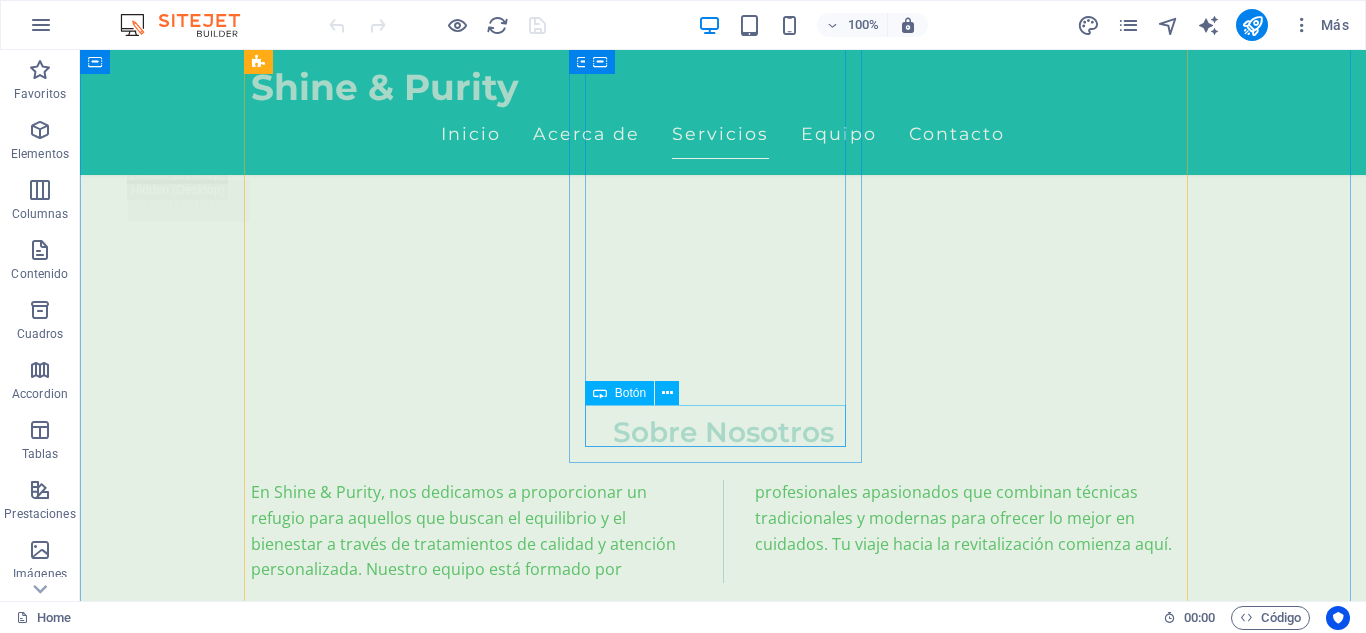 click on "Agregar" at bounding box center (397, 4930) 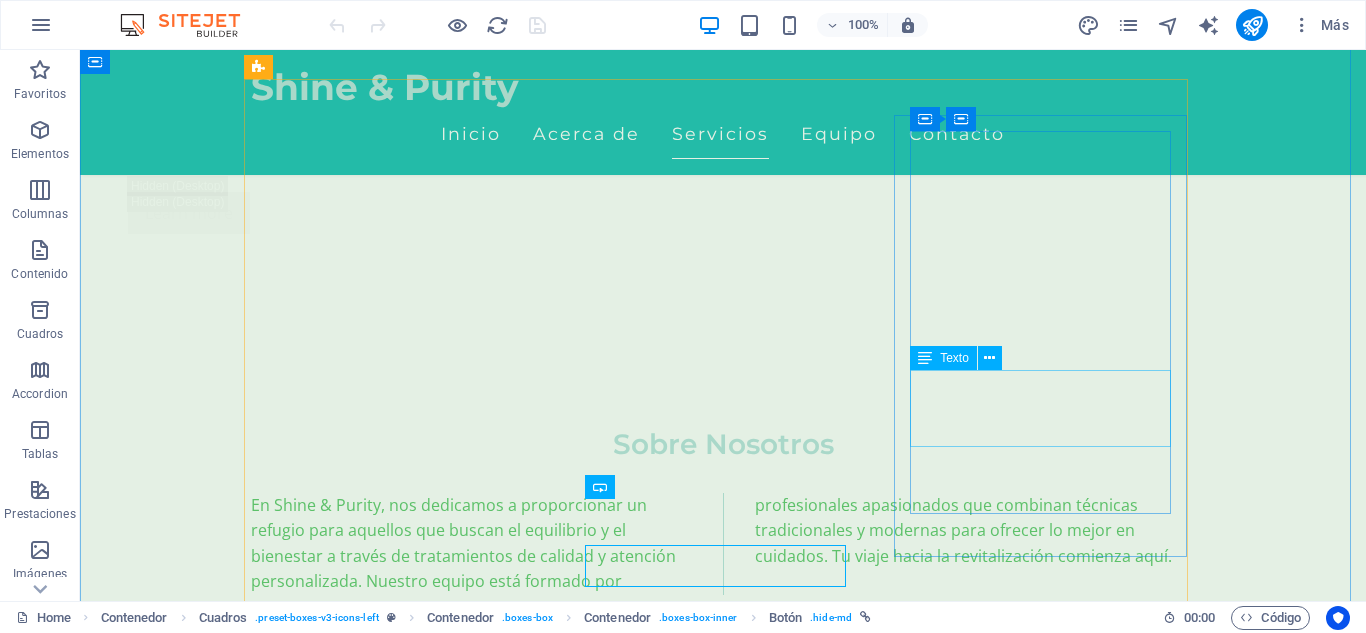 scroll, scrollTop: 3533, scrollLeft: 0, axis: vertical 